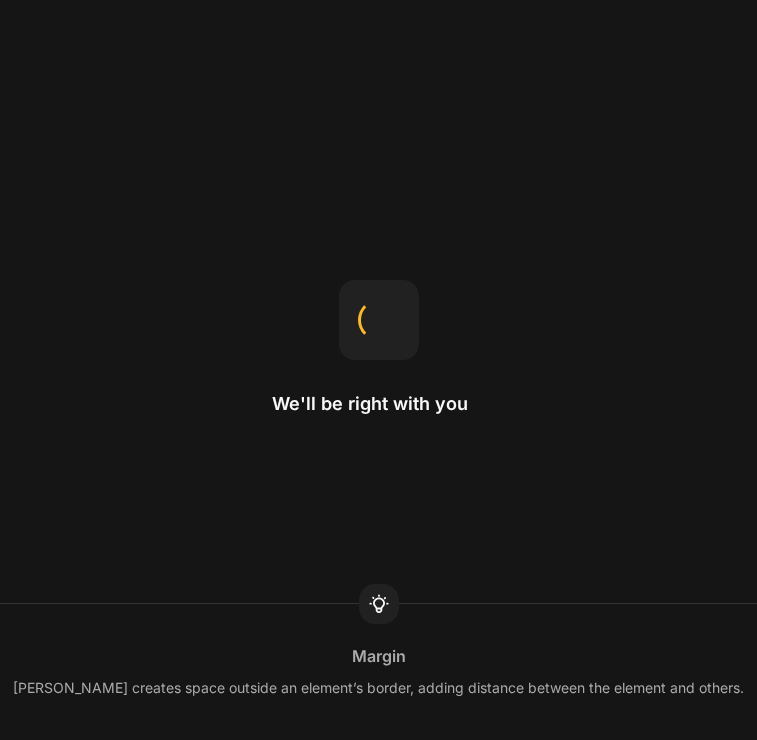 scroll, scrollTop: 0, scrollLeft: 0, axis: both 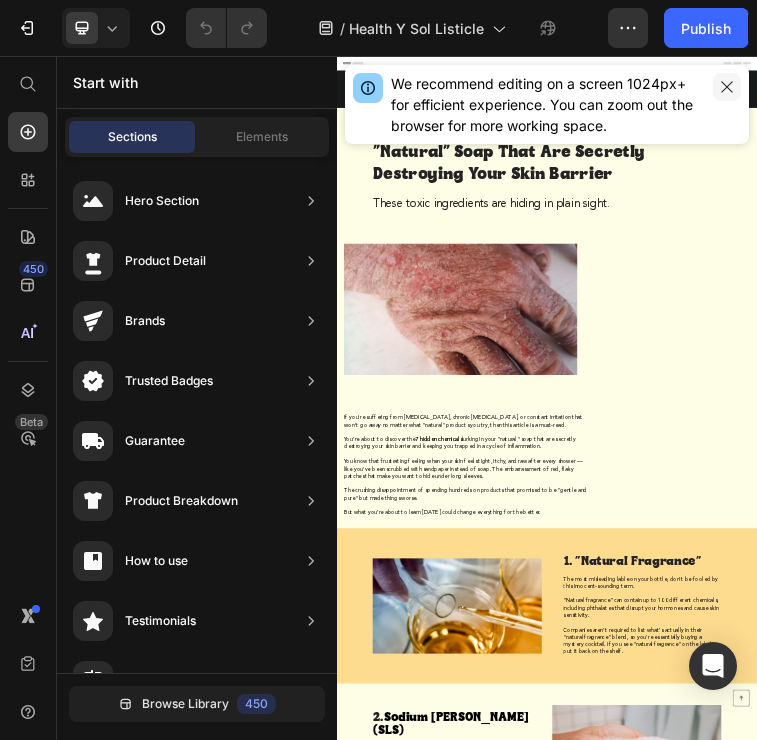 click at bounding box center [727, 87] 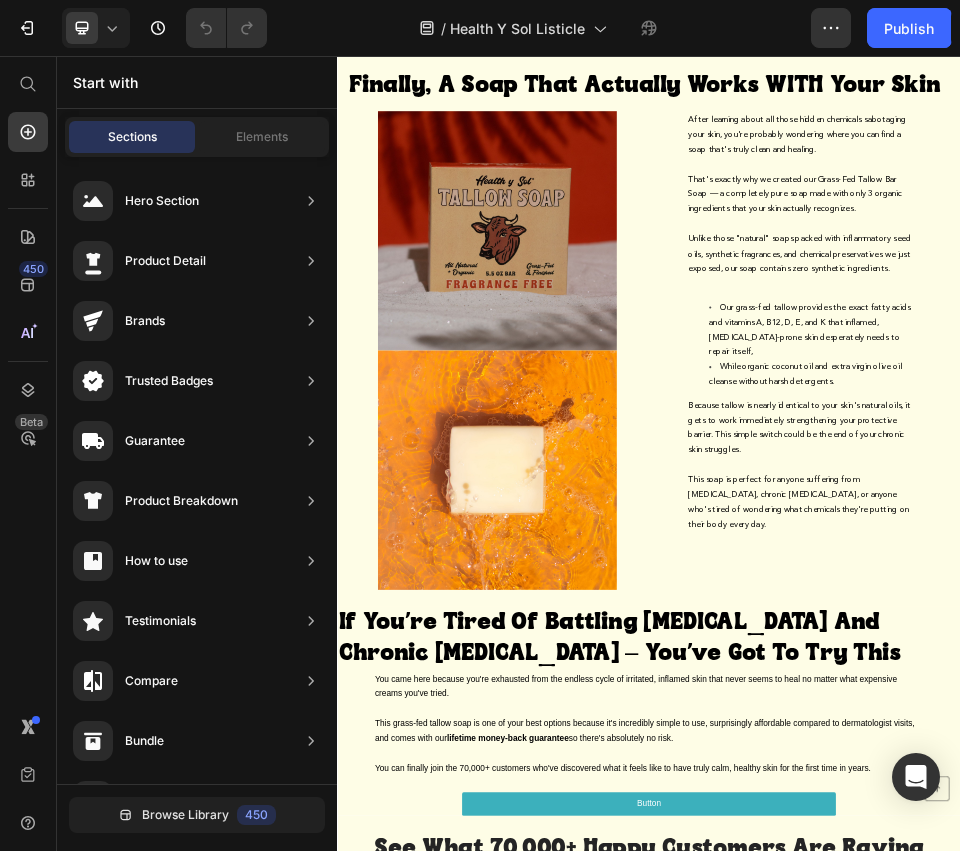scroll, scrollTop: 4468, scrollLeft: 0, axis: vertical 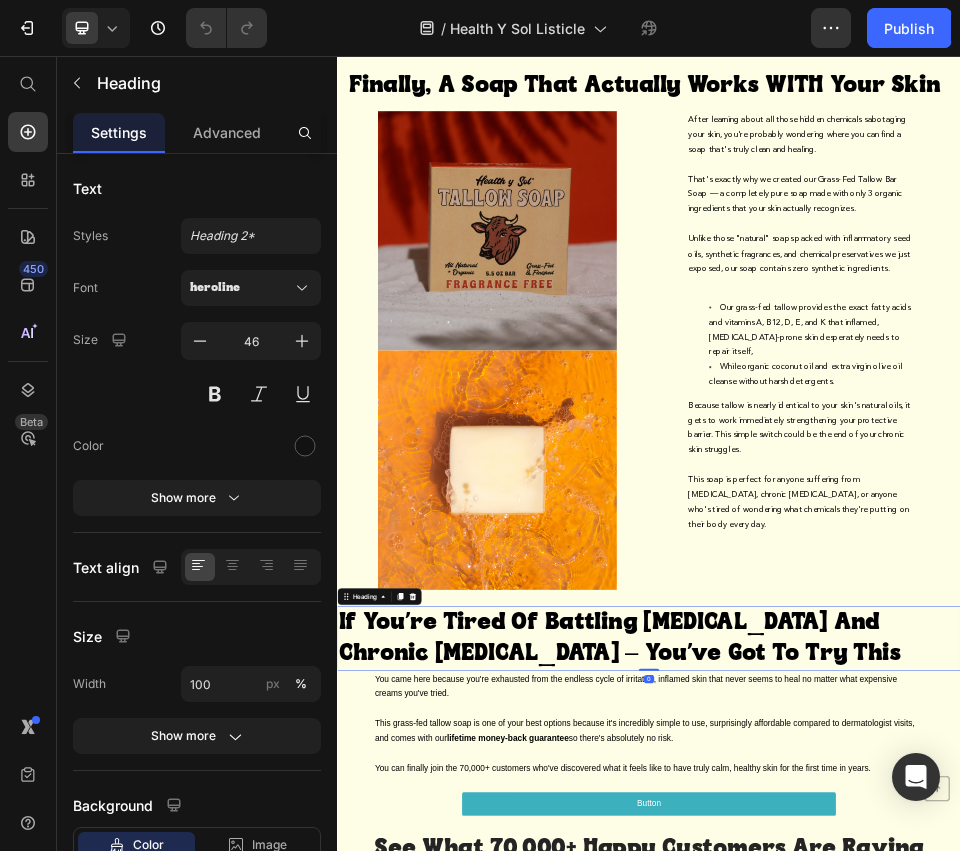 click on "If You're Tired Of Battling [MEDICAL_DATA] And Chronic [MEDICAL_DATA] – You've Got To Try This" at bounding box center (937, 1178) 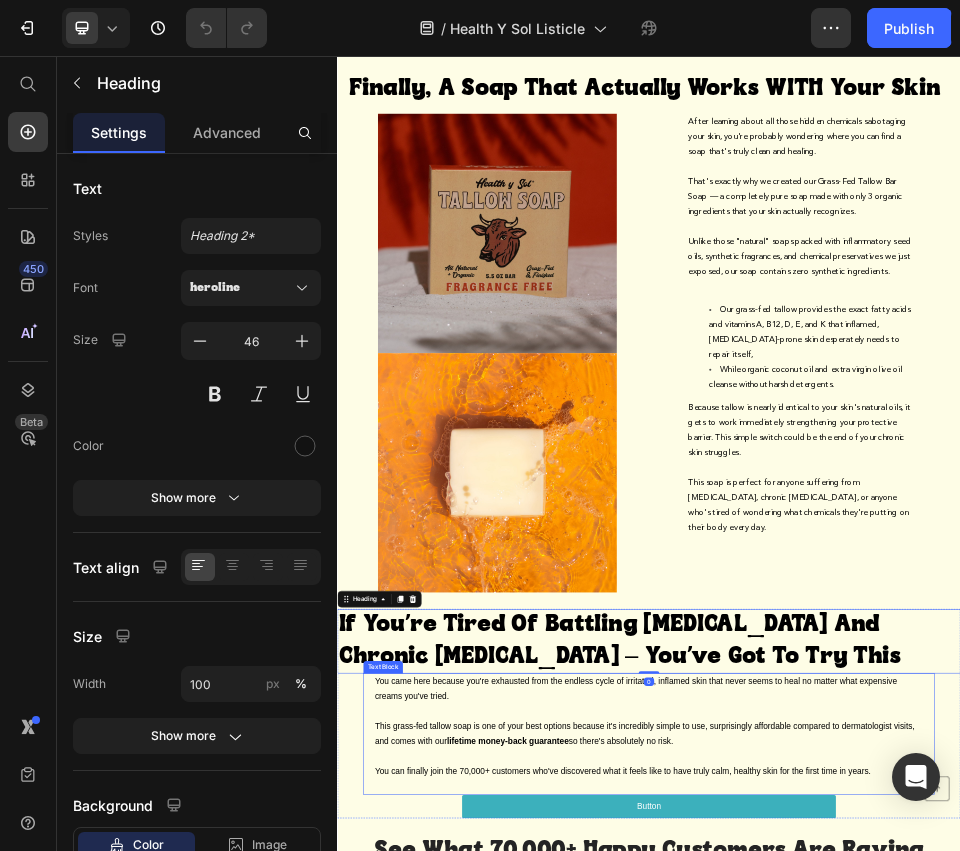 click at bounding box center (937, 1405) 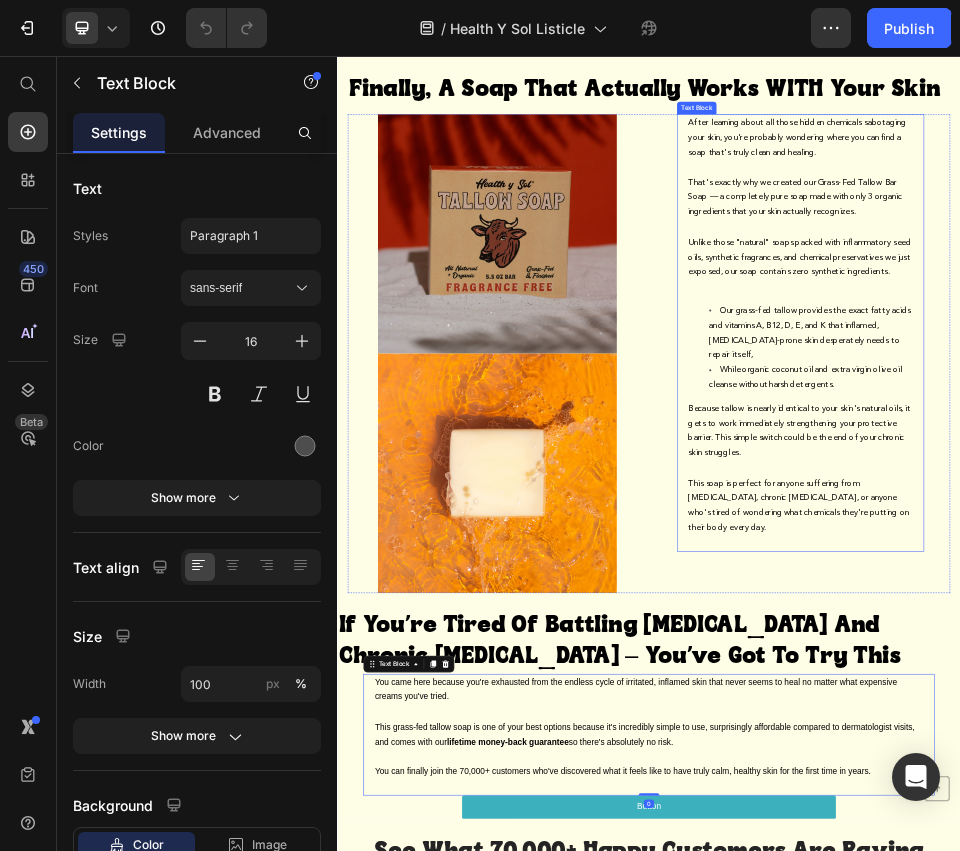 click on "Unlike those "natural" soaps packed with inflammatory seed oils, synthetic fragrances, and chemical preservatives we just exposed, our soap contains zero synthetic ingredients." at bounding box center (1229, 444) 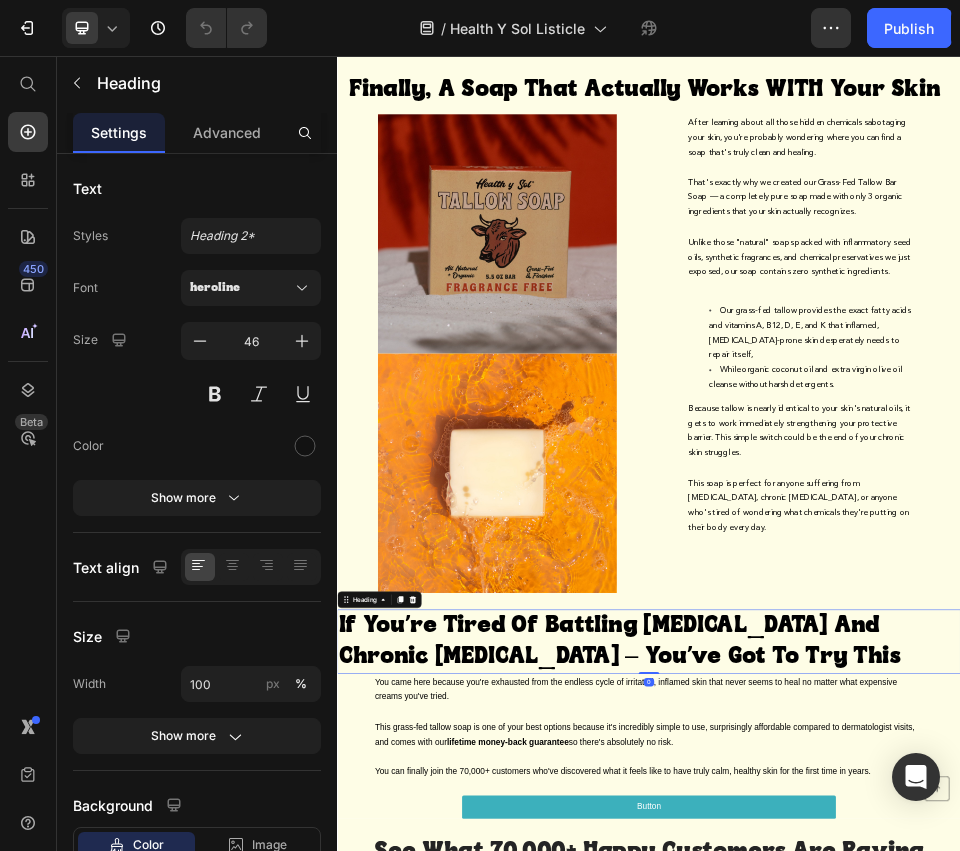 click on "If You're Tired Of Battling [MEDICAL_DATA] And Chronic [MEDICAL_DATA] – You've Got To Try This" at bounding box center [881, 1183] 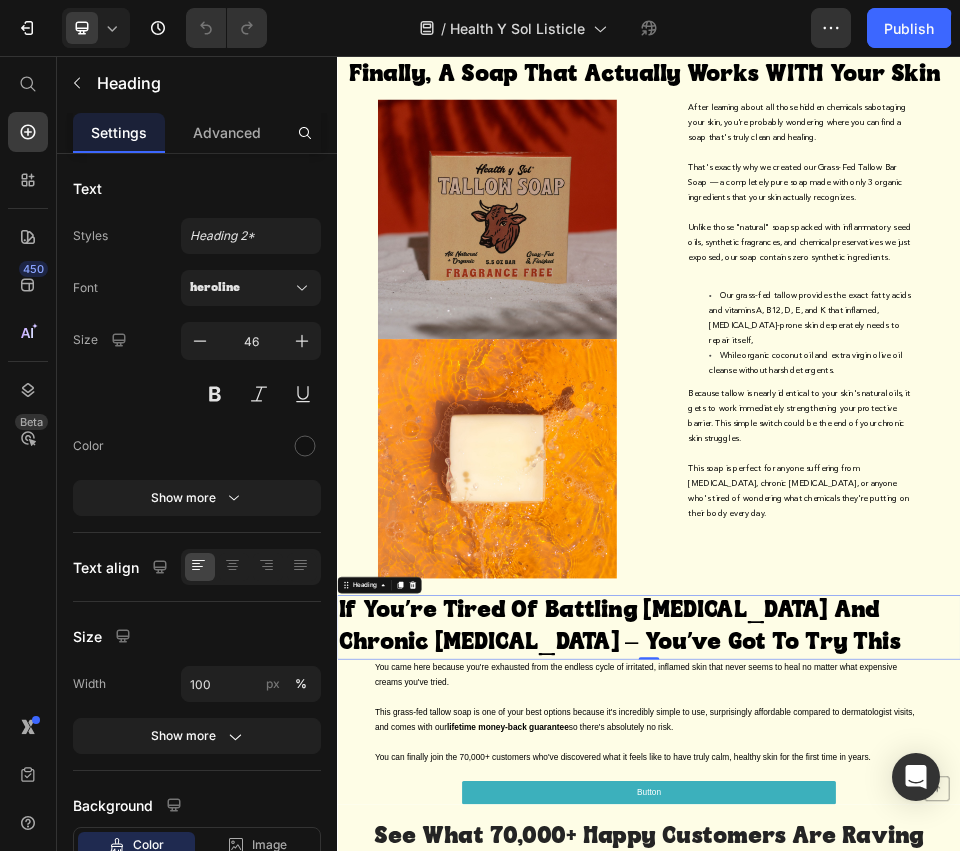scroll, scrollTop: 4507, scrollLeft: 0, axis: vertical 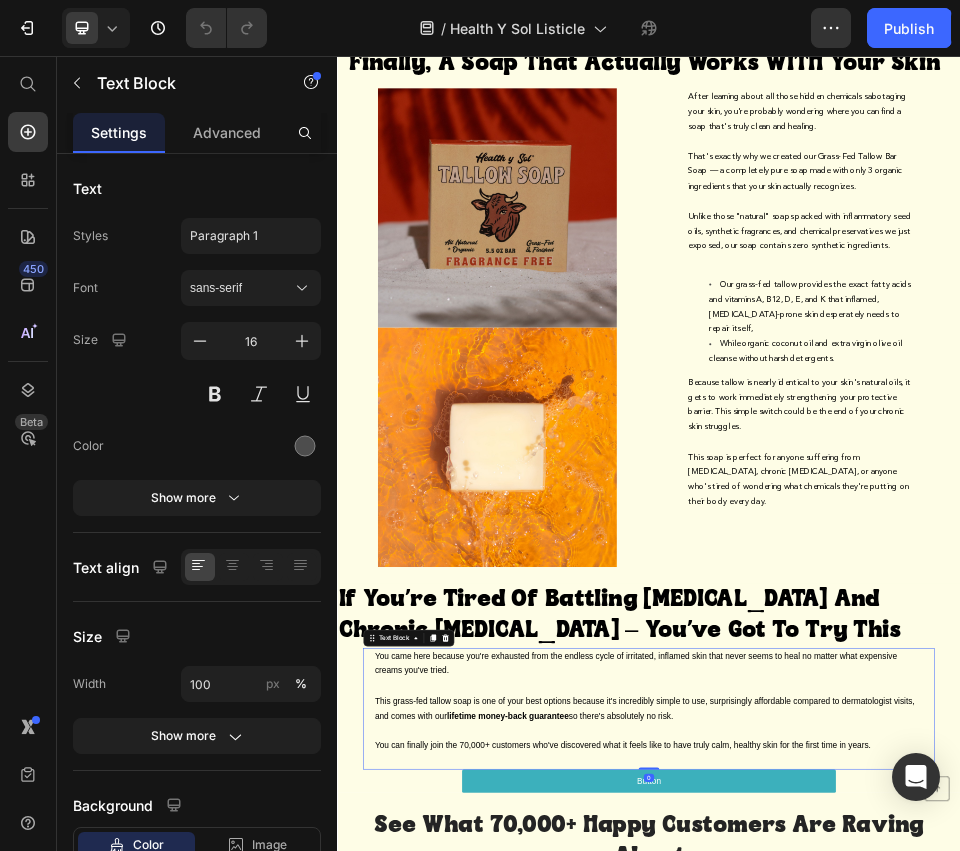 click at bounding box center [937, 1269] 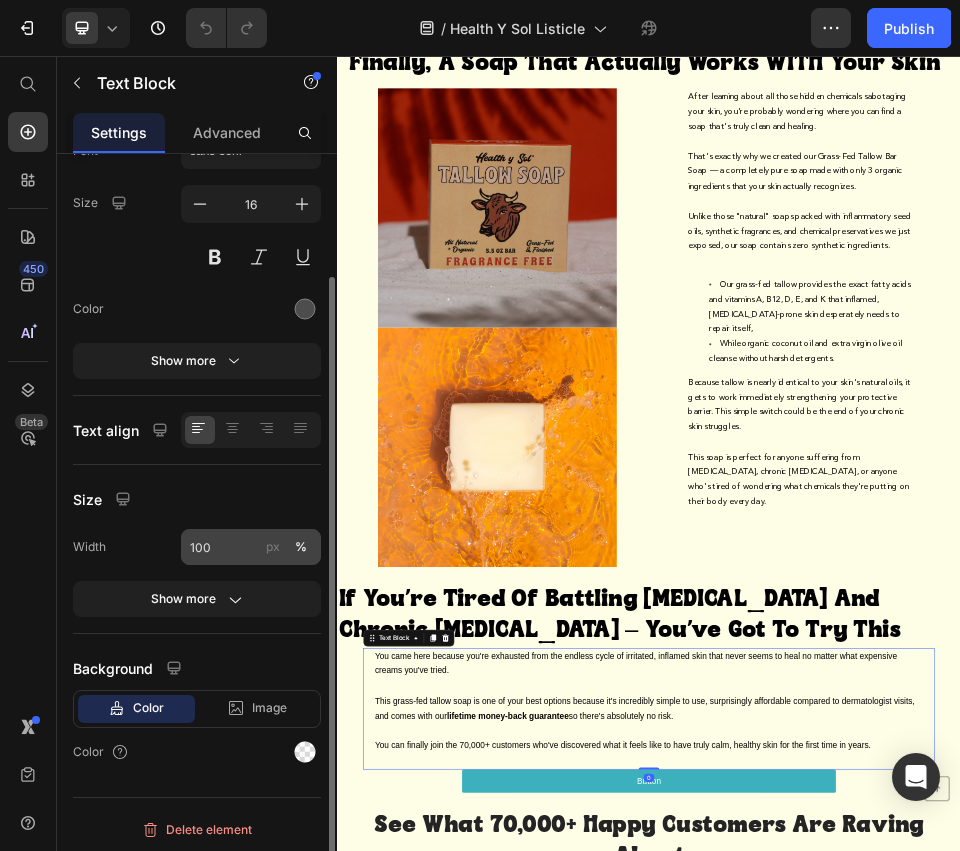 scroll, scrollTop: 141, scrollLeft: 0, axis: vertical 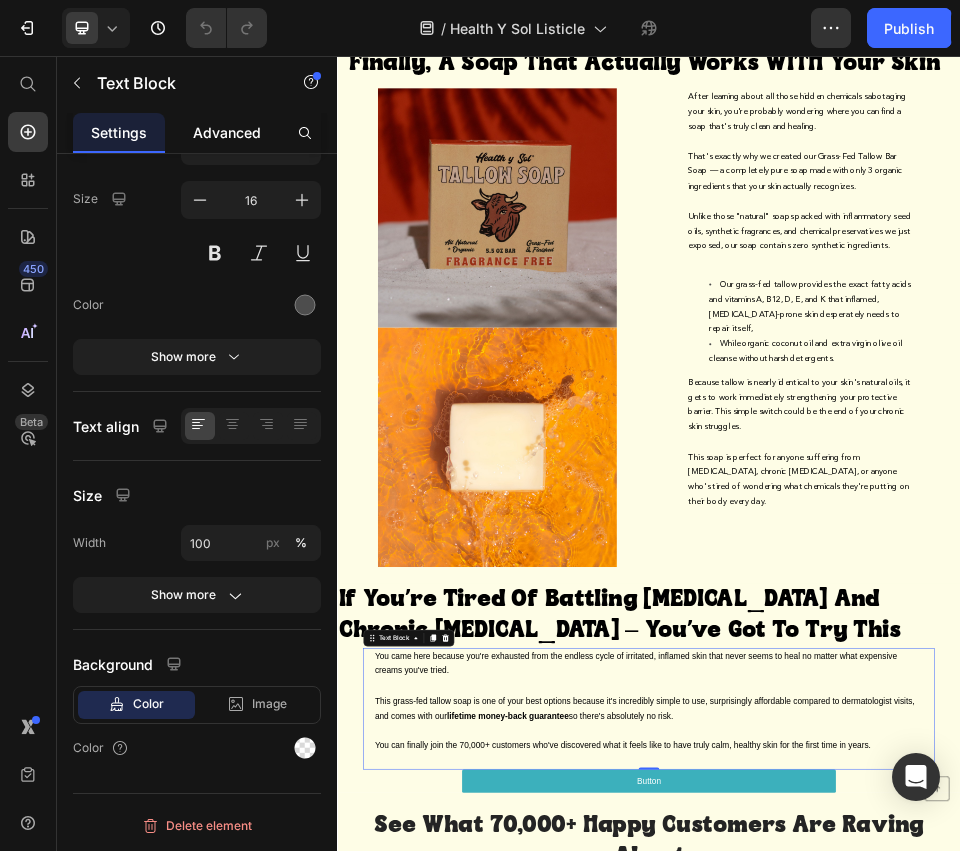 click on "Advanced" 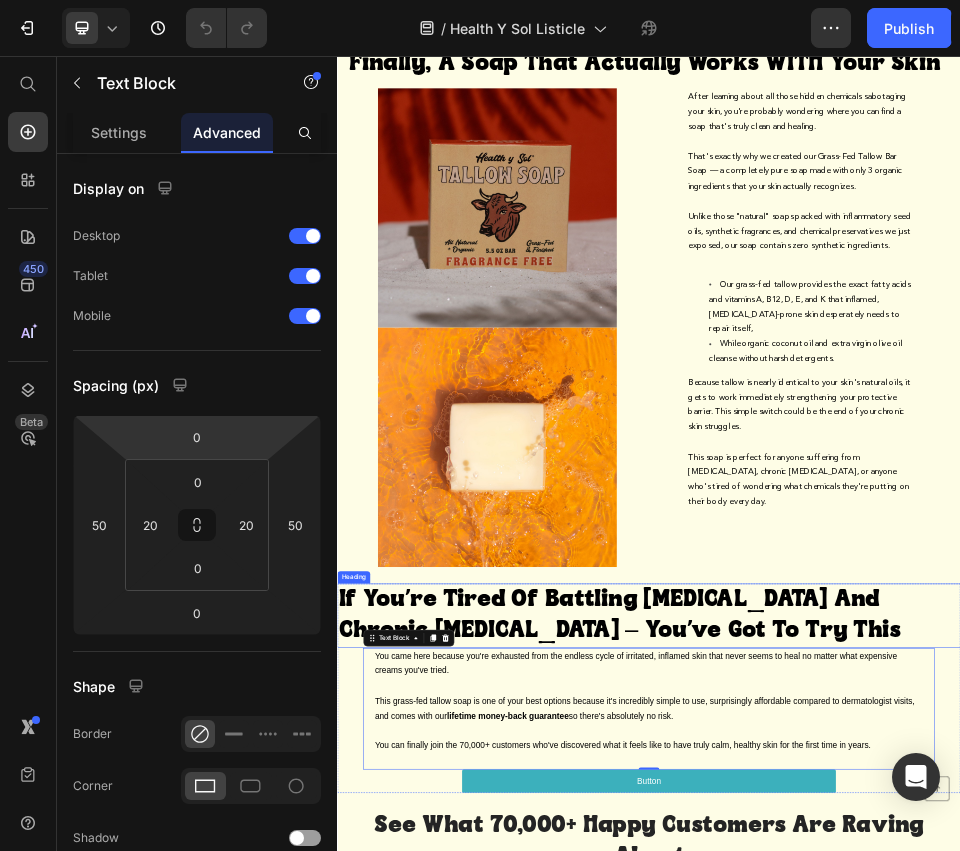 click on "If You're Tired Of Battling [MEDICAL_DATA] And Chronic [MEDICAL_DATA] – You've Got To Try This" at bounding box center (937, 1134) 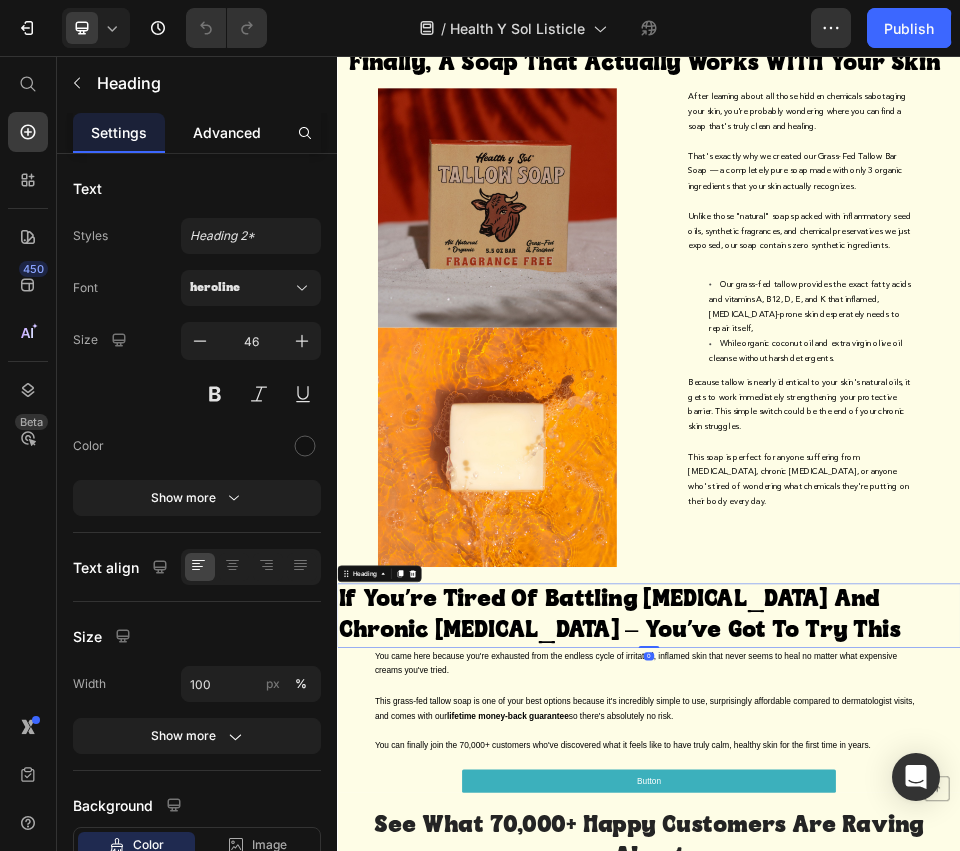 click on "Advanced" 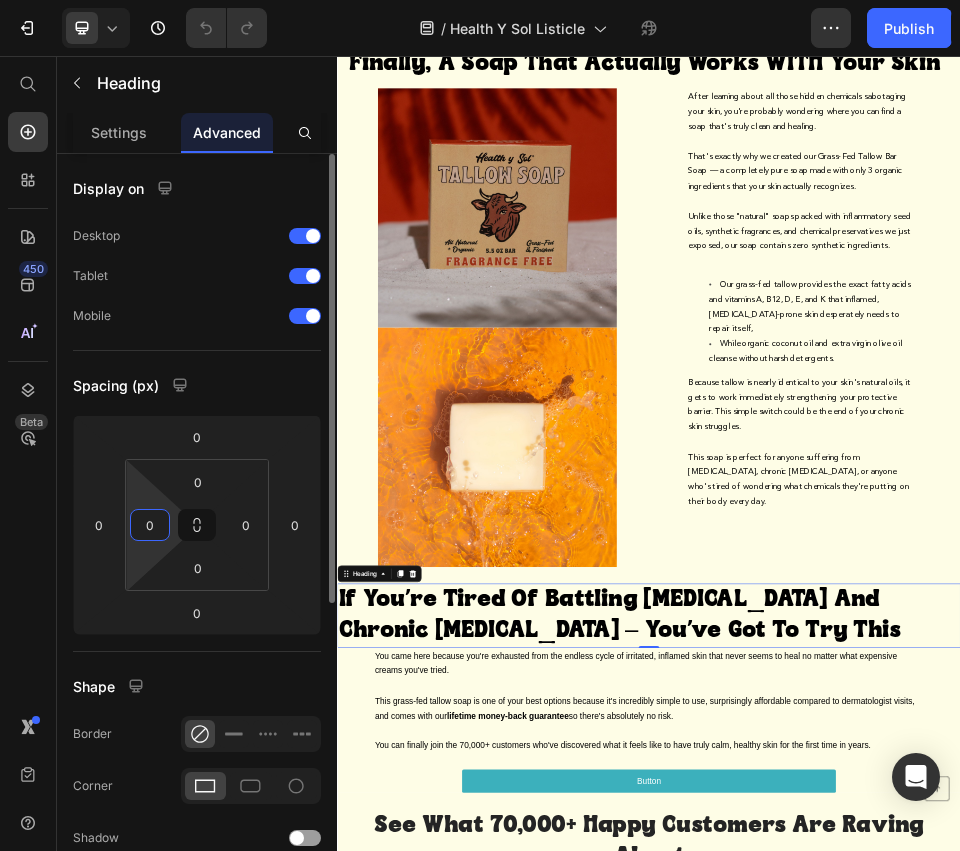 click on "0" at bounding box center [150, 525] 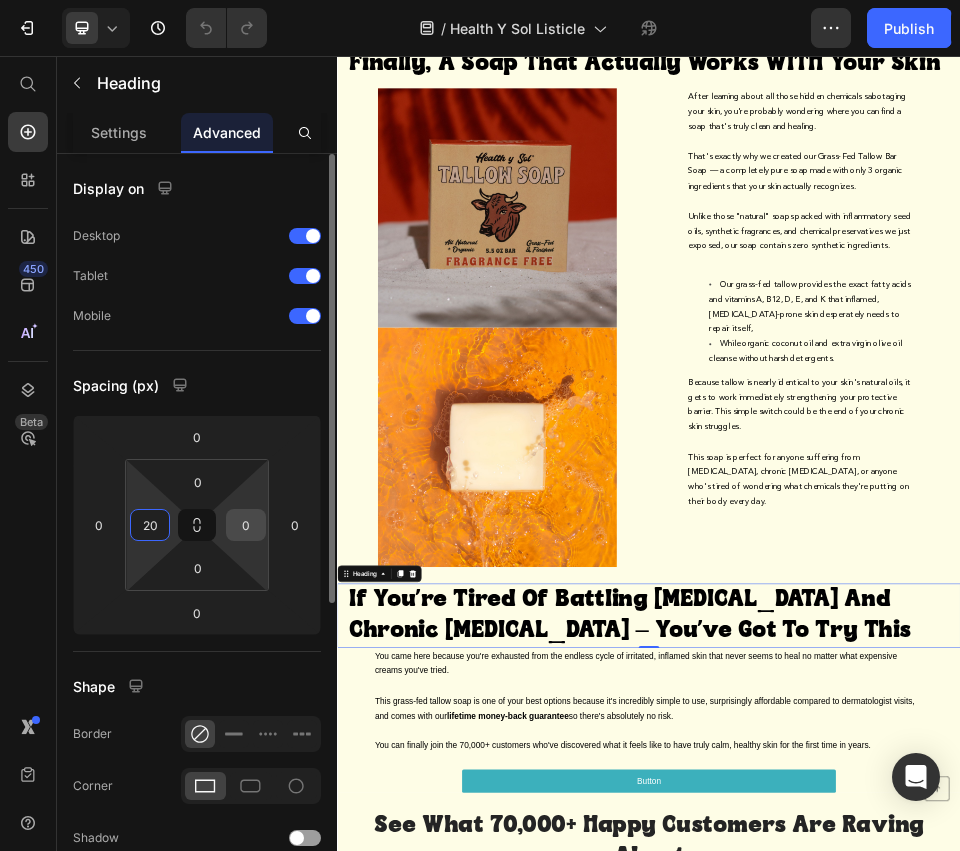 type on "20" 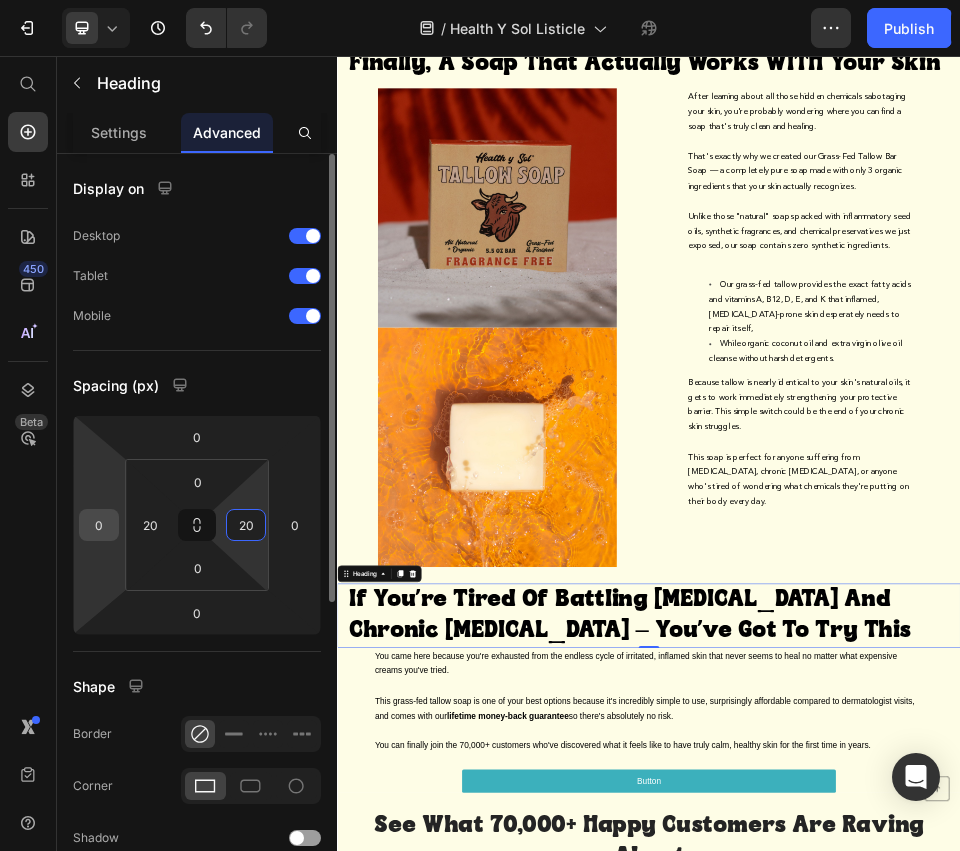 type on "20" 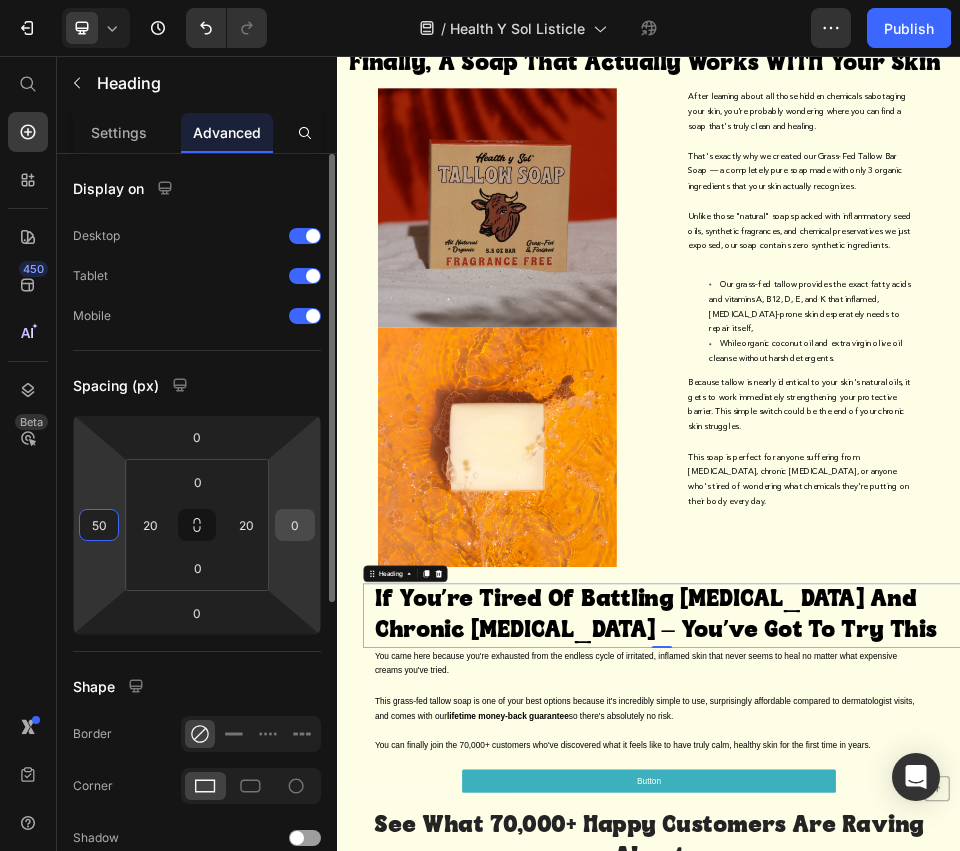 type on "50" 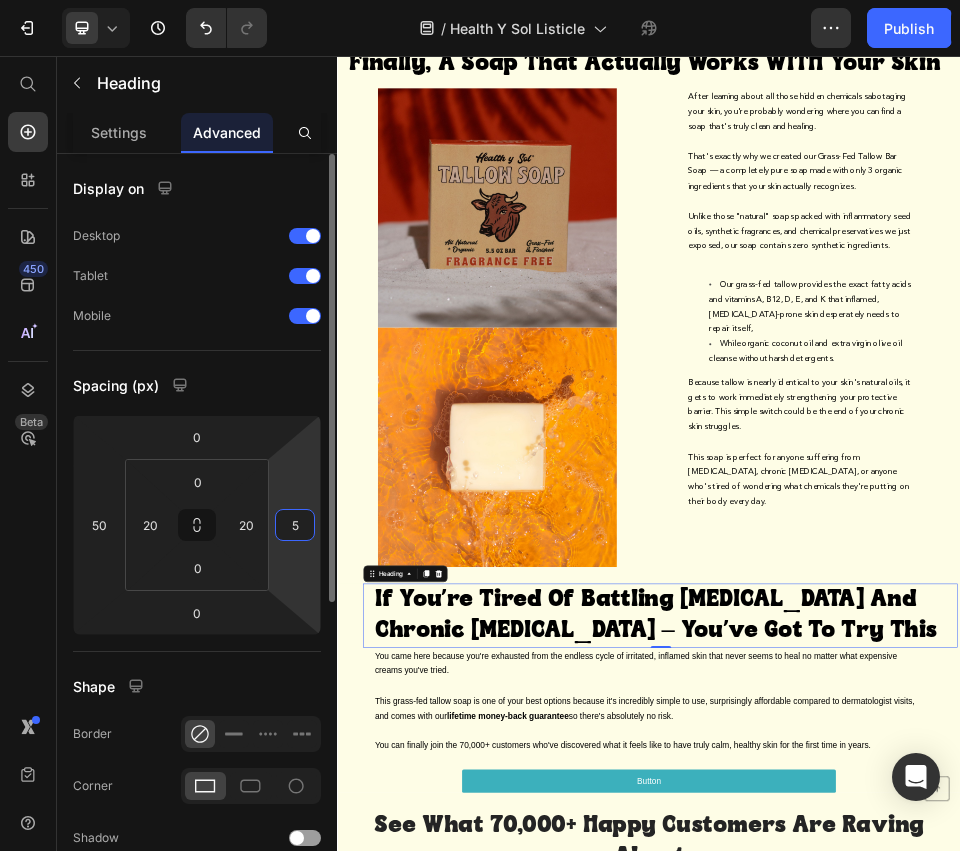 type on "50" 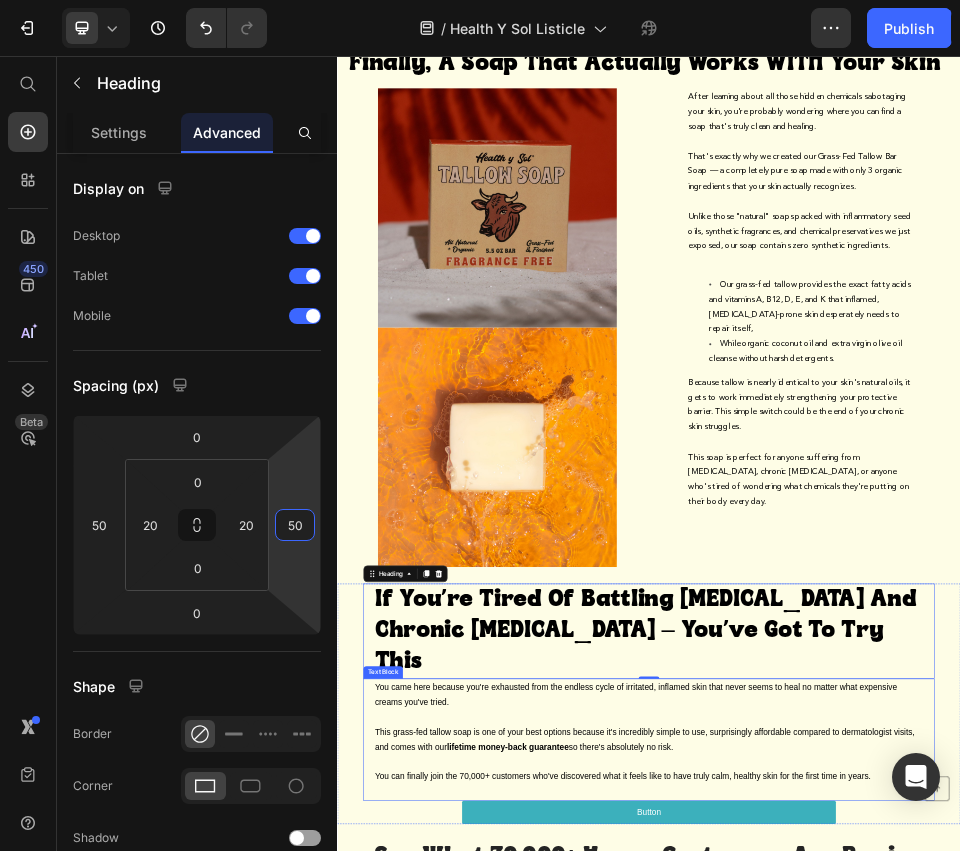 click at bounding box center [937, 1329] 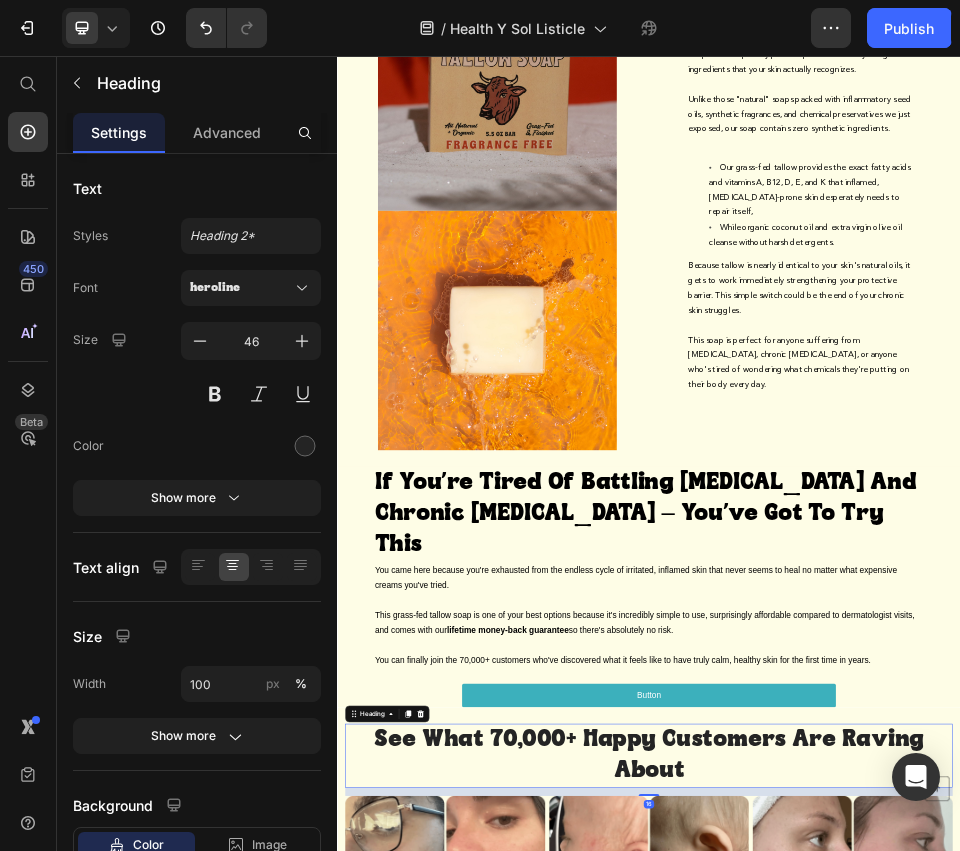 click on "See What 70,000+ Happy Customers Are Raving About" at bounding box center (937, 1404) 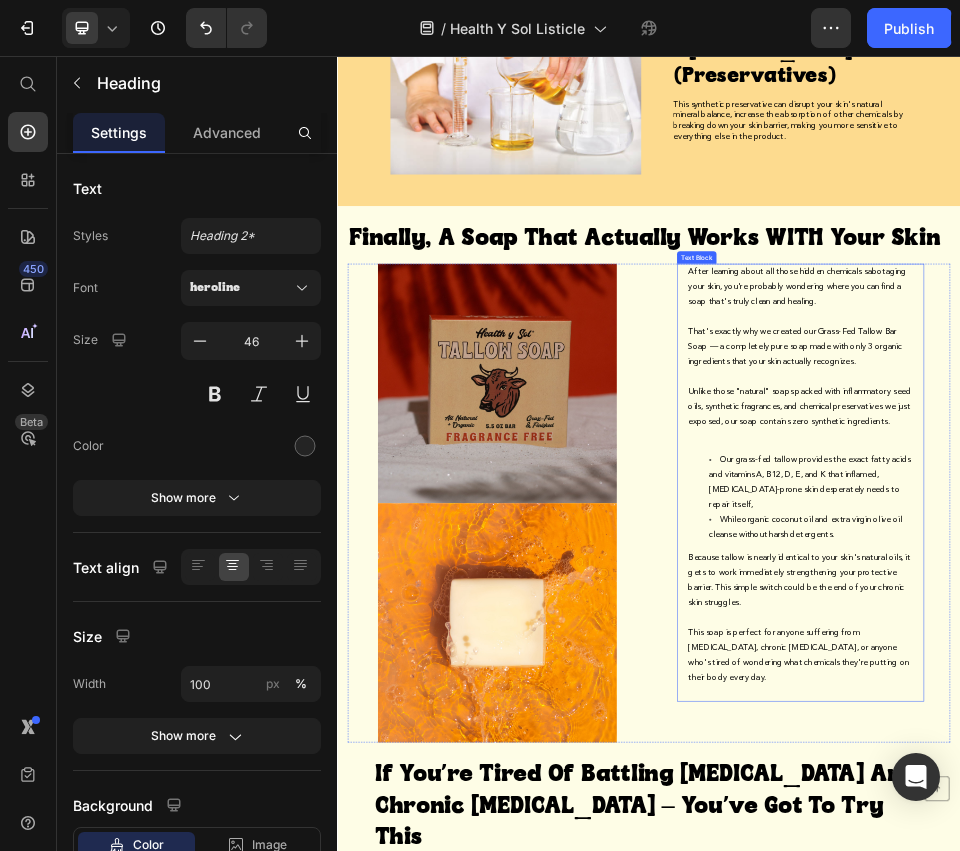 scroll, scrollTop: 4172, scrollLeft: 0, axis: vertical 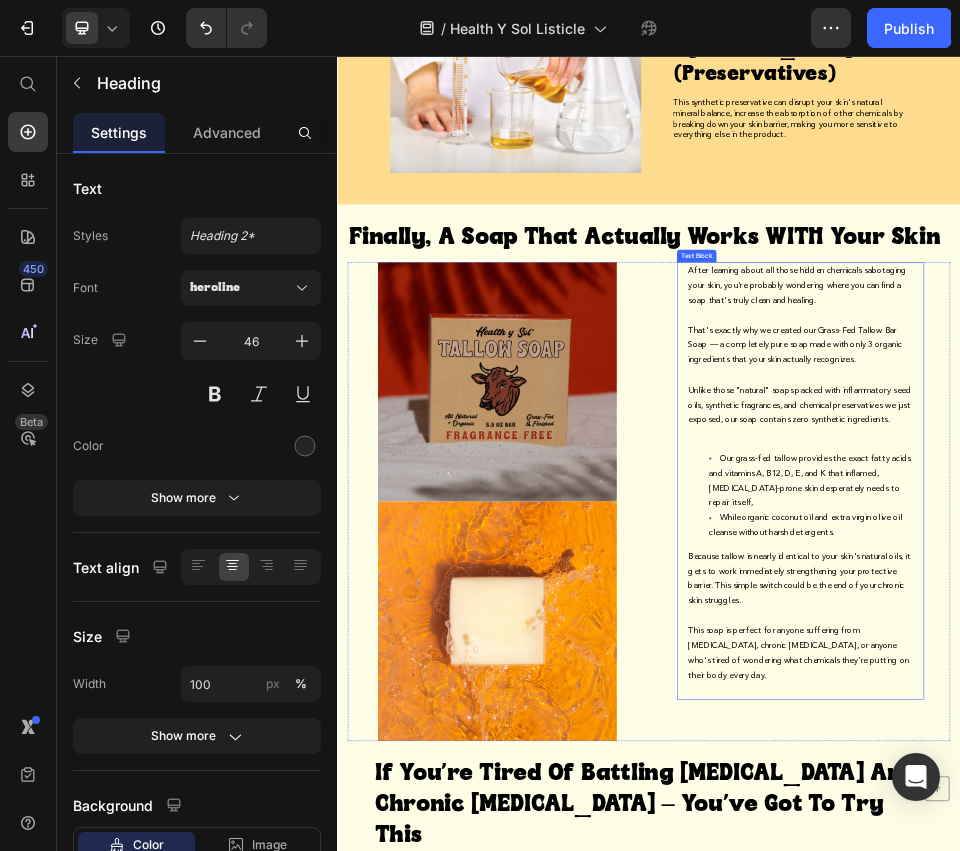 click on "Unlike those "natural" soaps packed with inflammatory seed oils, synthetic fragrances, and chemical preservatives we just exposed, our soap contains zero synthetic ingredients." at bounding box center [1227, 729] 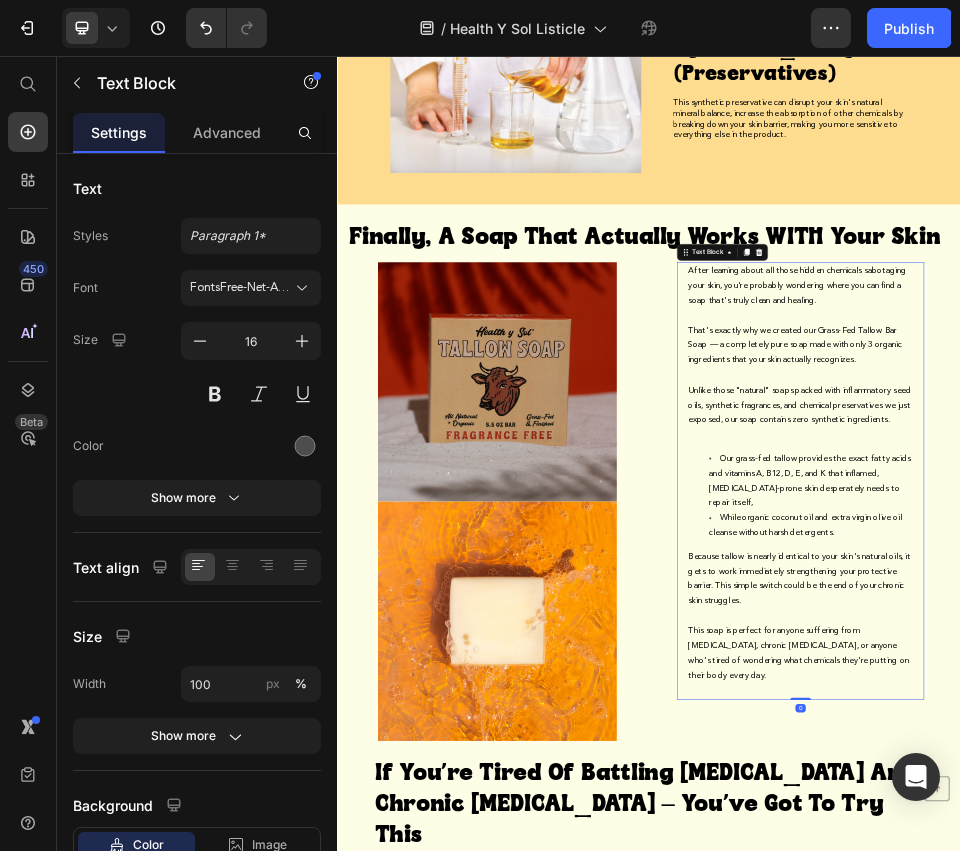 click on "Unlike those "natural" soaps packed with inflammatory seed oils, synthetic fragrances, and chemical preservatives we just exposed, our soap contains zero synthetic ingredients." at bounding box center (1227, 729) 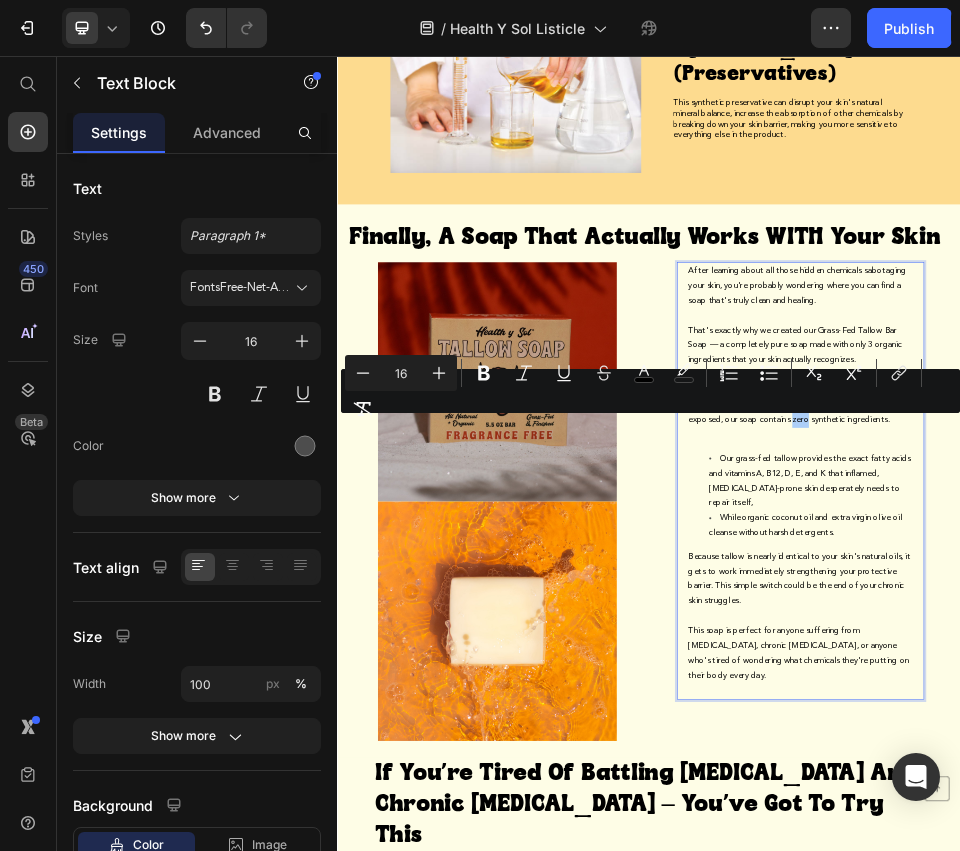 click on "Minus 16 Plus Bold Italic Underline       Strikethrough
color
color Numbered List Bulleted List Subscript Superscript       link Remove Format" at bounding box center (650, 391) 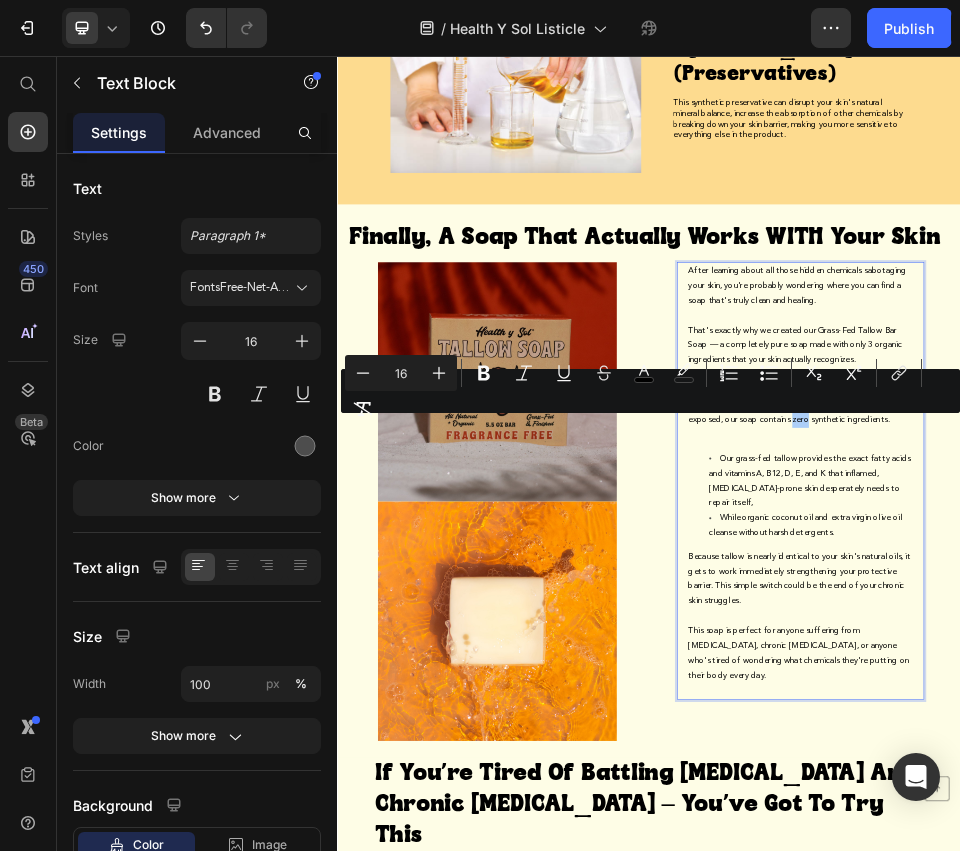 click on "Minus 16 Plus Bold Italic Underline       Strikethrough
color
color Numbered List Bulleted List Subscript Superscript       link Remove Format" at bounding box center [650, 391] 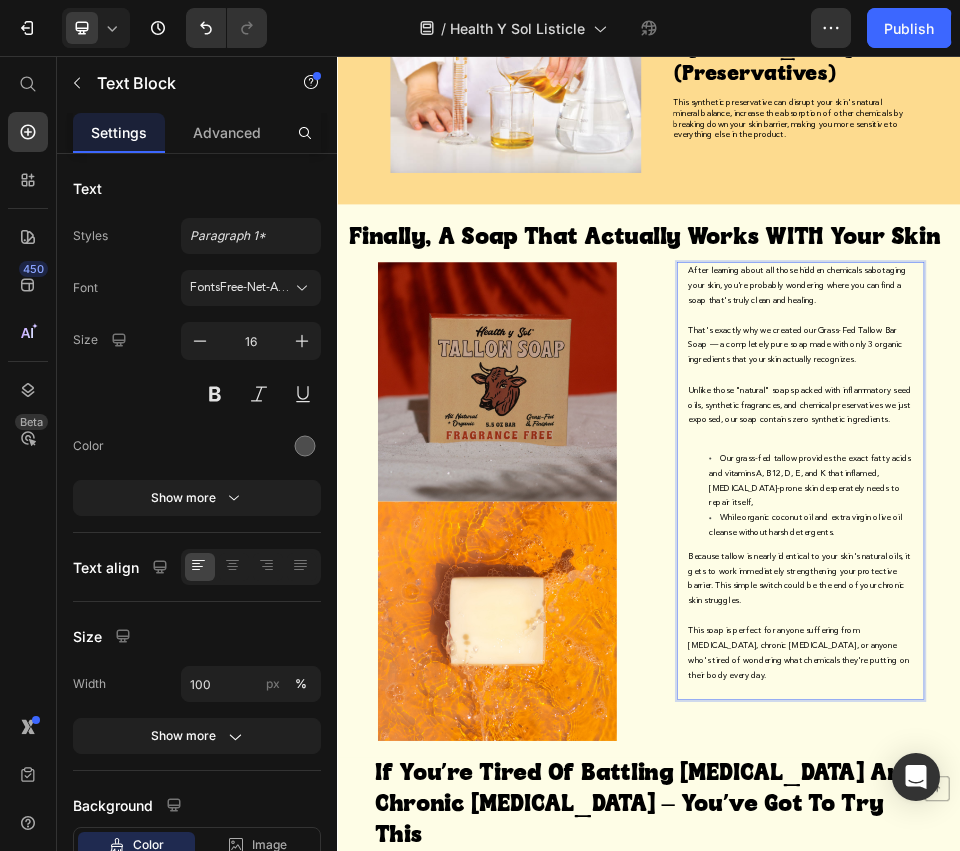 click on "Unlike those "natural" soaps packed with inflammatory seed oils, synthetic fragrances, and chemical preservatives we just exposed, our soap contains zero synthetic ingredients." at bounding box center [1229, 729] 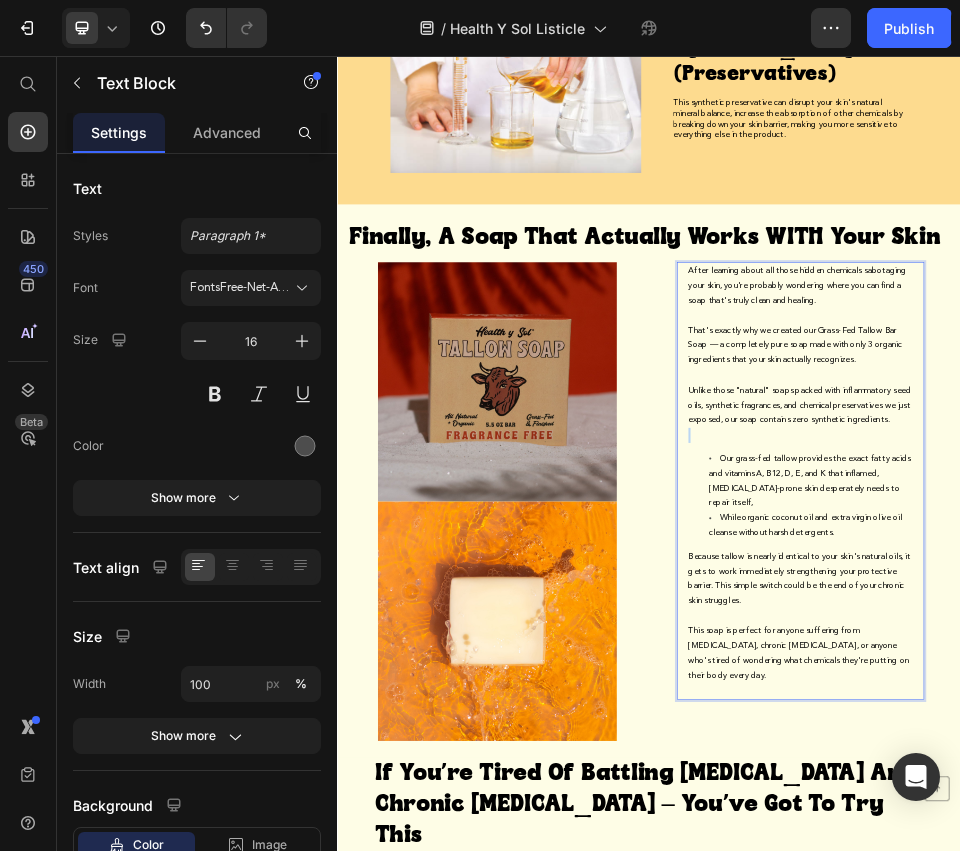 click on "Unlike those "natural" soaps packed with inflammatory seed oils, synthetic fragrances, and chemical preservatives we just exposed, our soap contains zero synthetic ingredients." at bounding box center [1229, 729] 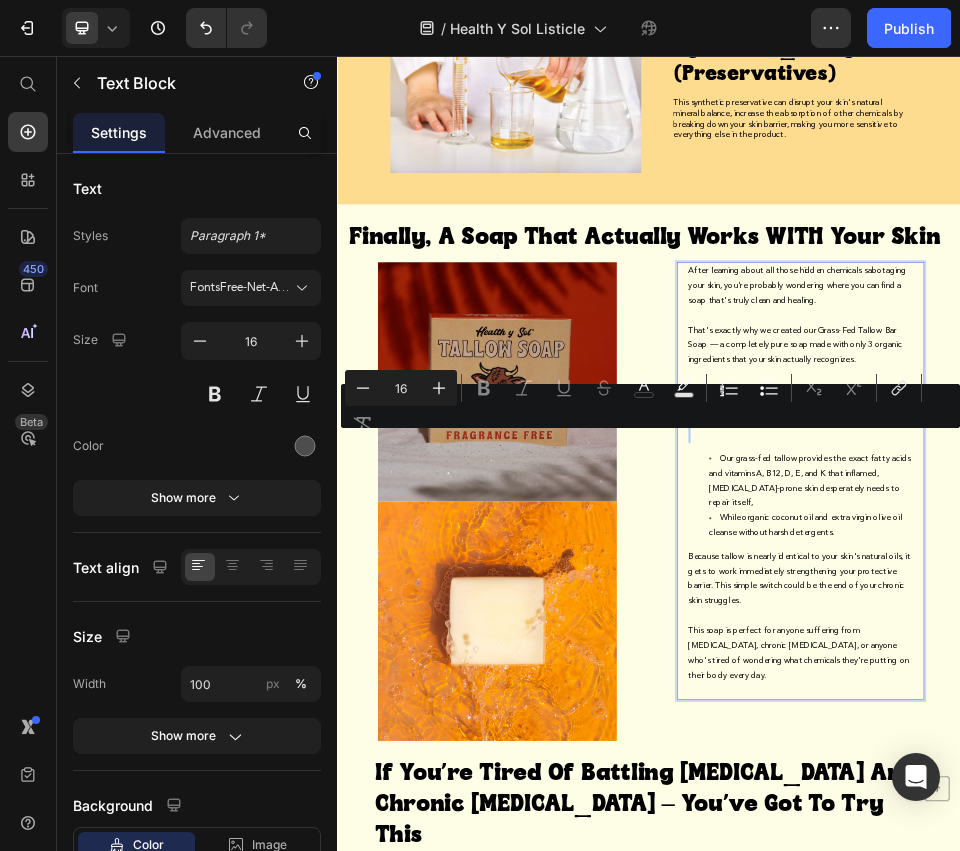 click on "Minus 16 Plus Bold Italic Underline       Strikethrough
color
color Numbered List Bulleted List Subscript Superscript       link Remove Format" at bounding box center (650, 406) 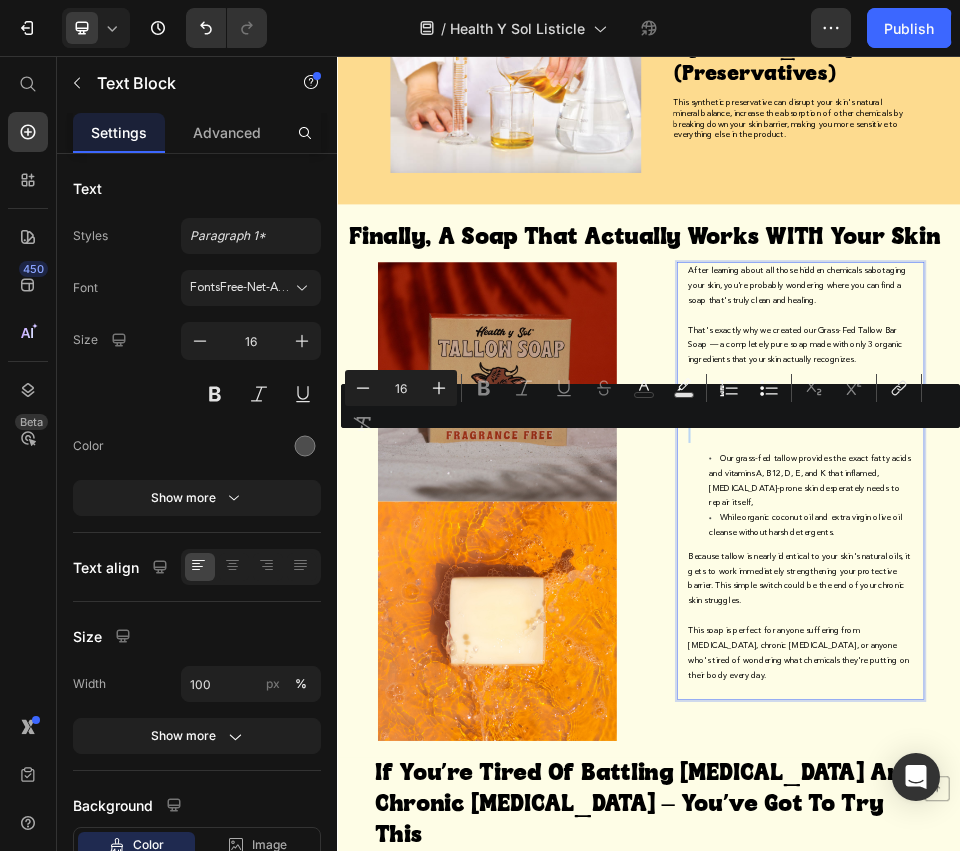 click on "Because tallow is nearly identical to your skin's natural oils, it gets to work immediately strengthening your protective barrier. This simple switch could be the end of your chronic skin struggles." at bounding box center (1227, 1063) 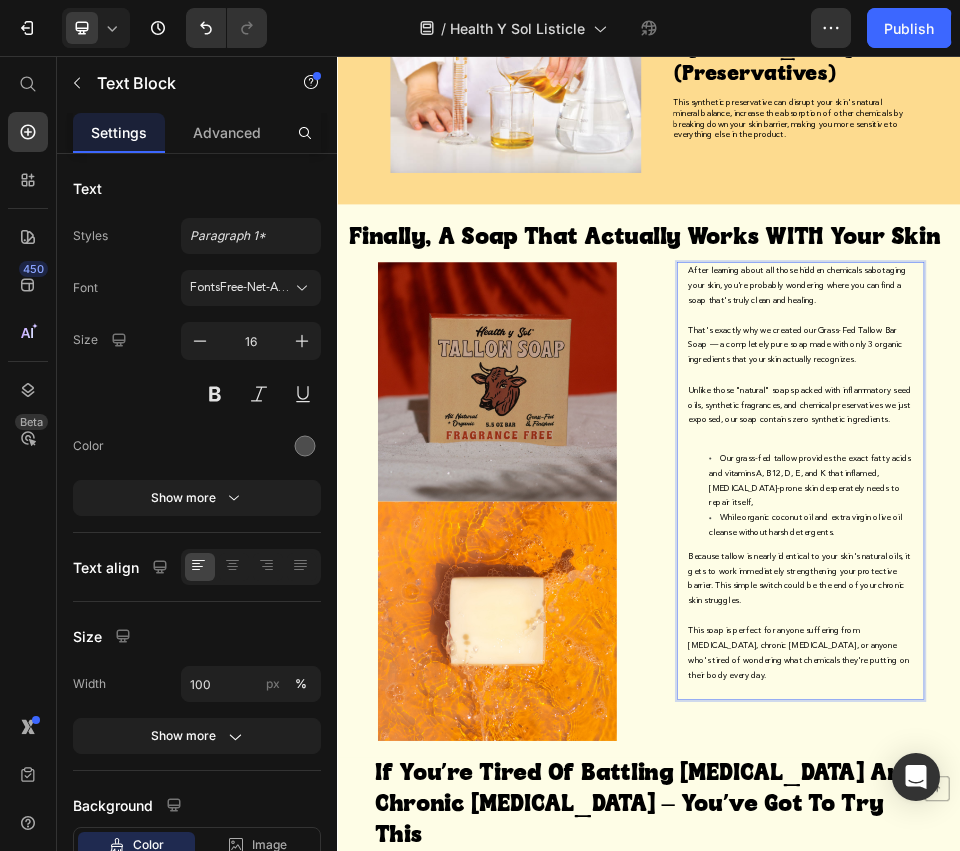 click on "Unlike those "natural" soaps packed with inflammatory seed oils, synthetic fragrances, and chemical preservatives we just exposed, our soap contains zero synthetic ingredients." at bounding box center (1227, 729) 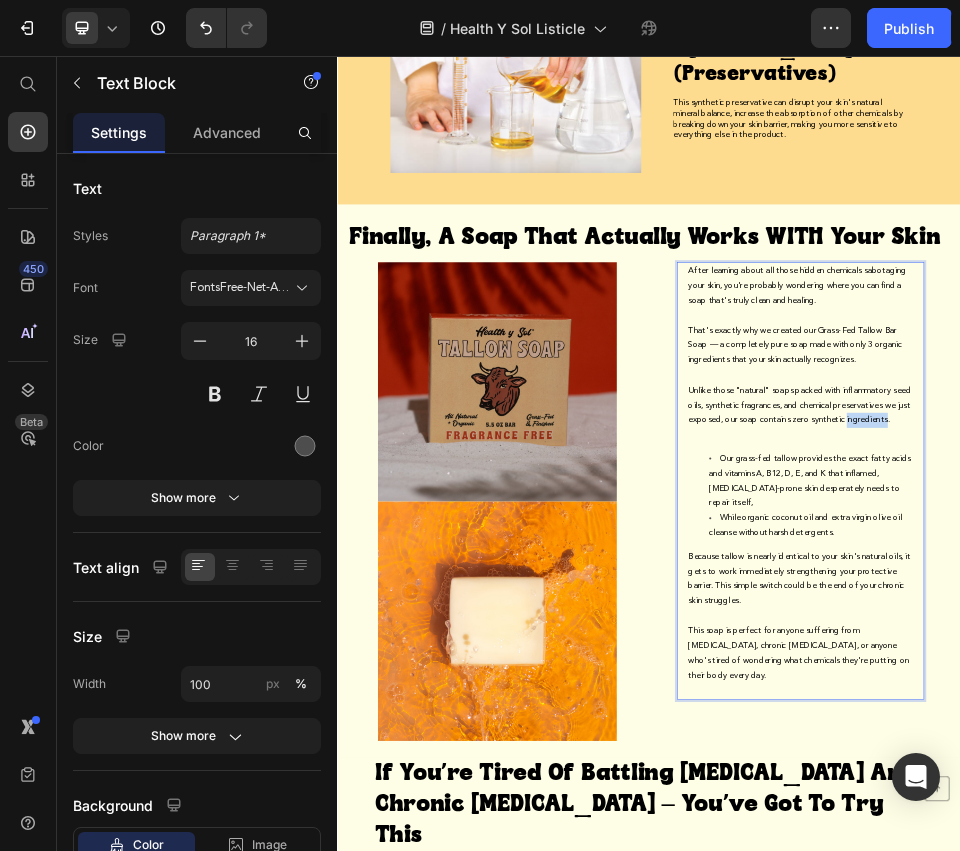click on "Unlike those "natural" soaps packed with inflammatory seed oils, synthetic fragrances, and chemical preservatives we just exposed, our soap contains zero synthetic ingredients." at bounding box center (1227, 729) 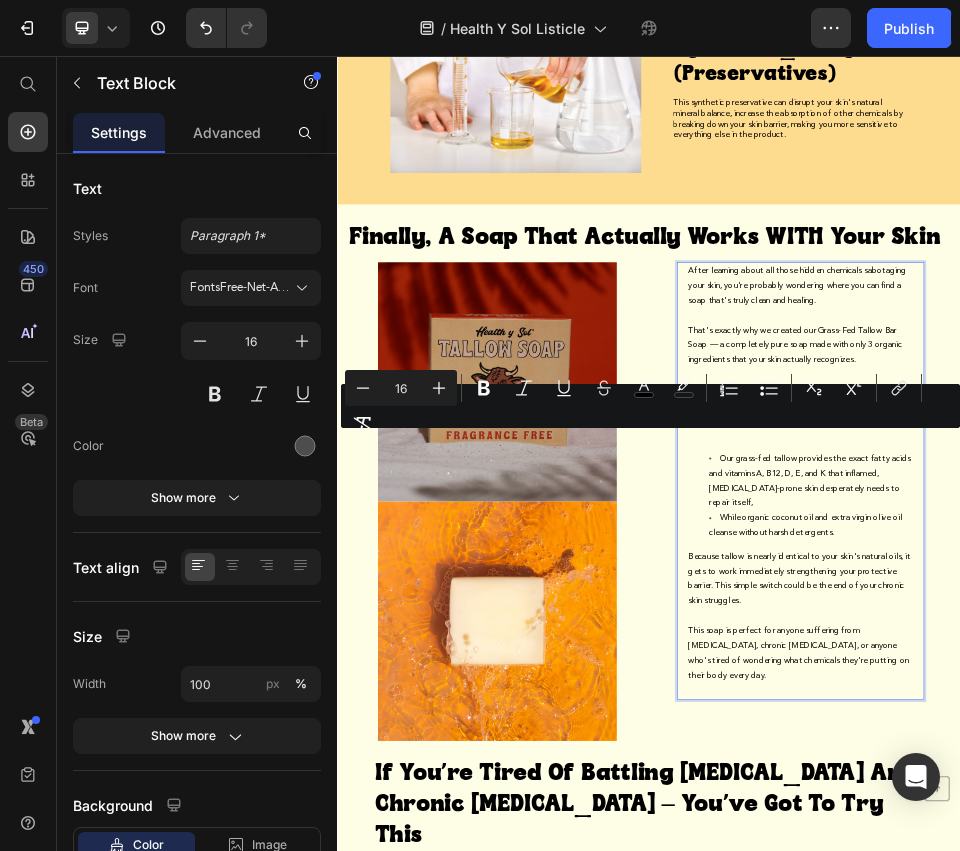 click on "Minus 16 Plus Bold Italic Underline       Strikethrough
color
color Numbered List Bulleted List Subscript Superscript       link Remove Format" at bounding box center [650, 406] 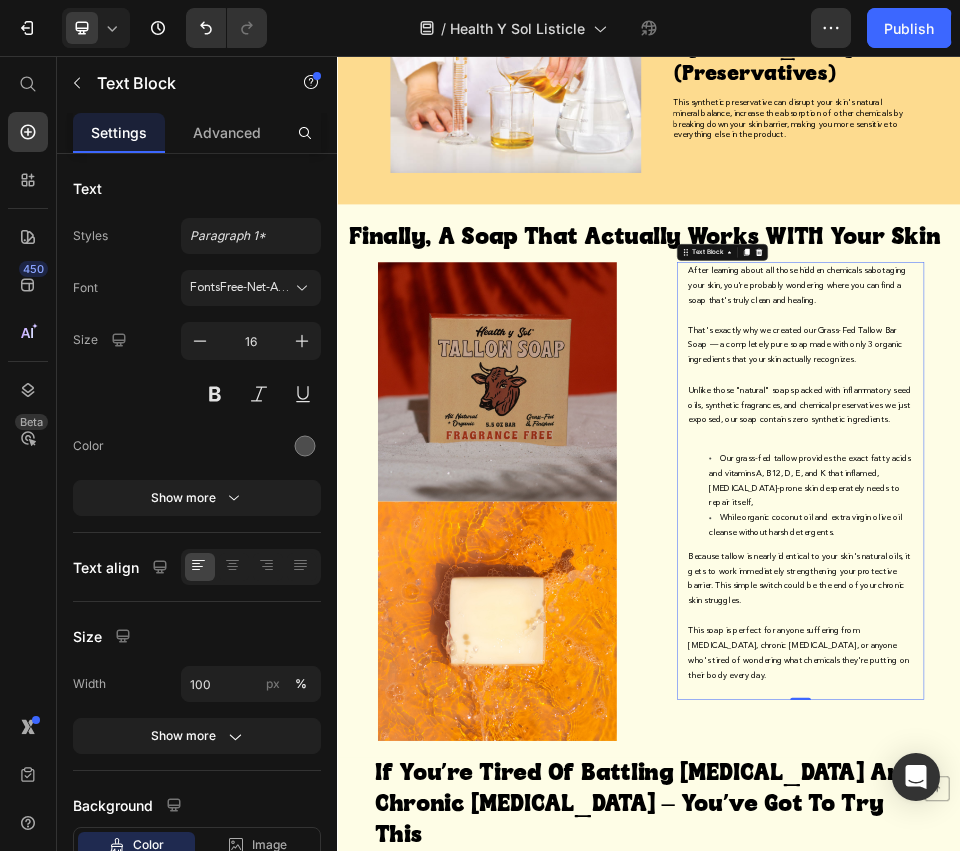 click on "While organic coconut oil and extra virgin olive oil cleanse without harsh detergents." at bounding box center [1249, 961] 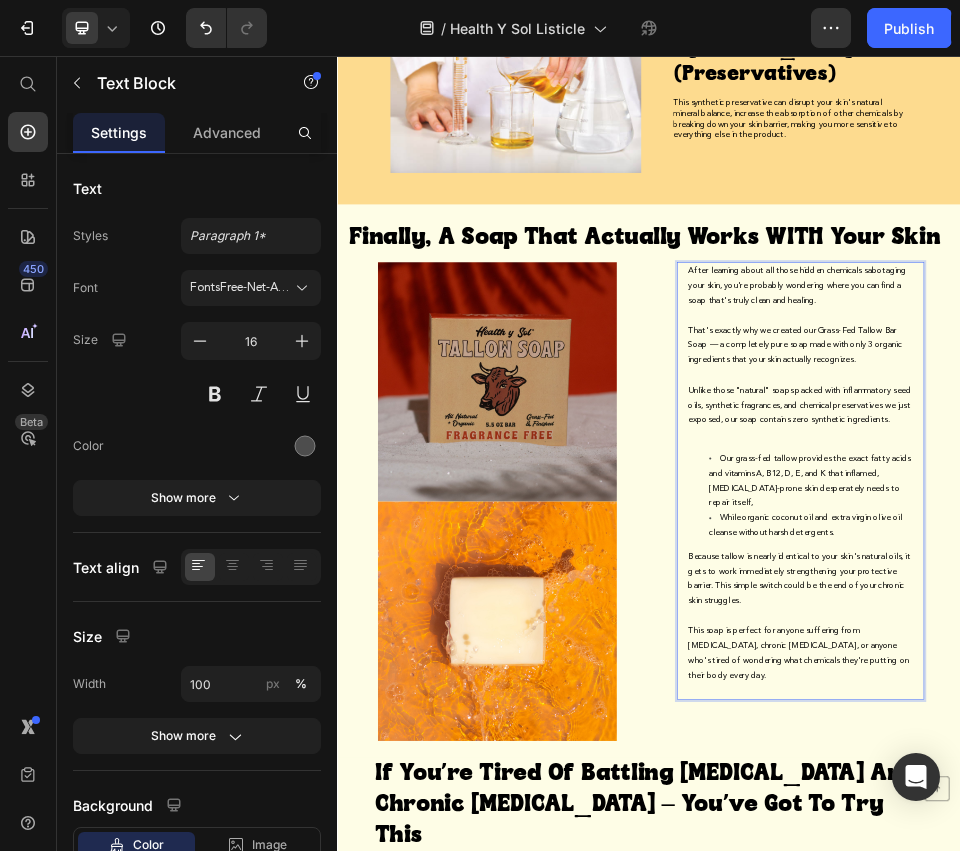 click on "Unlike those "natural" soaps packed with inflammatory seed oils, synthetic fragrances, and chemical preservatives we just exposed, our soap contains zero synthetic ingredients." at bounding box center (1227, 729) 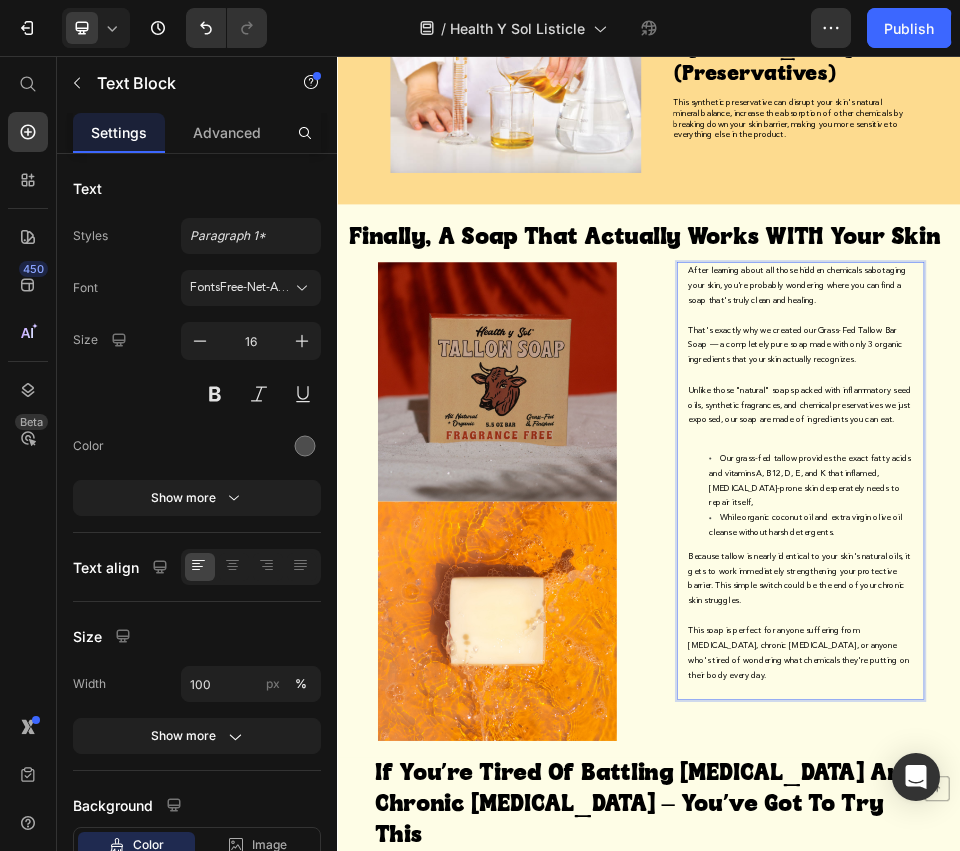 click on "Because tallow is nearly identical to your skin's natural oils, it gets to work immediately strengthening your protective barrier. This simple switch could be the end of your chronic skin struggles." at bounding box center [1227, 1063] 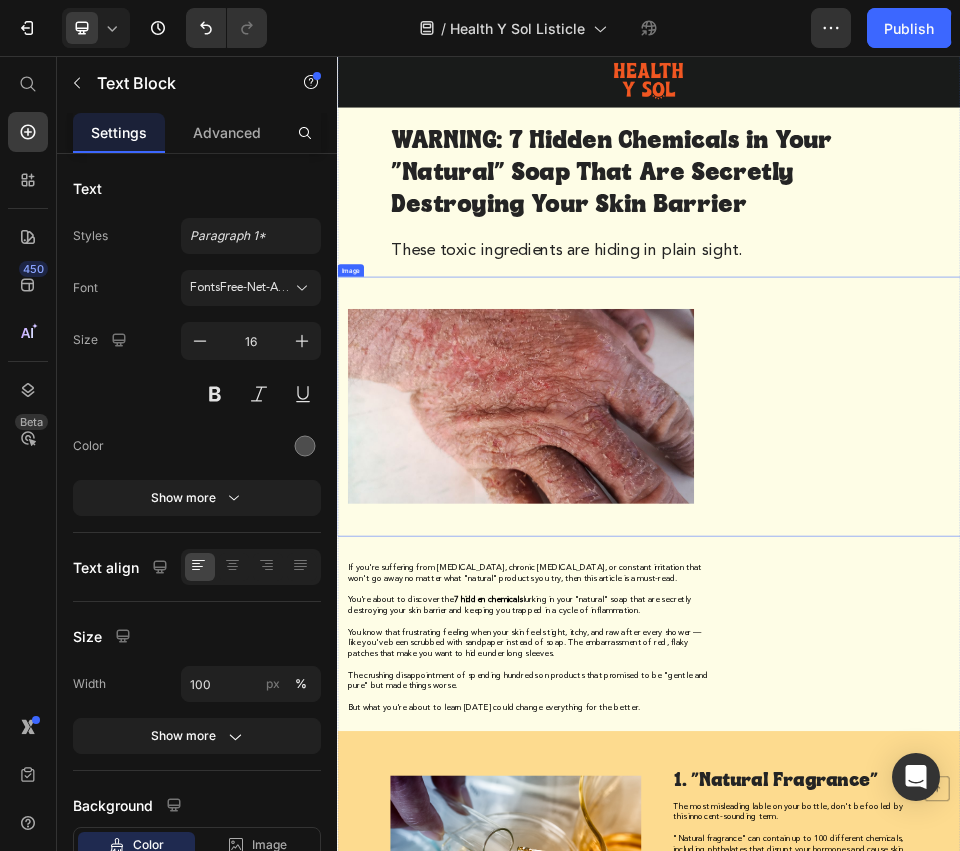 scroll, scrollTop: 0, scrollLeft: 0, axis: both 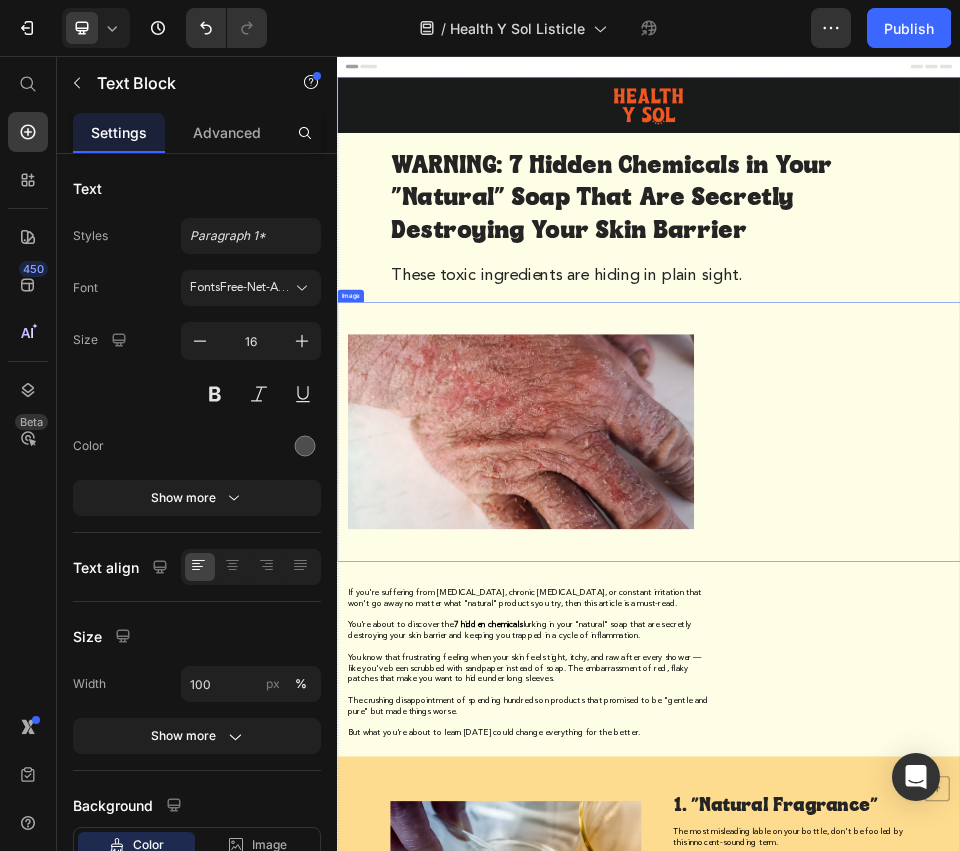 click at bounding box center [937, 780] 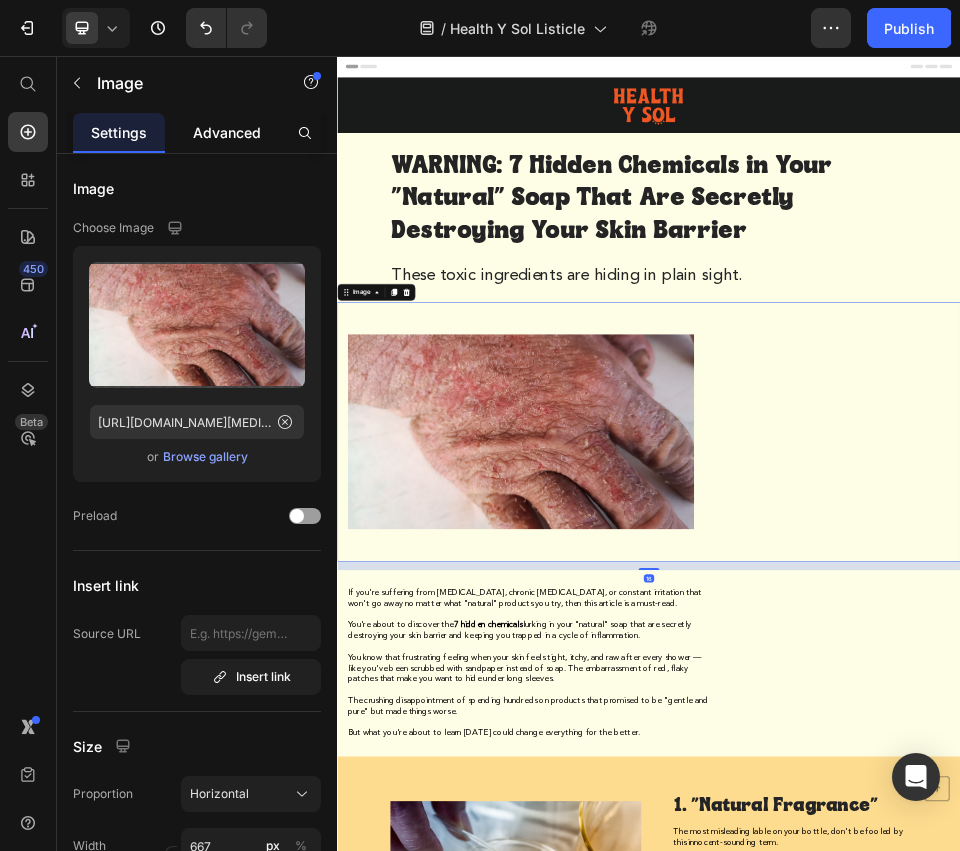 click on "Advanced" 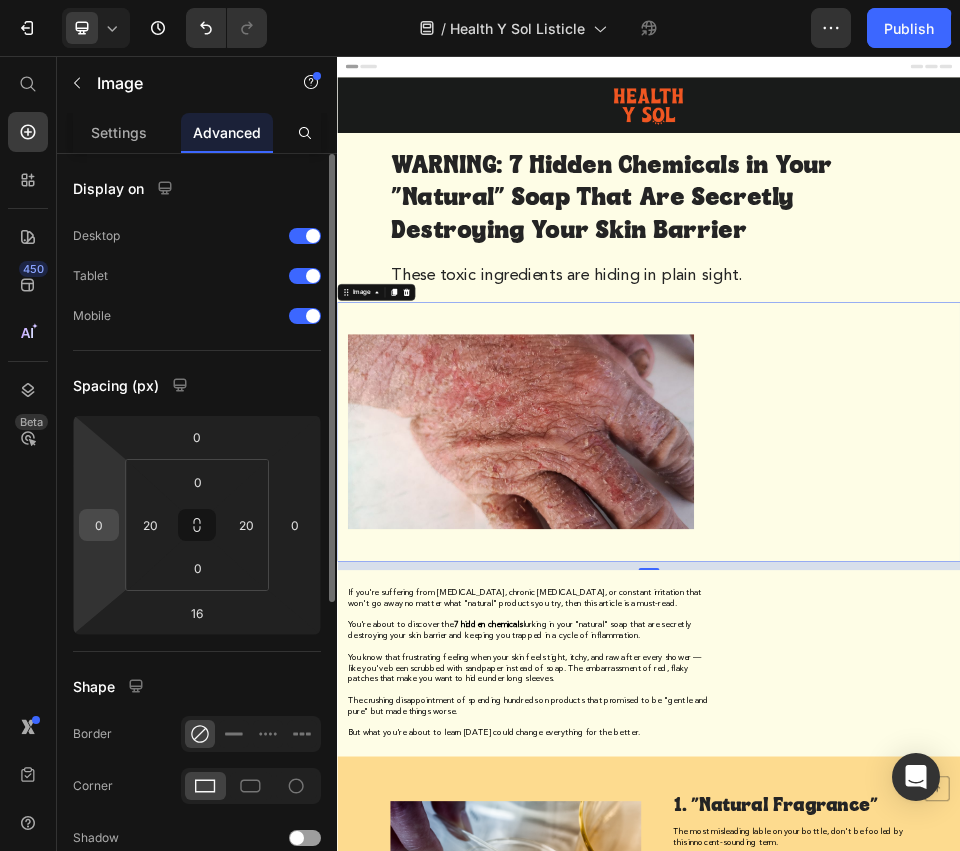 click on "0" at bounding box center (99, 525) 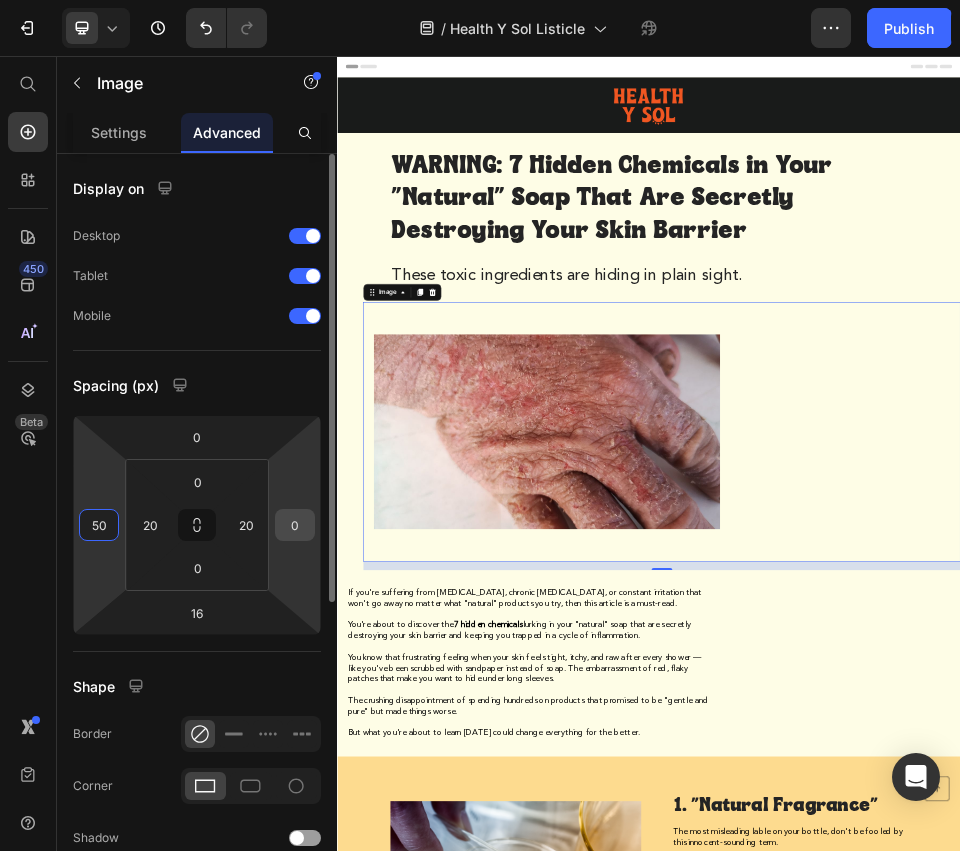 type on "50" 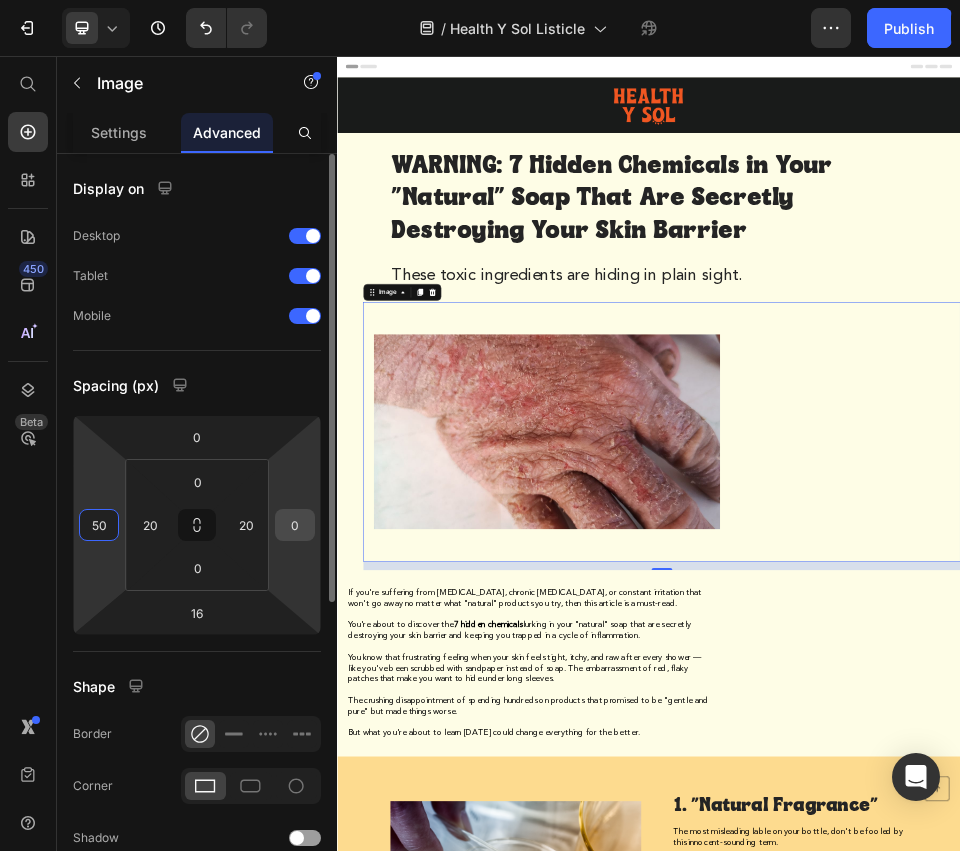 click on "0" at bounding box center (295, 525) 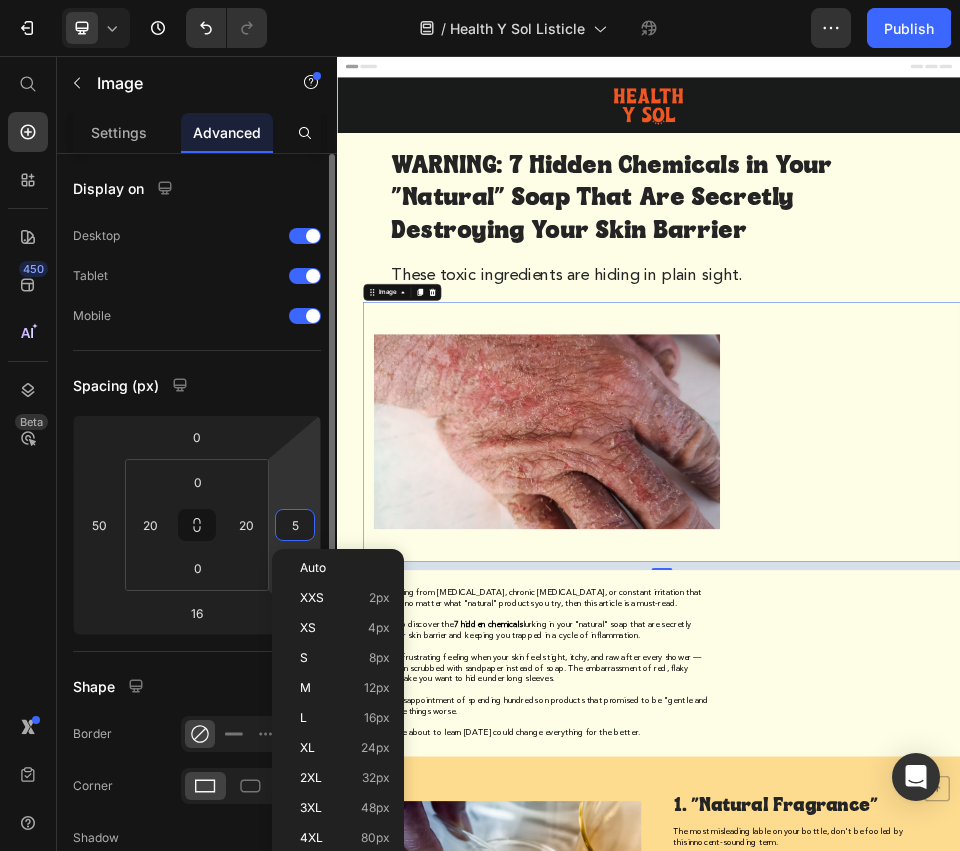 type on "50" 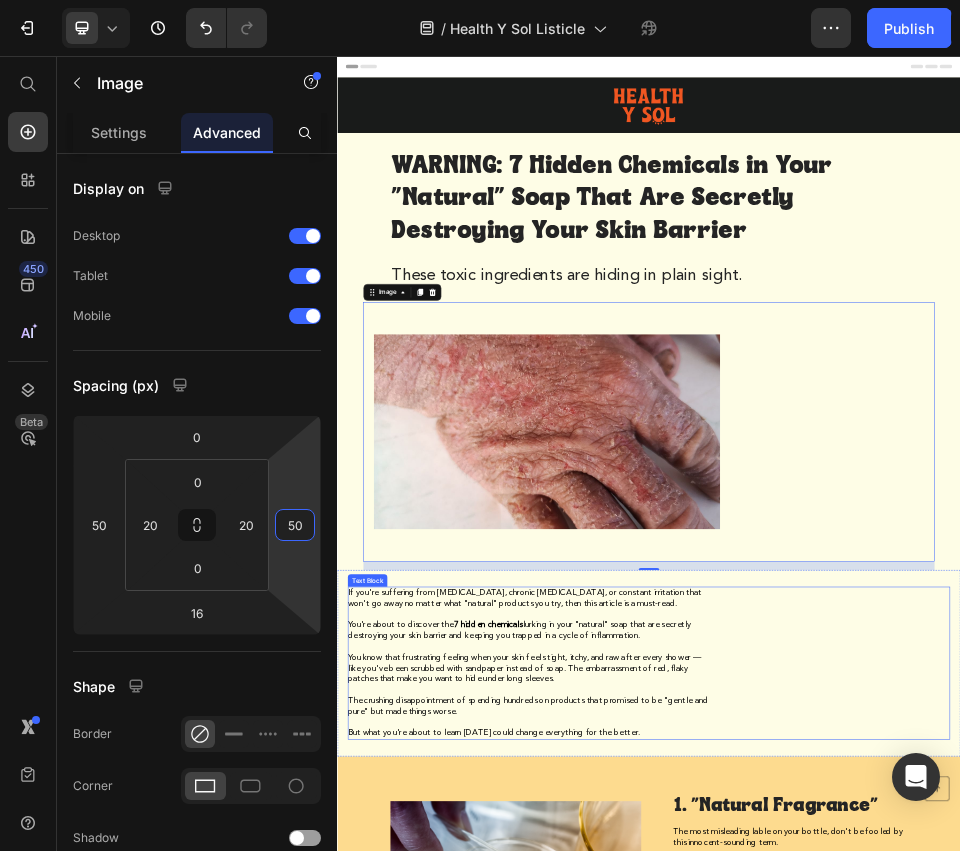 click on "If you're suffering from [MEDICAL_DATA], chronic [MEDICAL_DATA], or constant irritation that won't go away no matter what "natural" products you try, then this article is a must-read." at bounding box center (698, 1100) 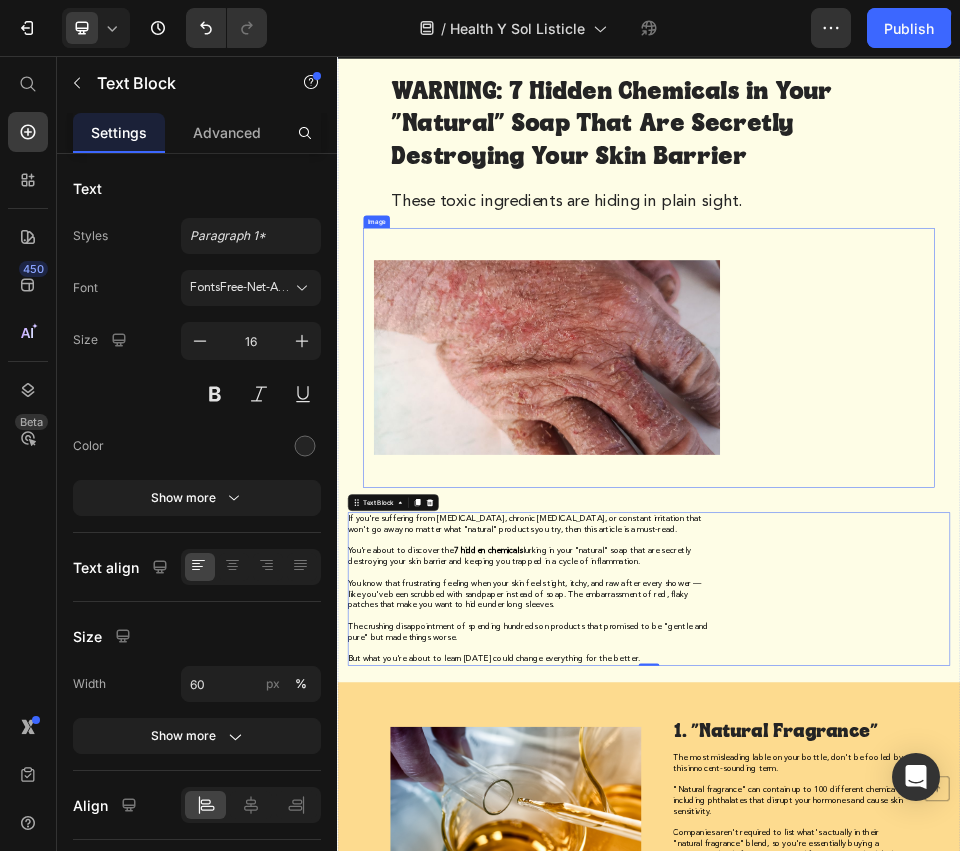 scroll, scrollTop: 50, scrollLeft: 0, axis: vertical 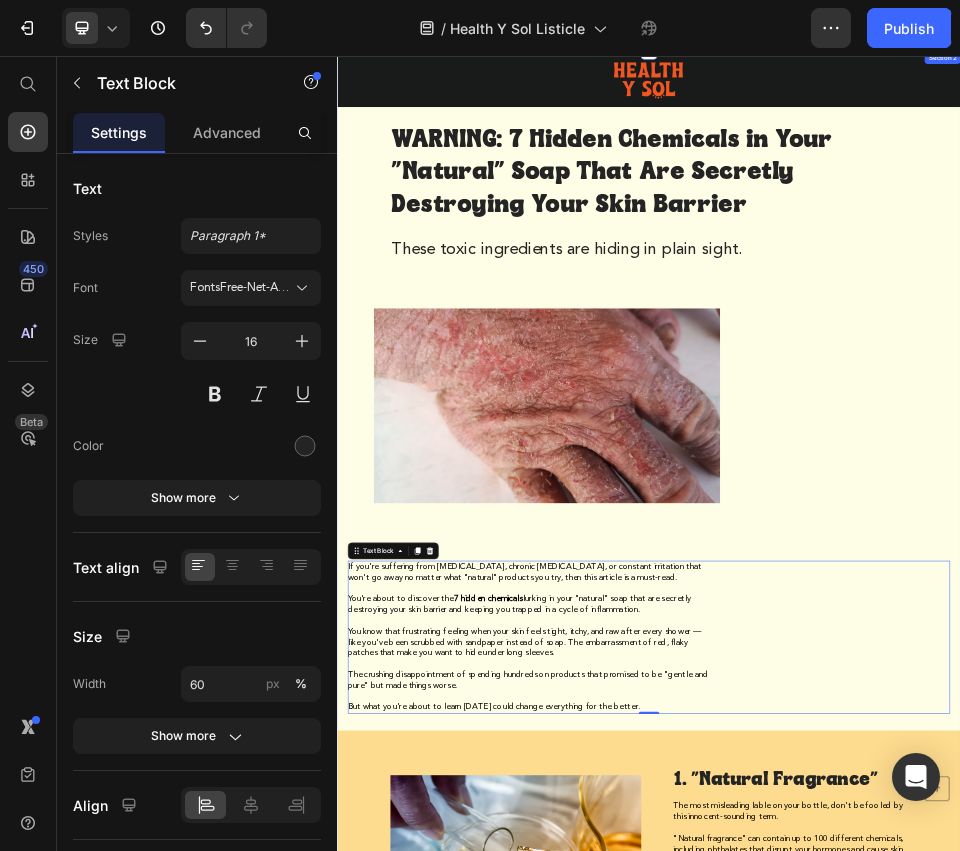 click on "Image Row Row WARNING: 7 Hidden Chemicals in Your "Natural" Soap That Are Secretly Destroying Your Skin Barrier Heading These toxic ingredients are hiding in plain sight. Heading Image If you're suffering from [MEDICAL_DATA], chronic [MEDICAL_DATA], or constant irritation that won't go away no matter what "natural" products you try, then this article is a must-read.   You're about to discover the  7 hidden chemicals  lurking in your "natural" soap that are secretly destroying your skin barrier and keeping you trapped in a cycle of inflammation.   You know that frustrating feeling when your skin feels tight, itchy, and raw after every shower — like you've been scrubbed with sandpaper instead of soap. The embarrassment of red, flaky patches that make you want to hide under long sleeves.    The crushing disappointment of spending hundreds on products that promised to be "gentle and pure" but made things worse.   But what you're about to learn [DATE] could change everything for the better. Text Block   0 Row Image" at bounding box center (937, 1589) 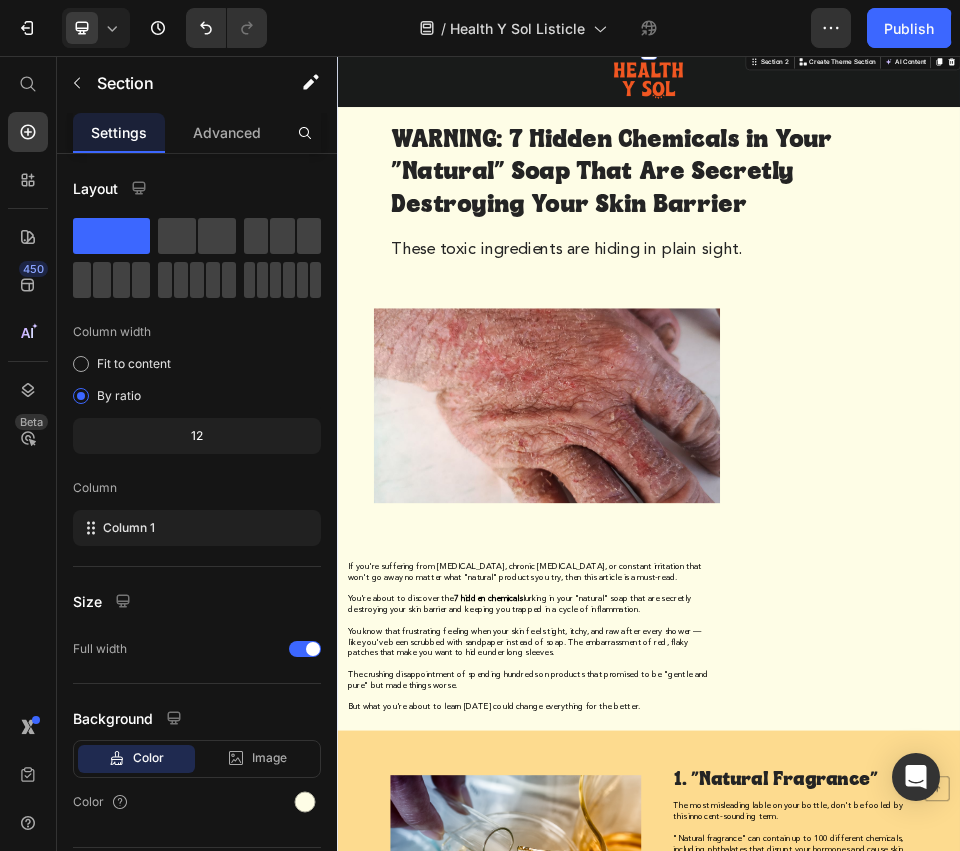 click on "WARNING: 7 Hidden Chemicals in Your "Natural" Soap That Are Secretly Destroying Your Skin Barrier" at bounding box center [937, 281] 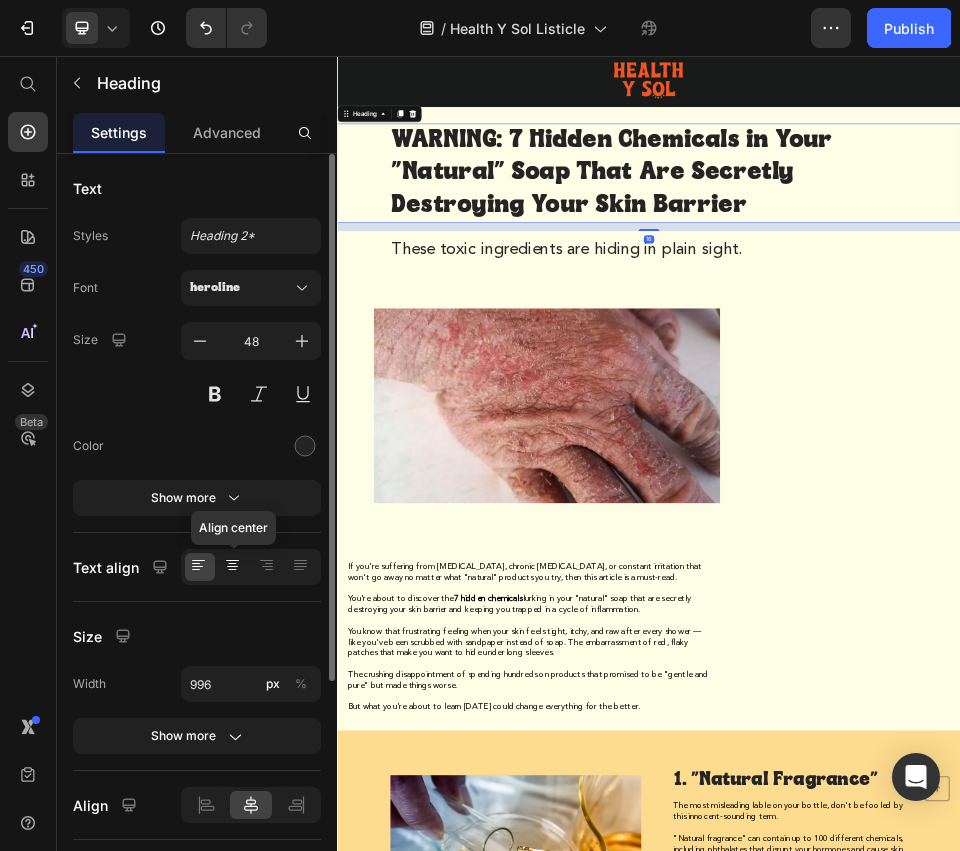 click 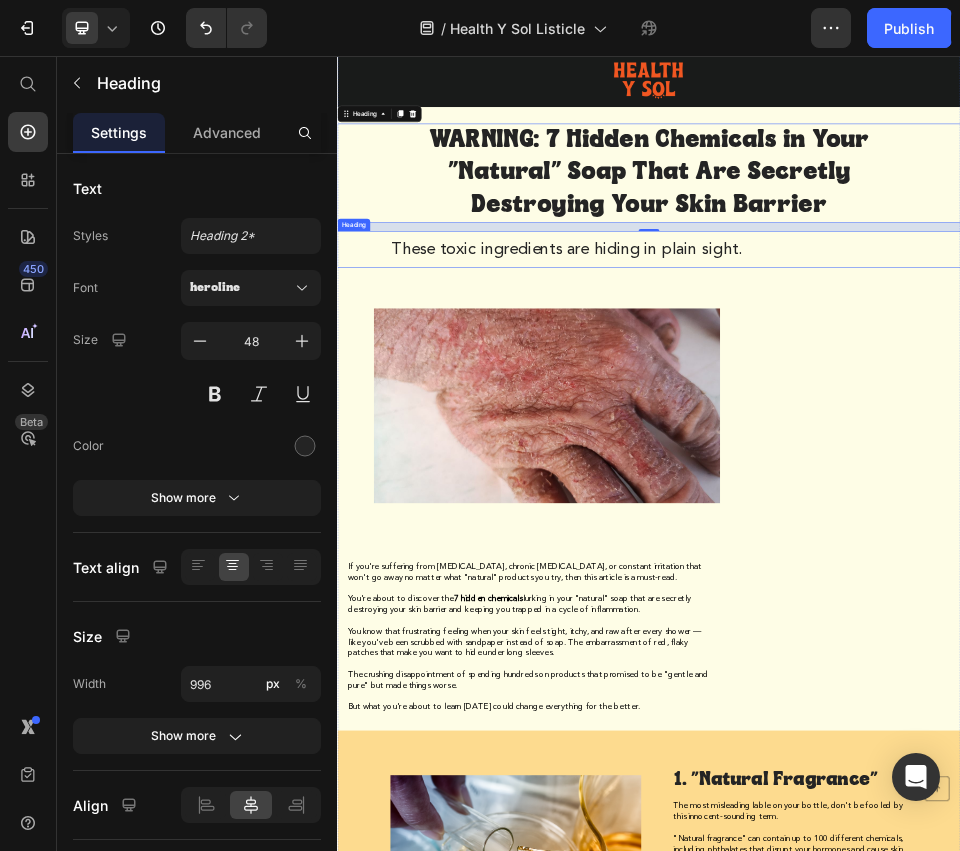 click on "These toxic ingredients are hiding in plain sight." at bounding box center (779, 430) 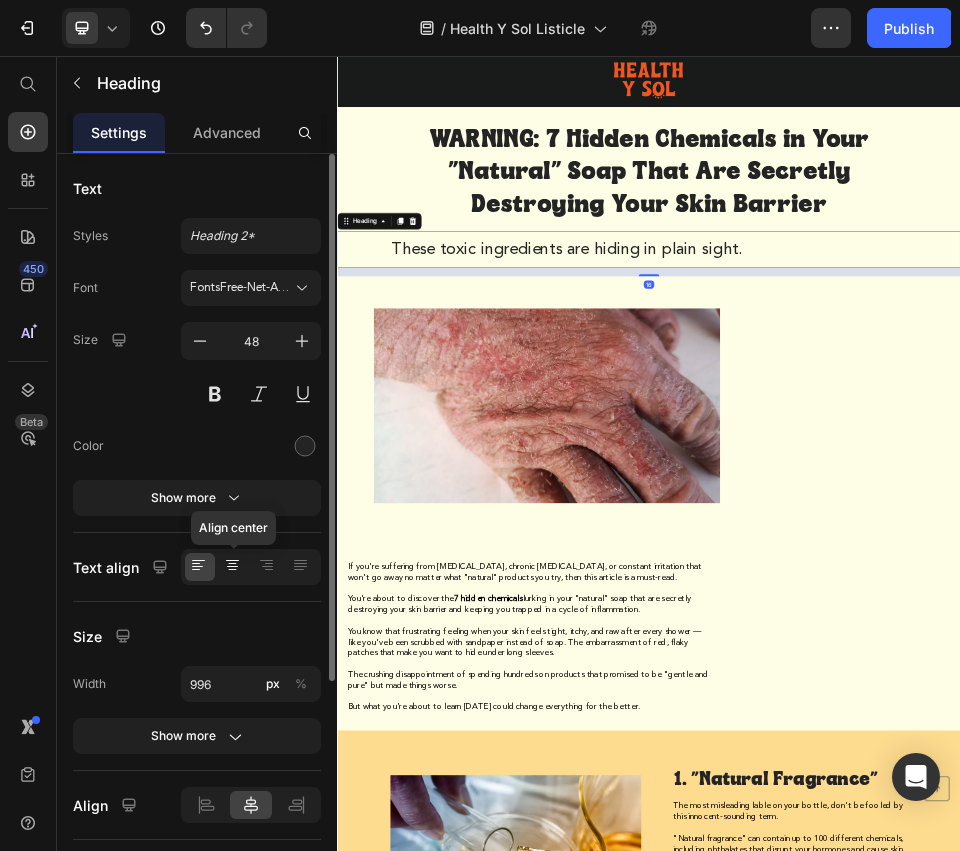 click 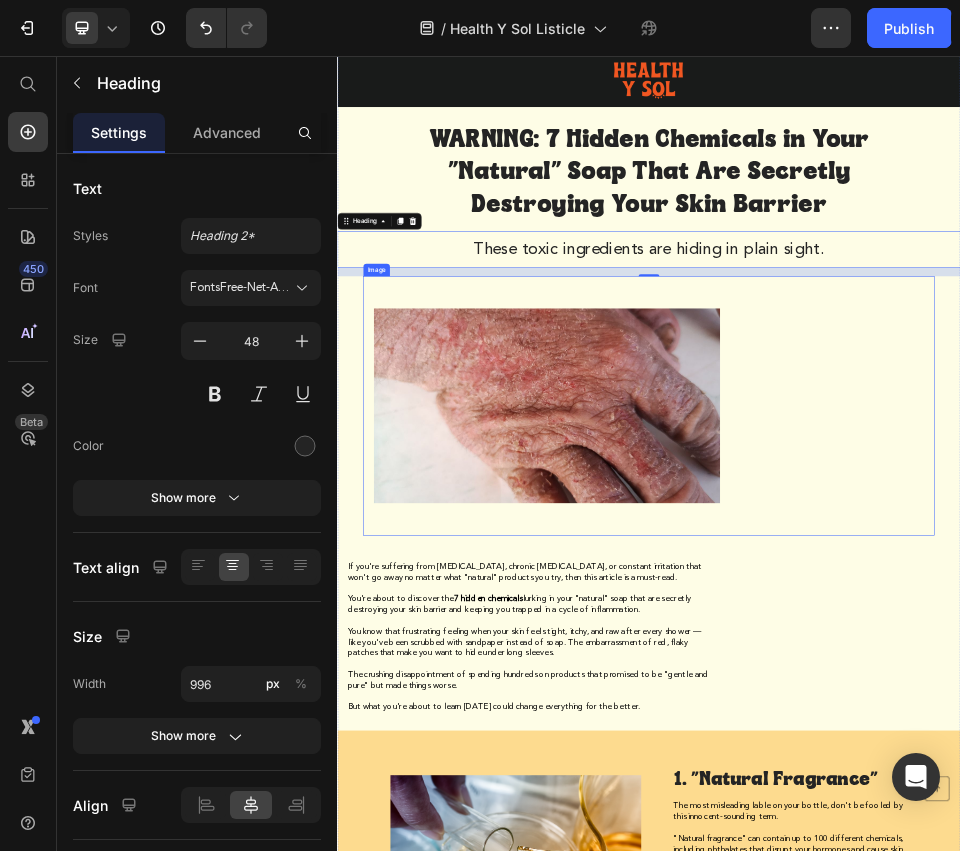 click at bounding box center [937, 730] 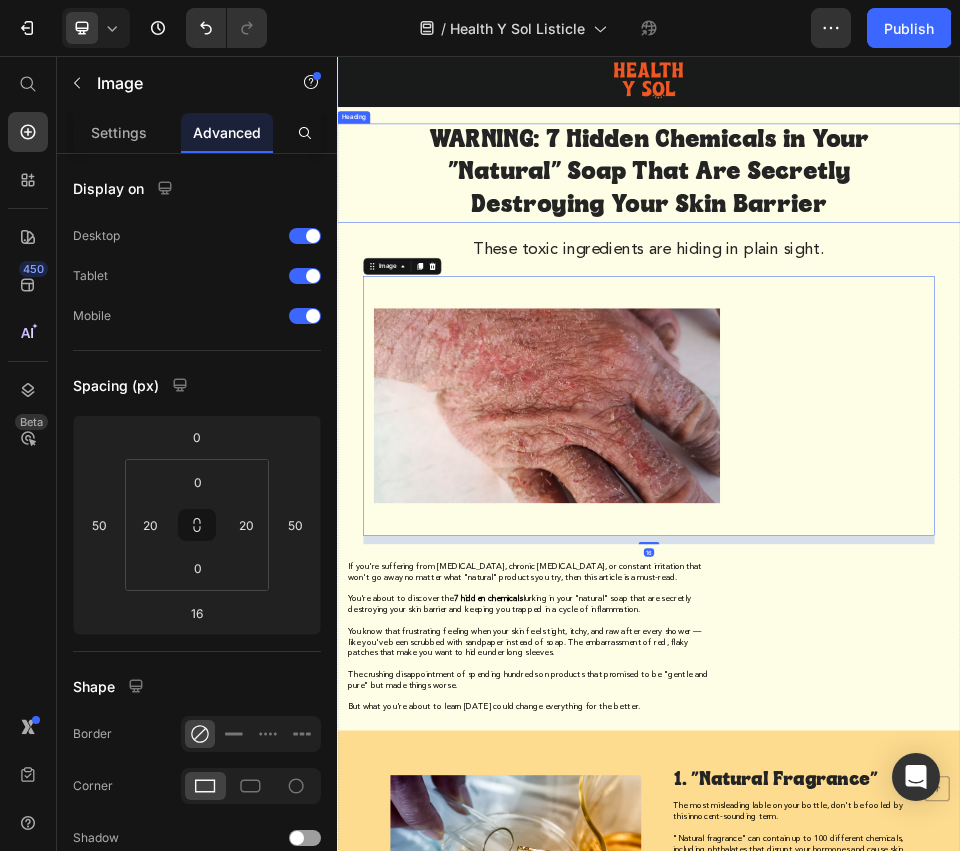 click on "WARNING: 7 Hidden Chemicals in Your "Natural" Soap That Are Secretly Destroying Your Skin Barrier" at bounding box center (937, 281) 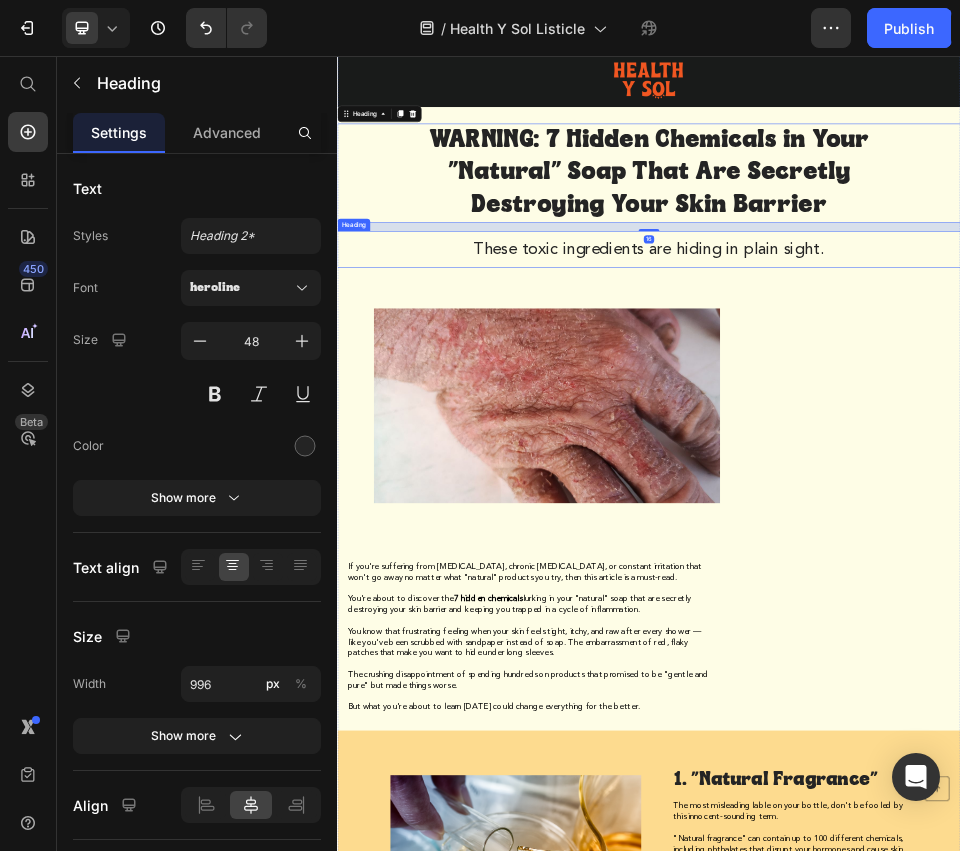 click on "These toxic ingredients are hiding in plain sight." at bounding box center (937, 430) 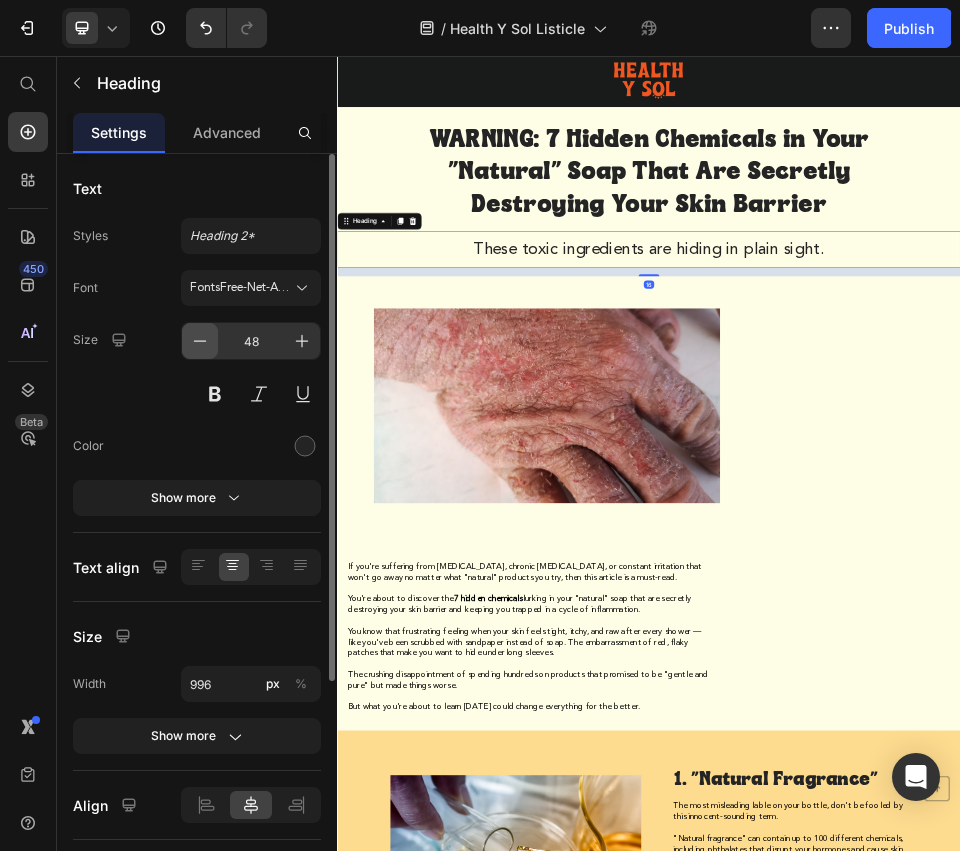 click 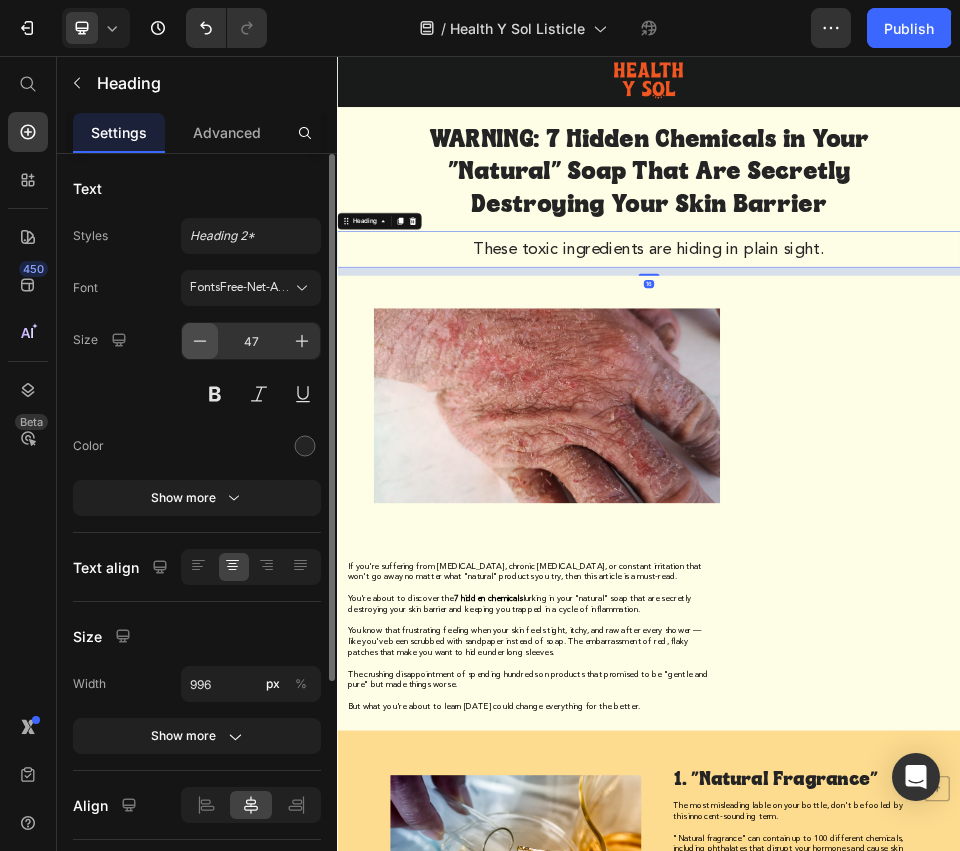 click 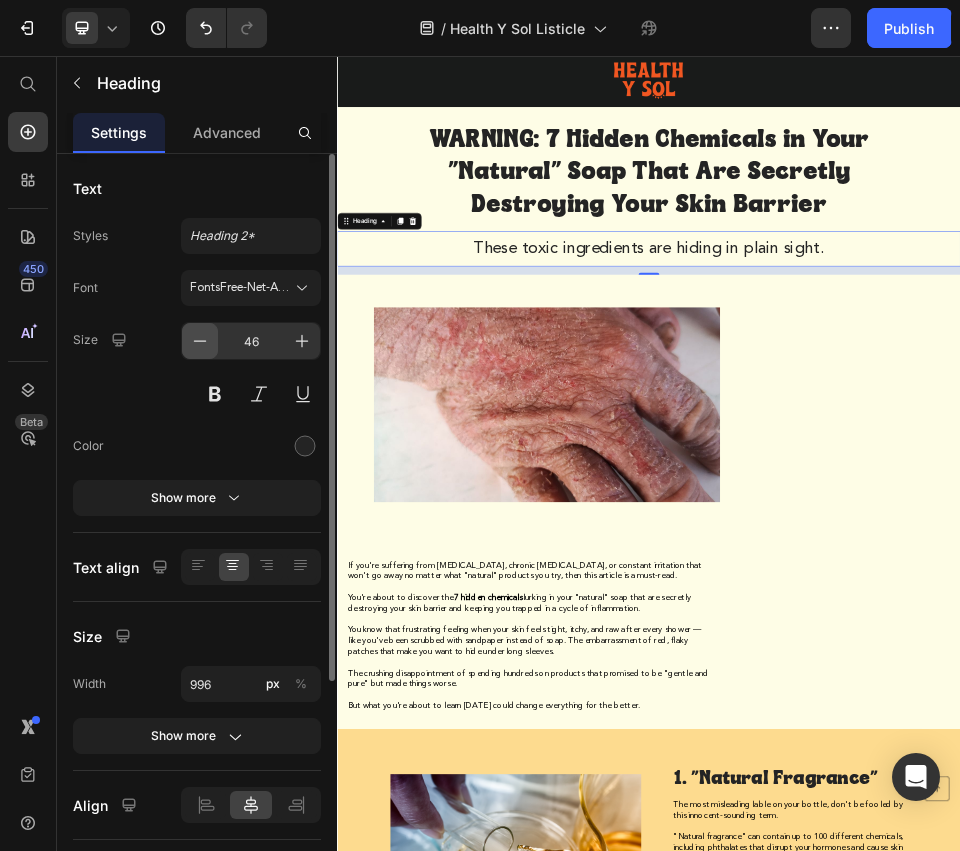 click 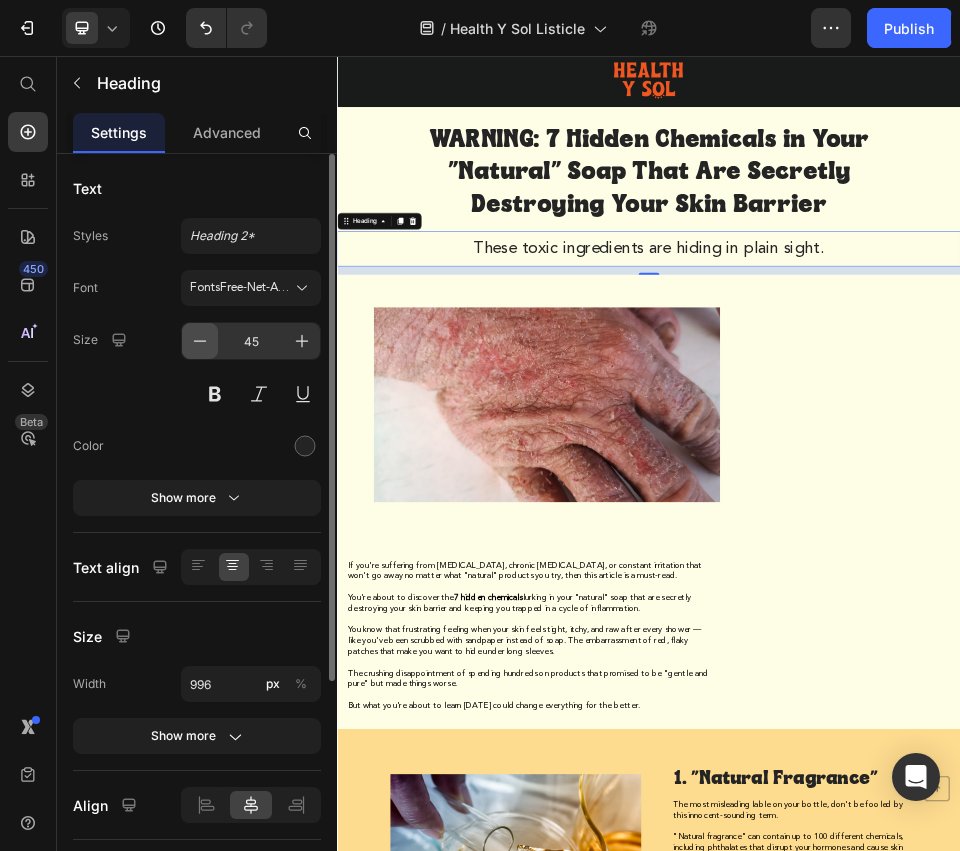 click 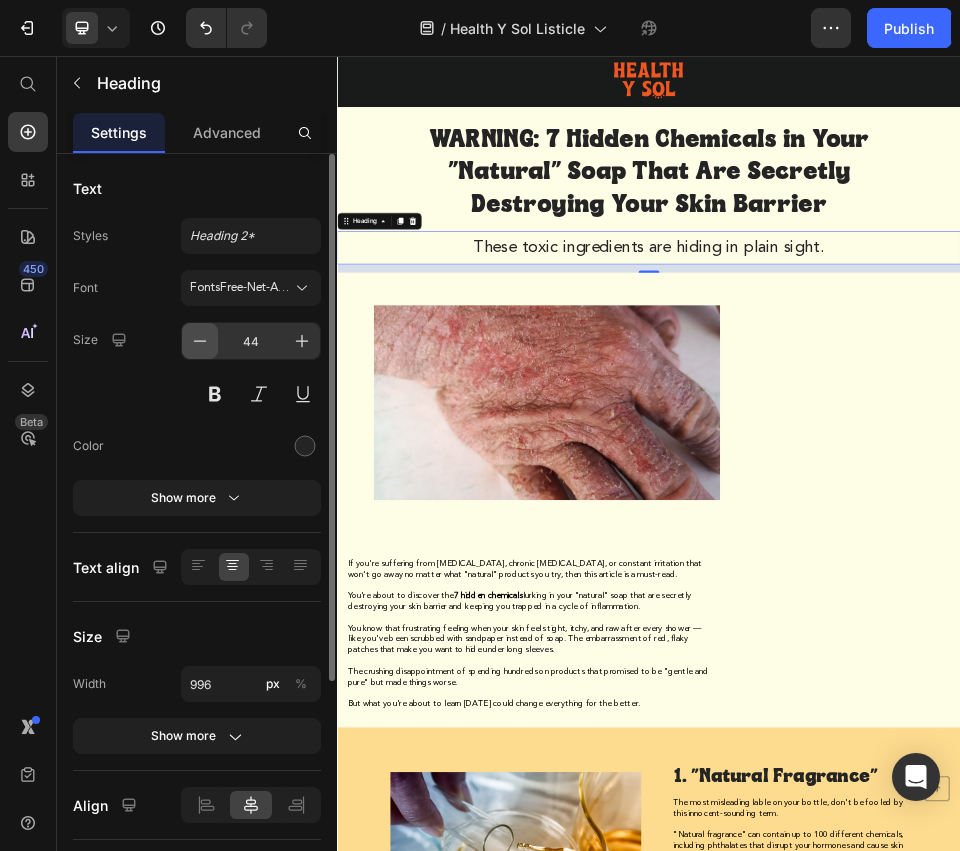 click 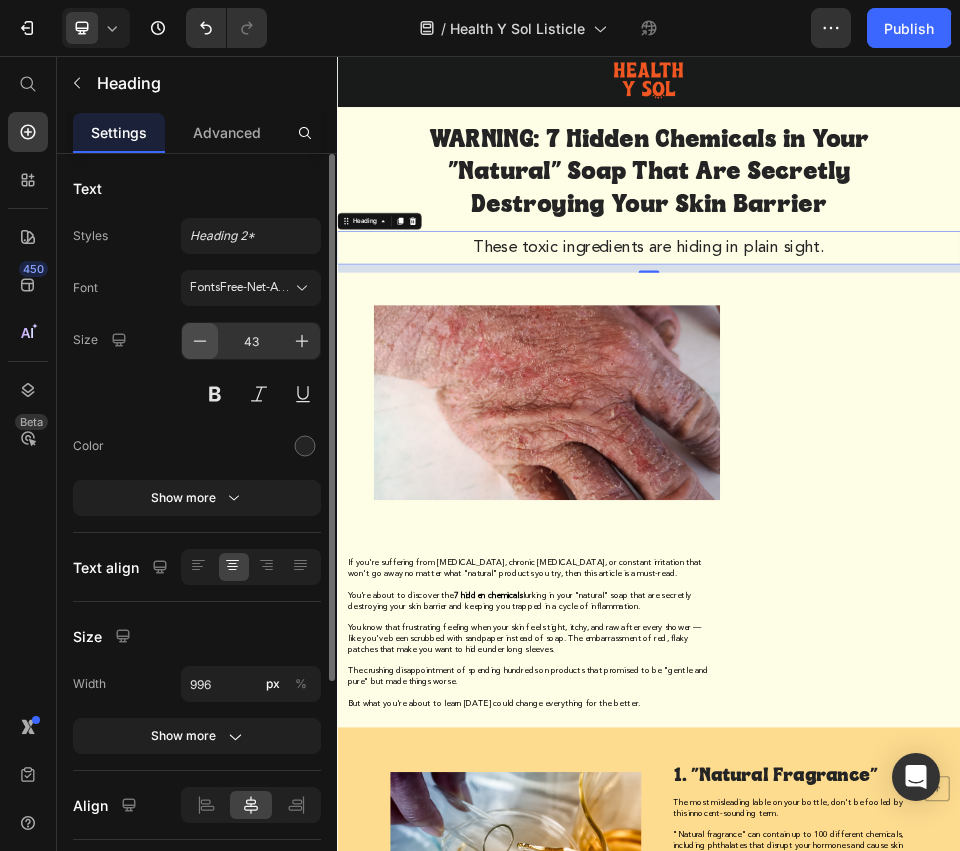 click 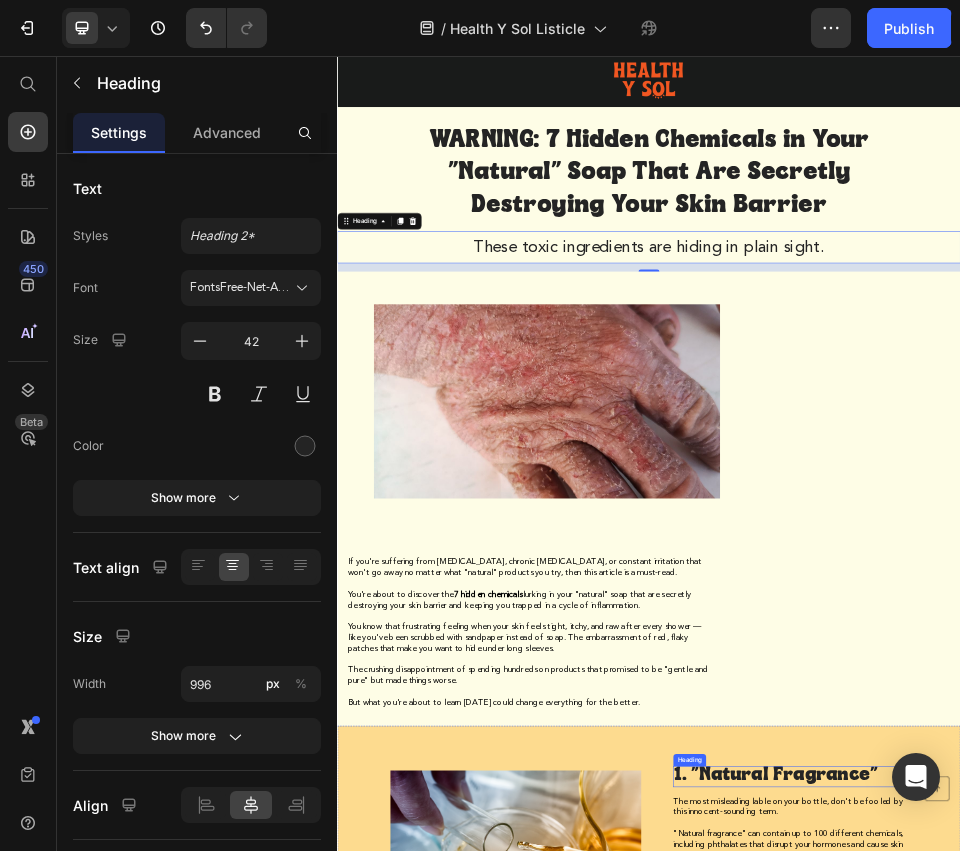 click on "1. "Natural Fragrance"" at bounding box center (1181, 1442) 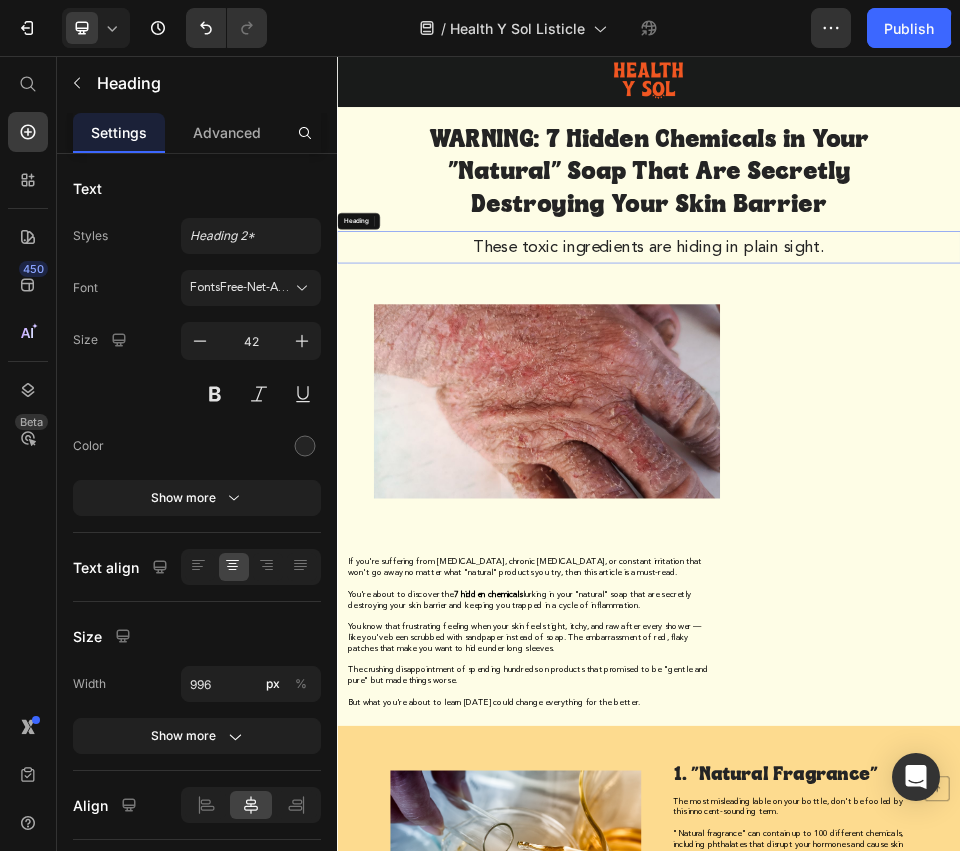 click on "These toxic ingredients are hiding in plain sight." at bounding box center [937, 425] 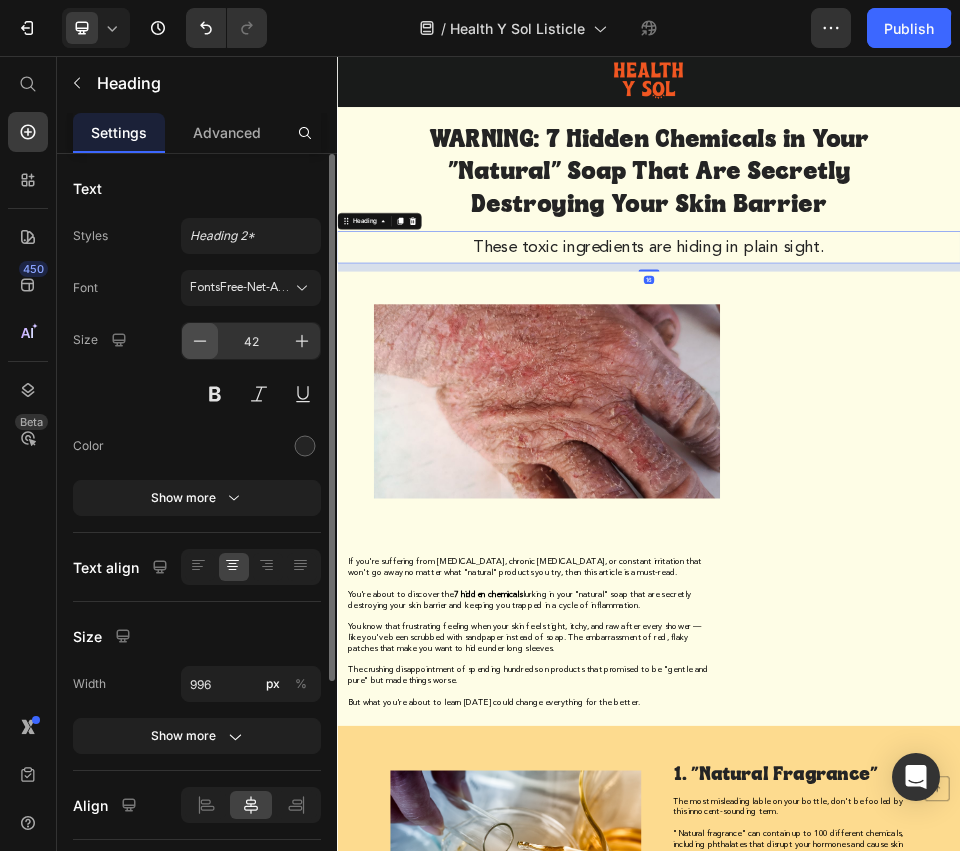 click 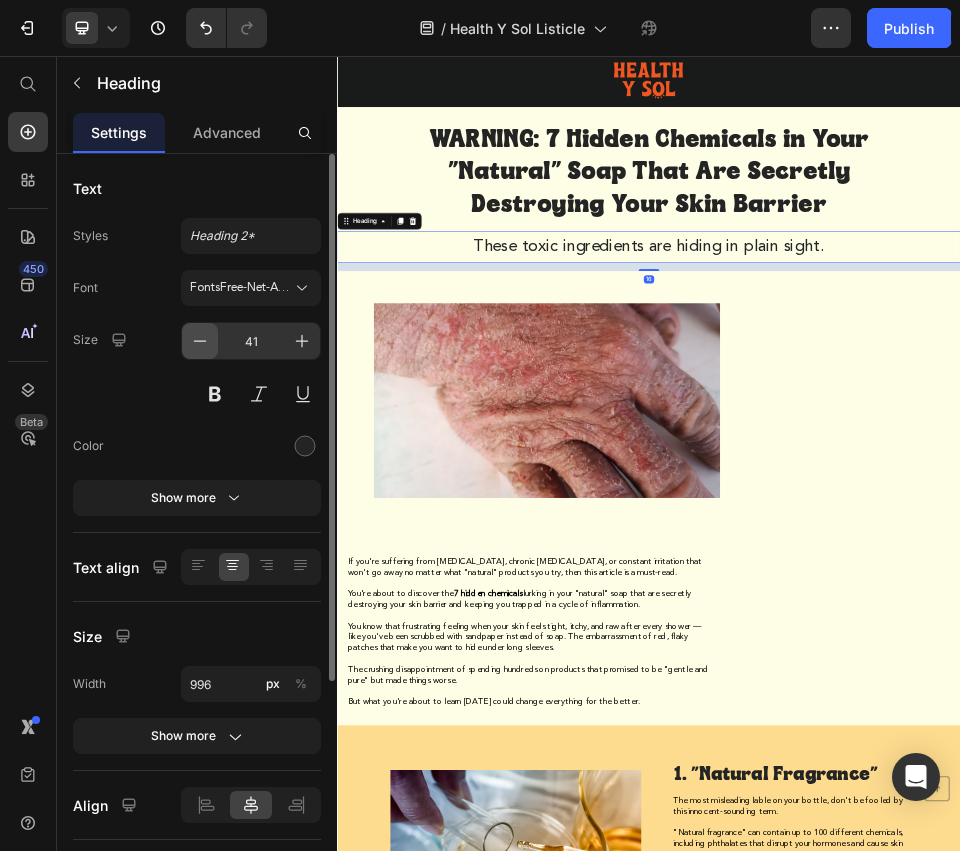 click 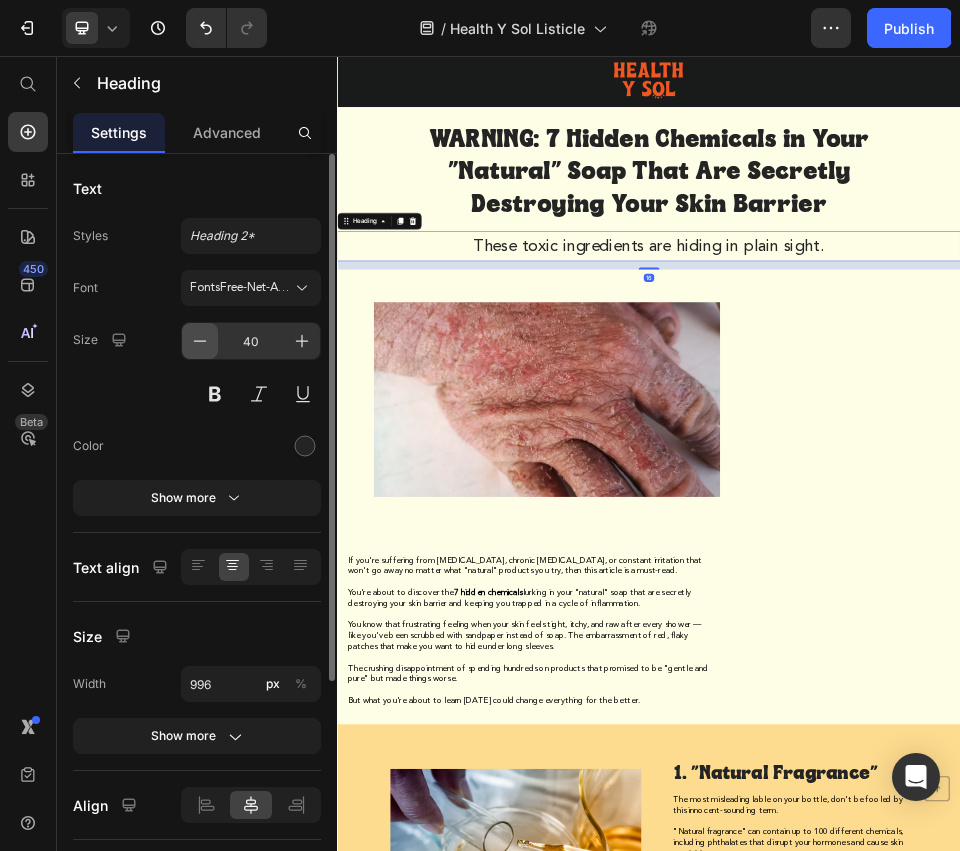 click 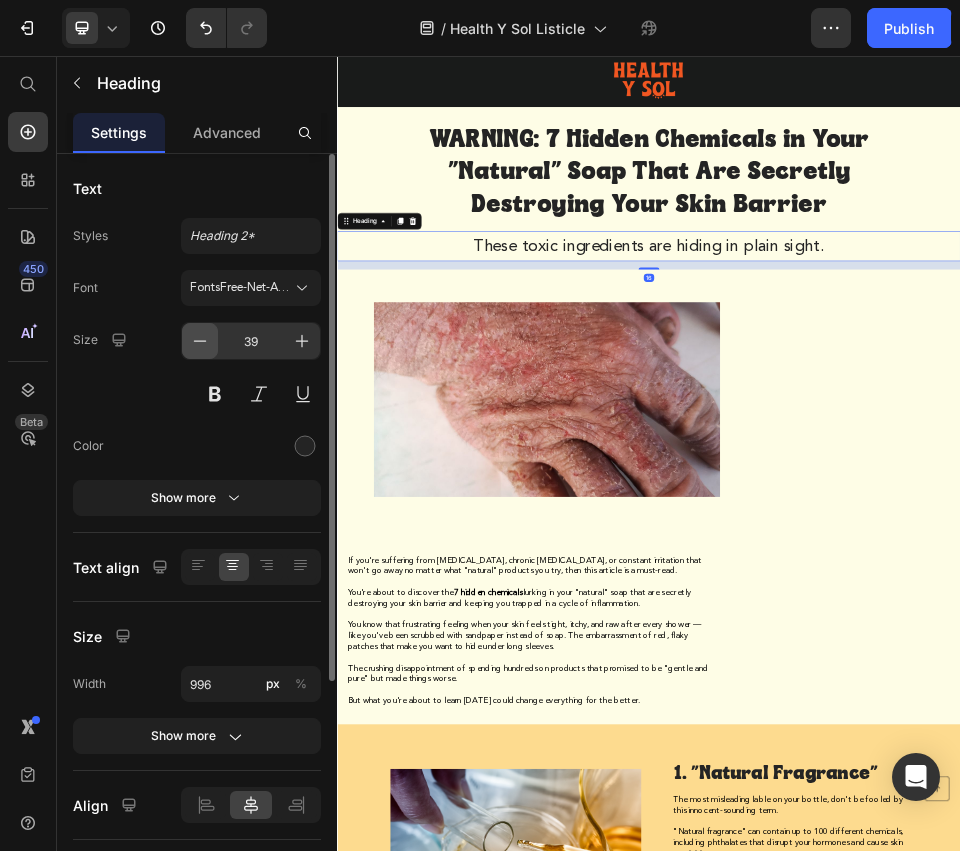 click 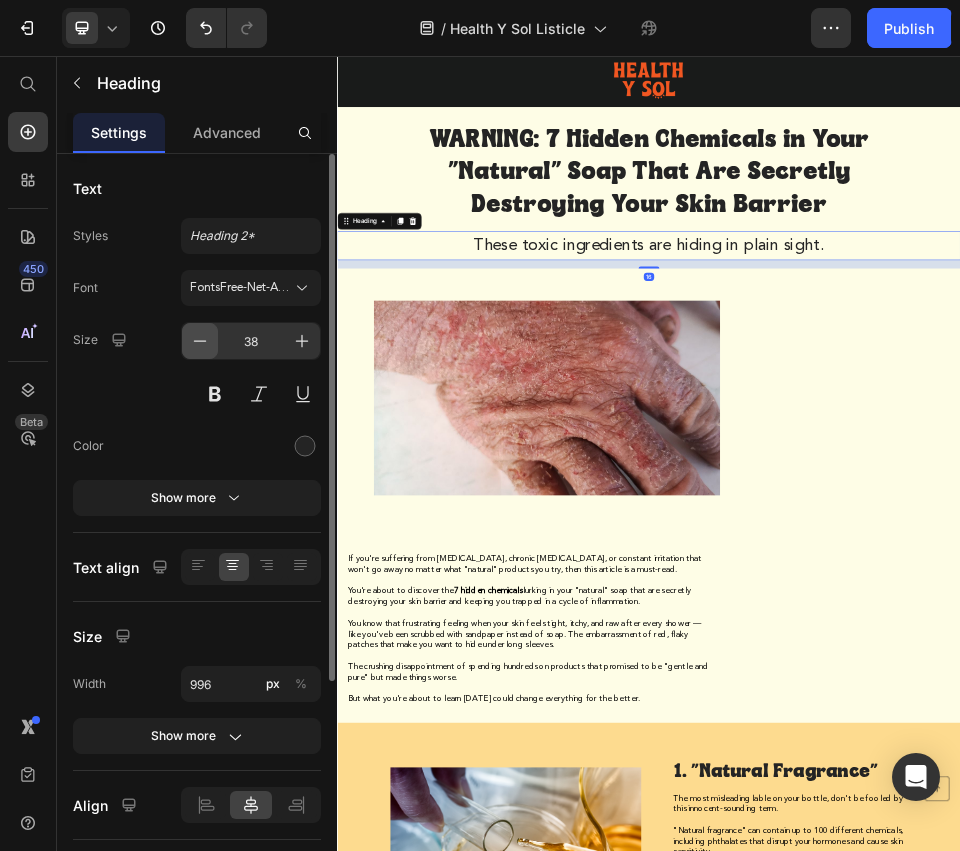 click 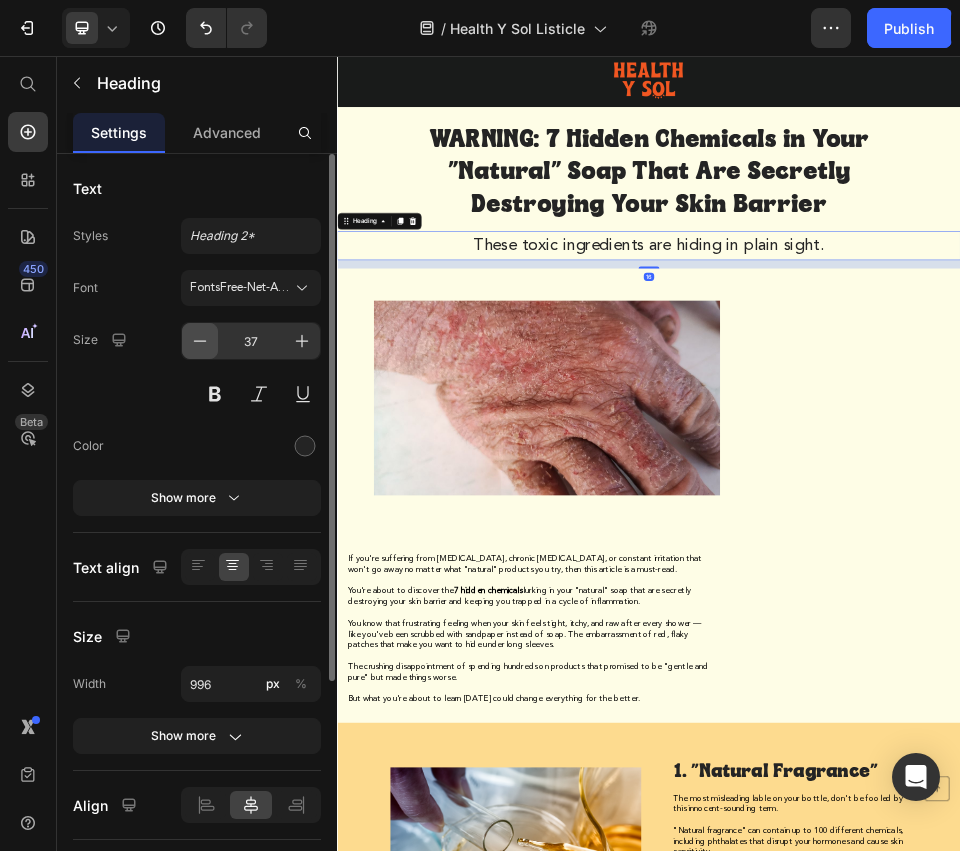 click 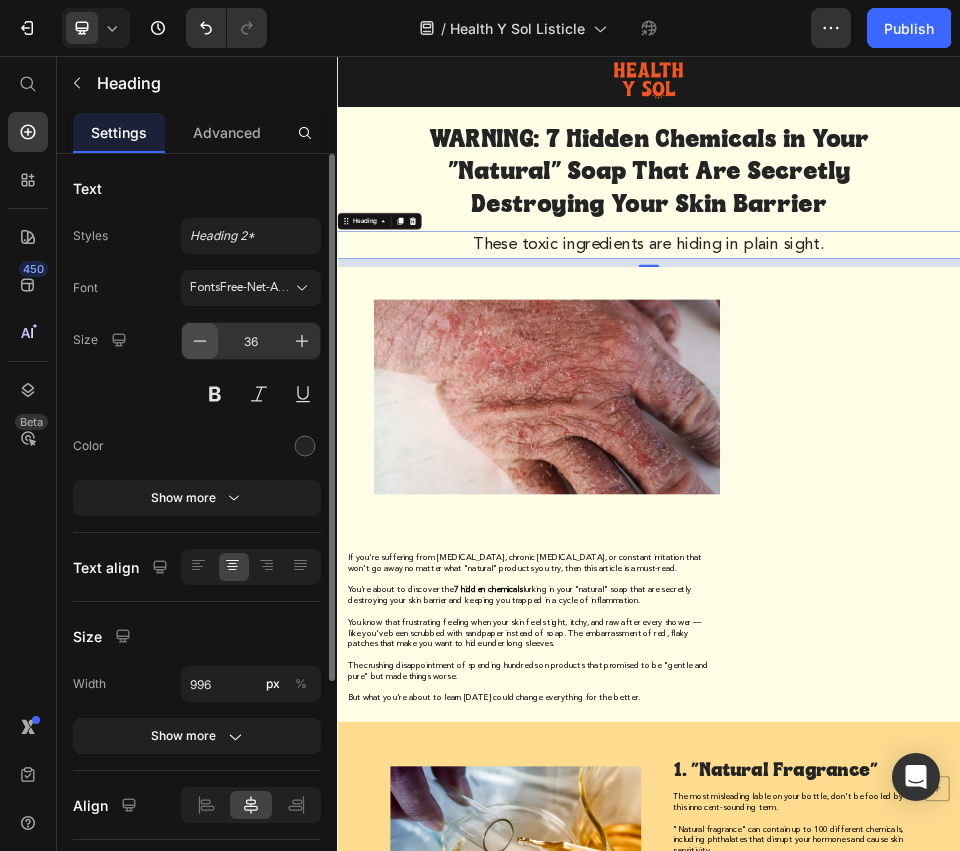 click 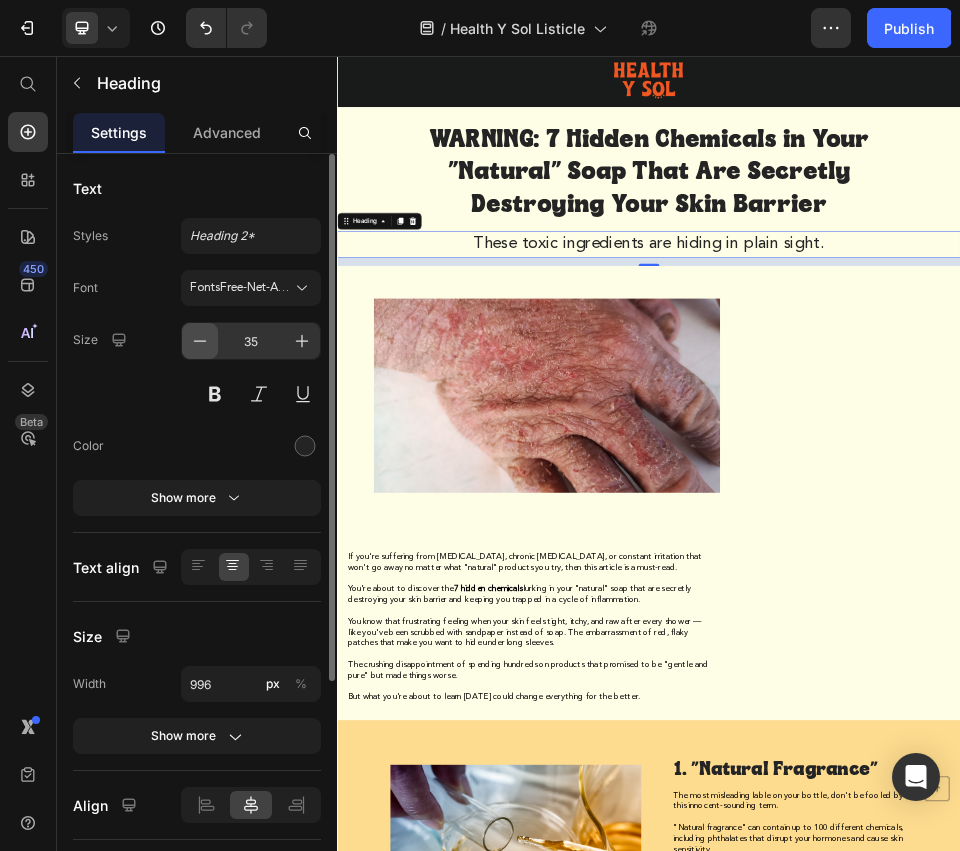 click 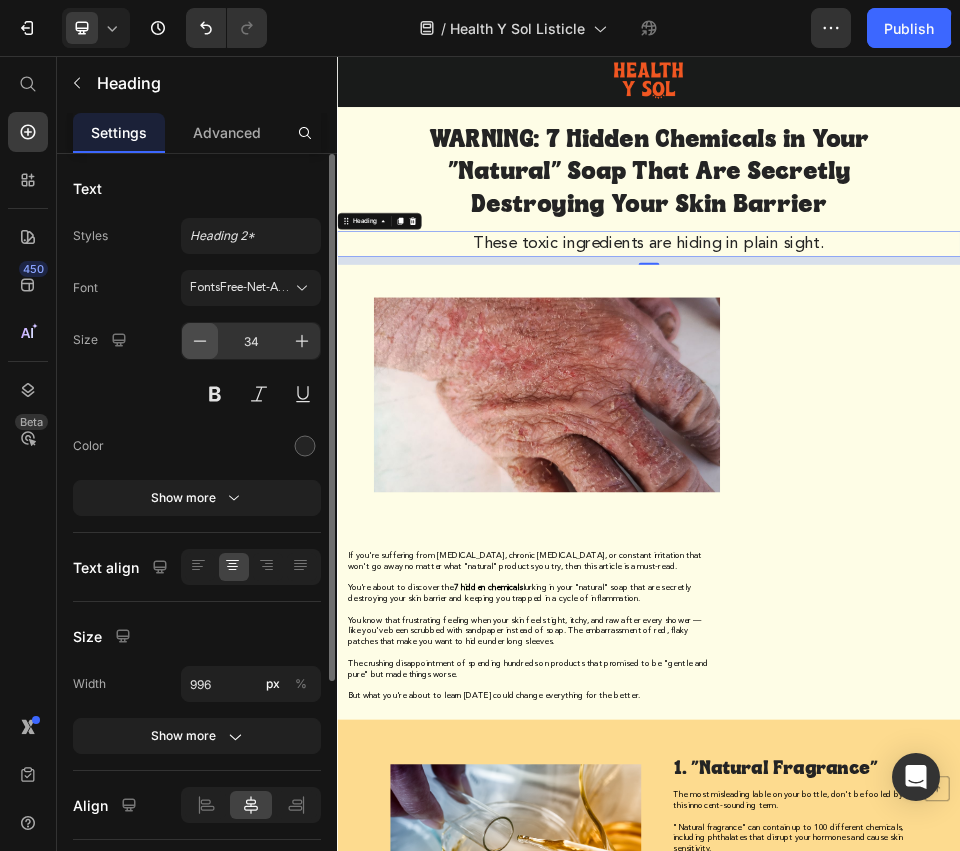 click 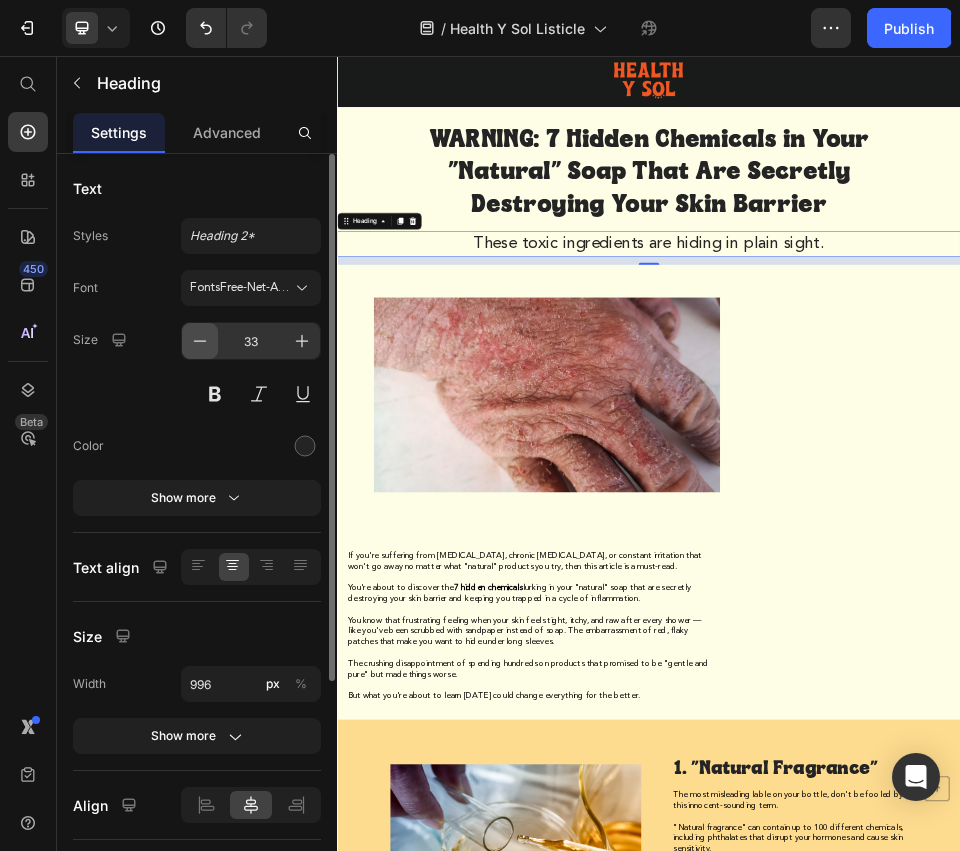 click 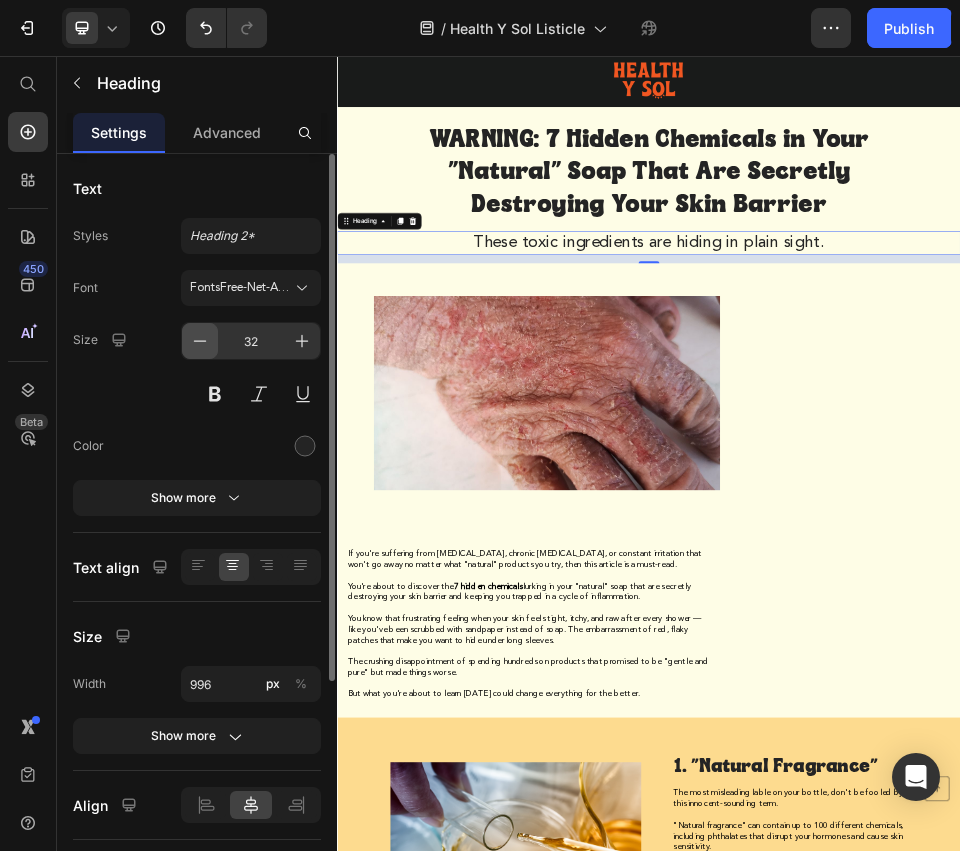 click 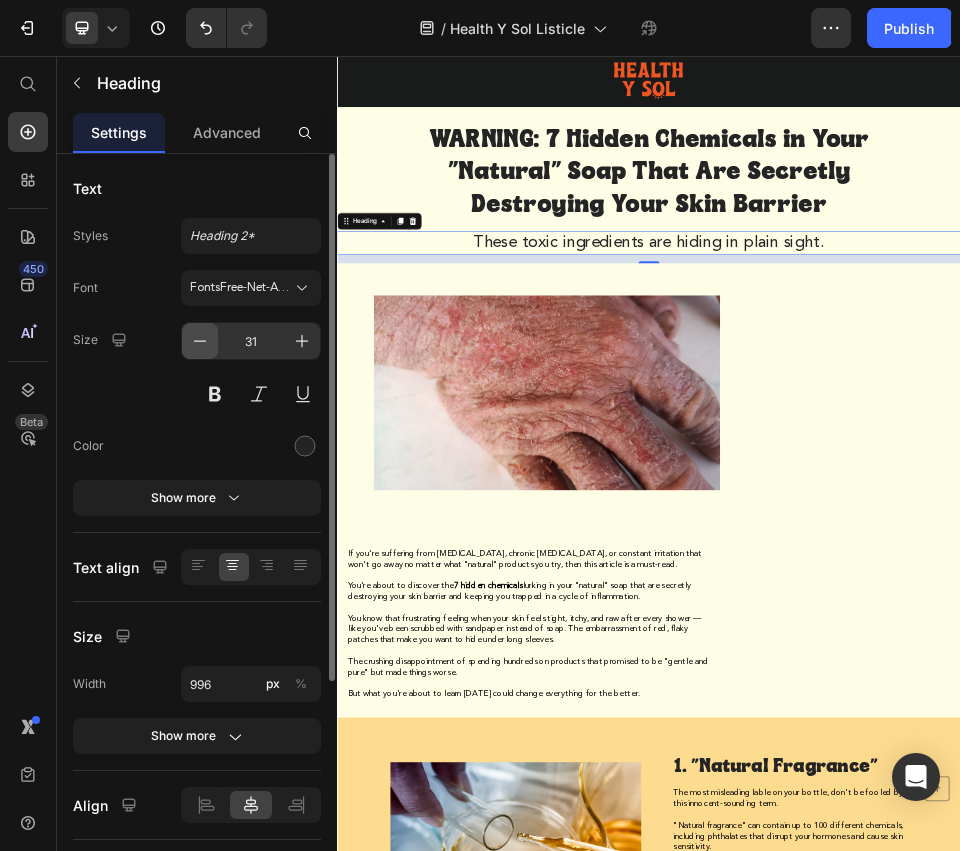 click 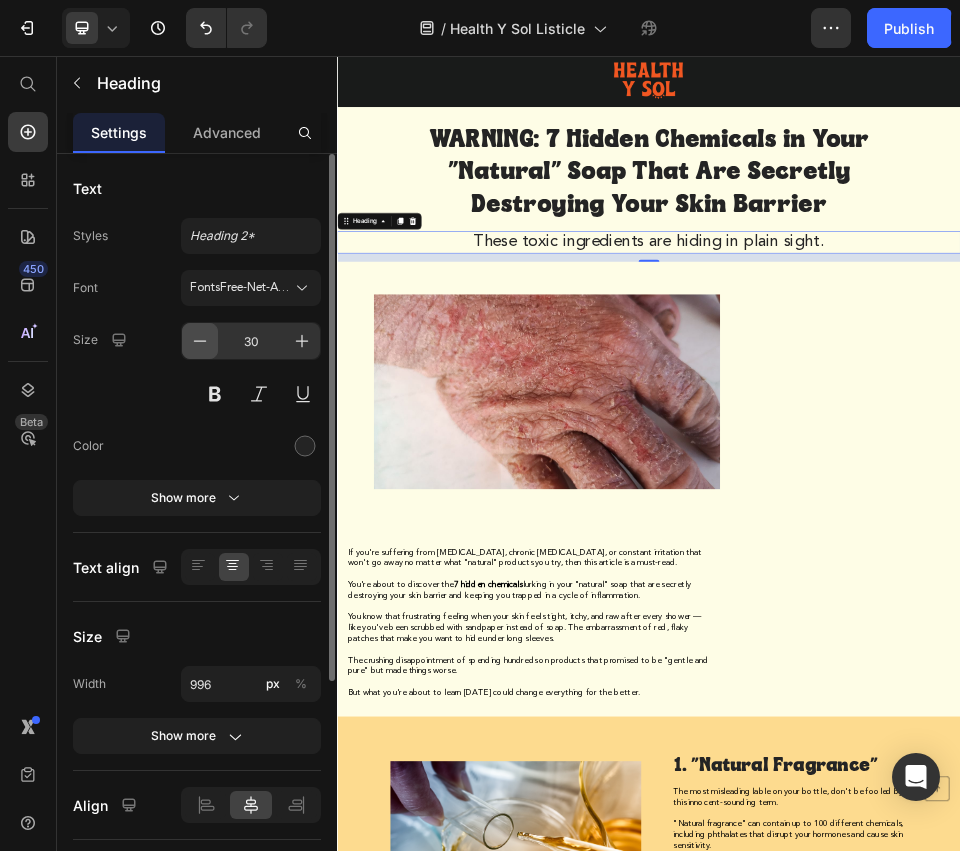click 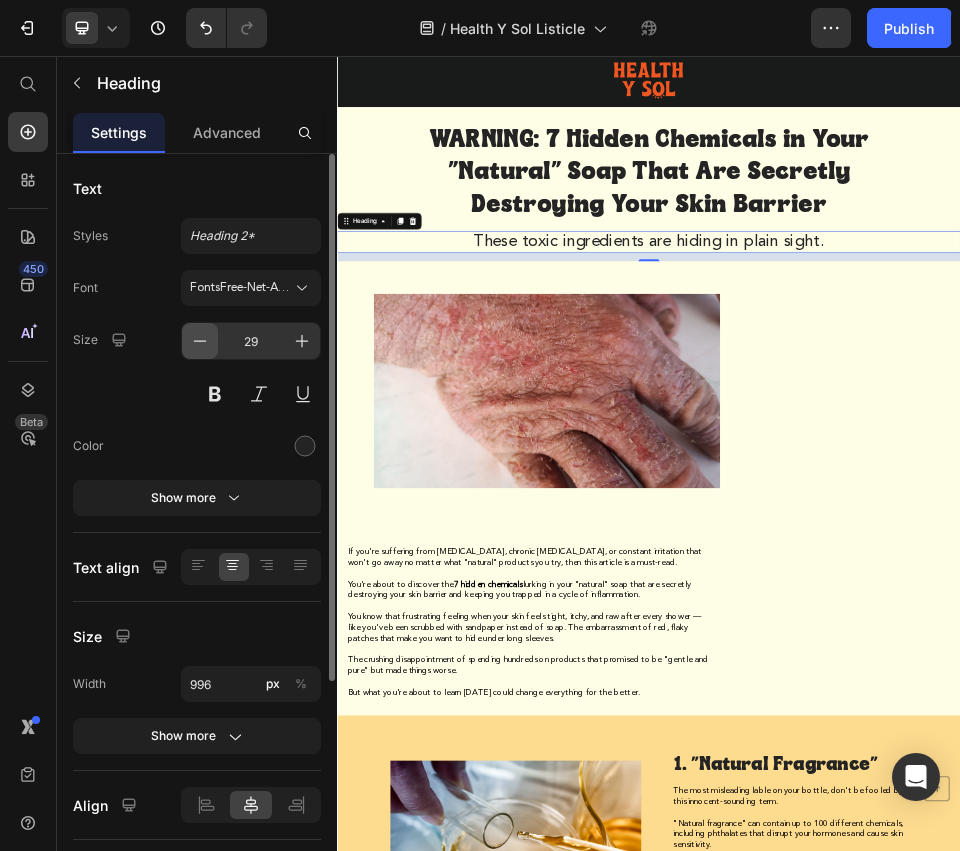 click 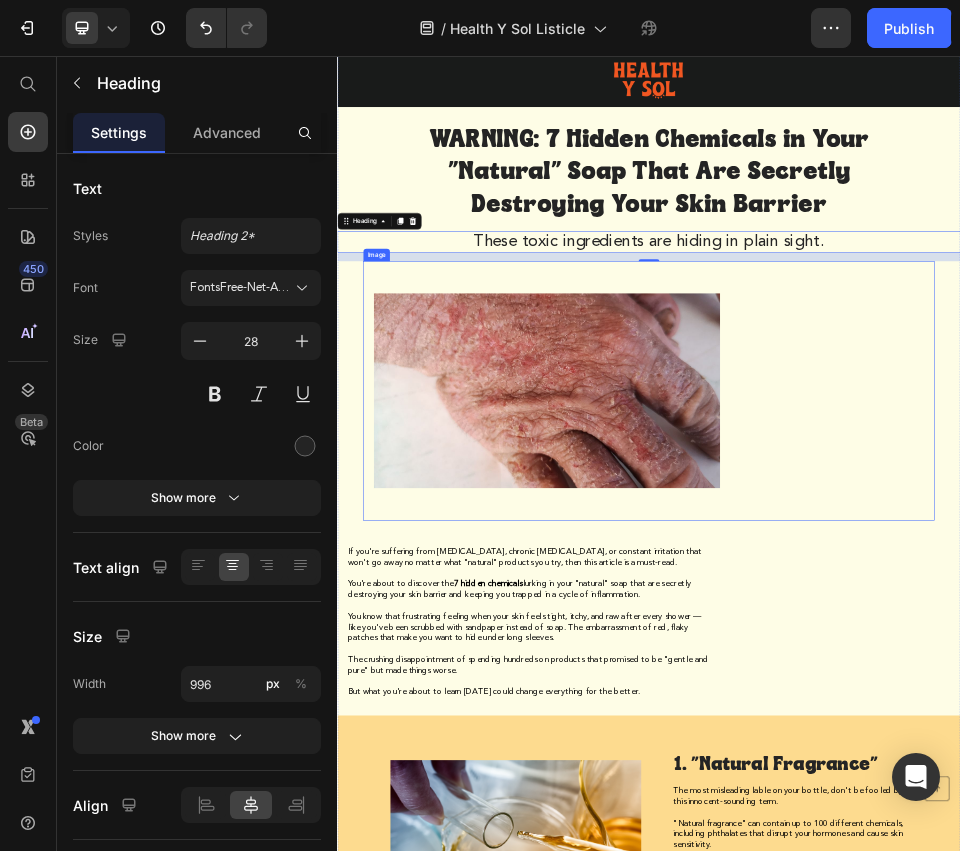 click at bounding box center (937, 701) 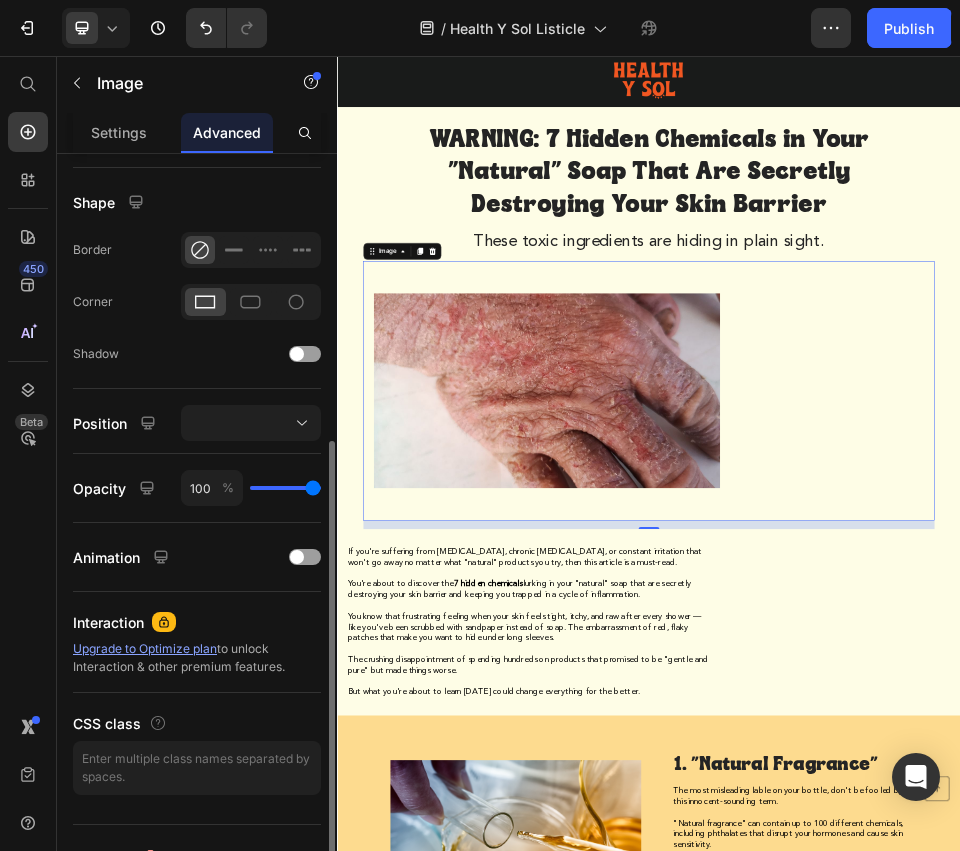scroll, scrollTop: 489, scrollLeft: 0, axis: vertical 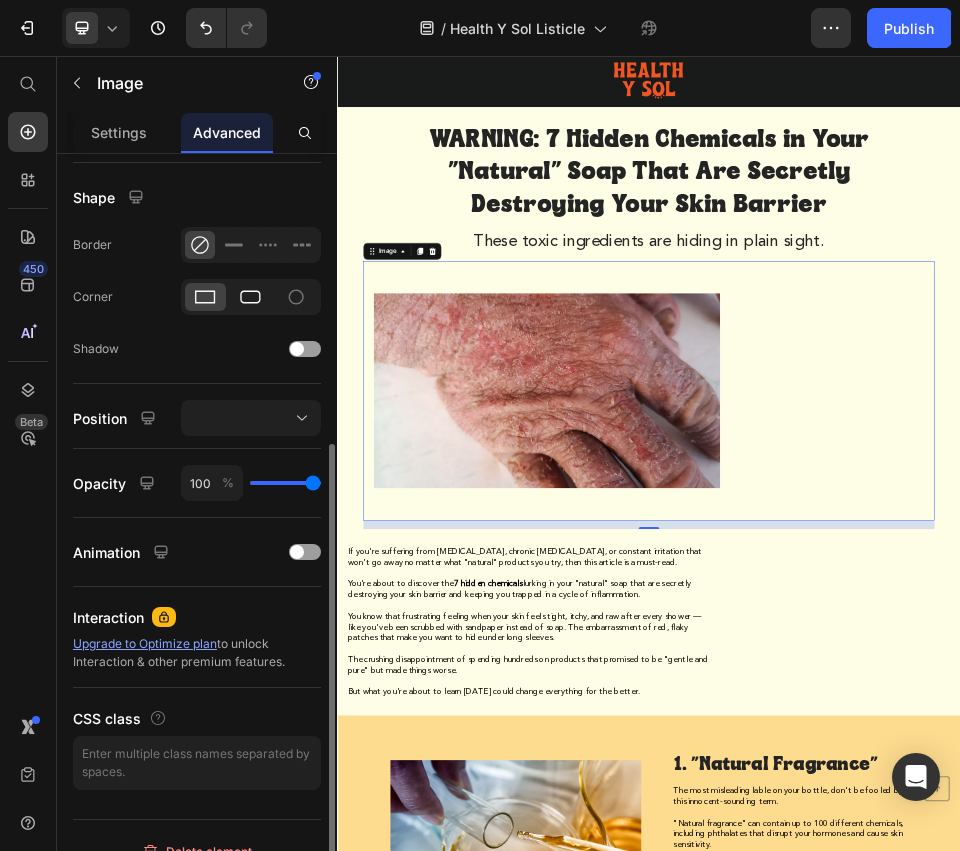 click 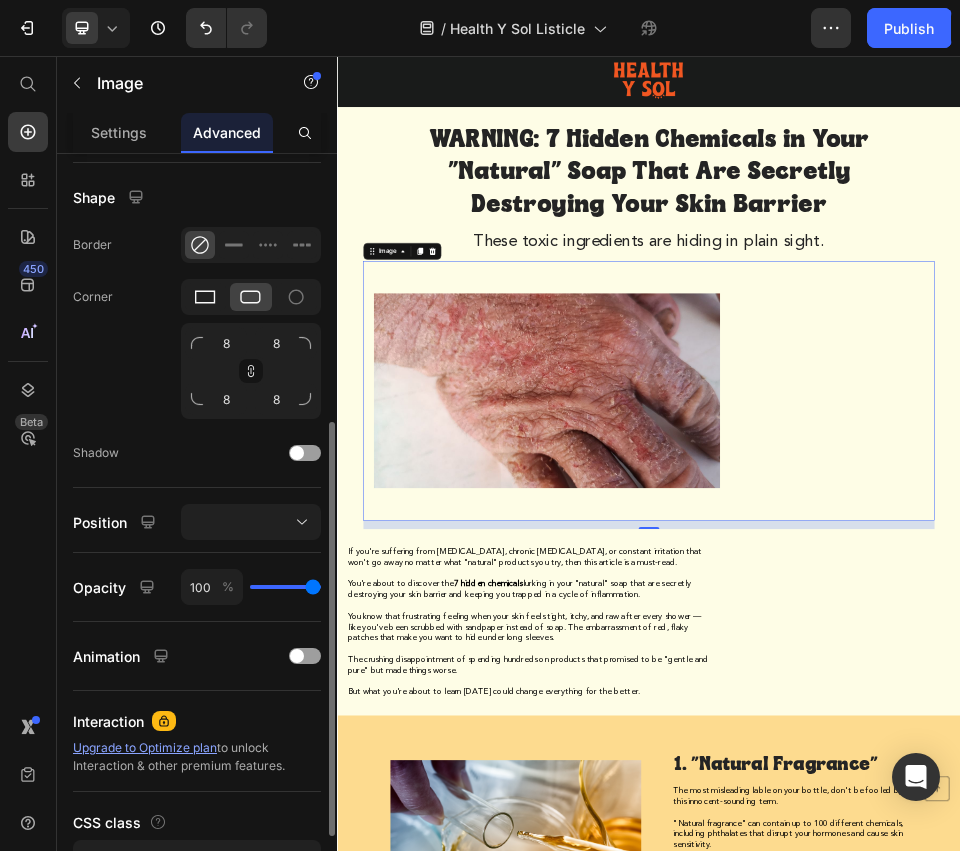 click 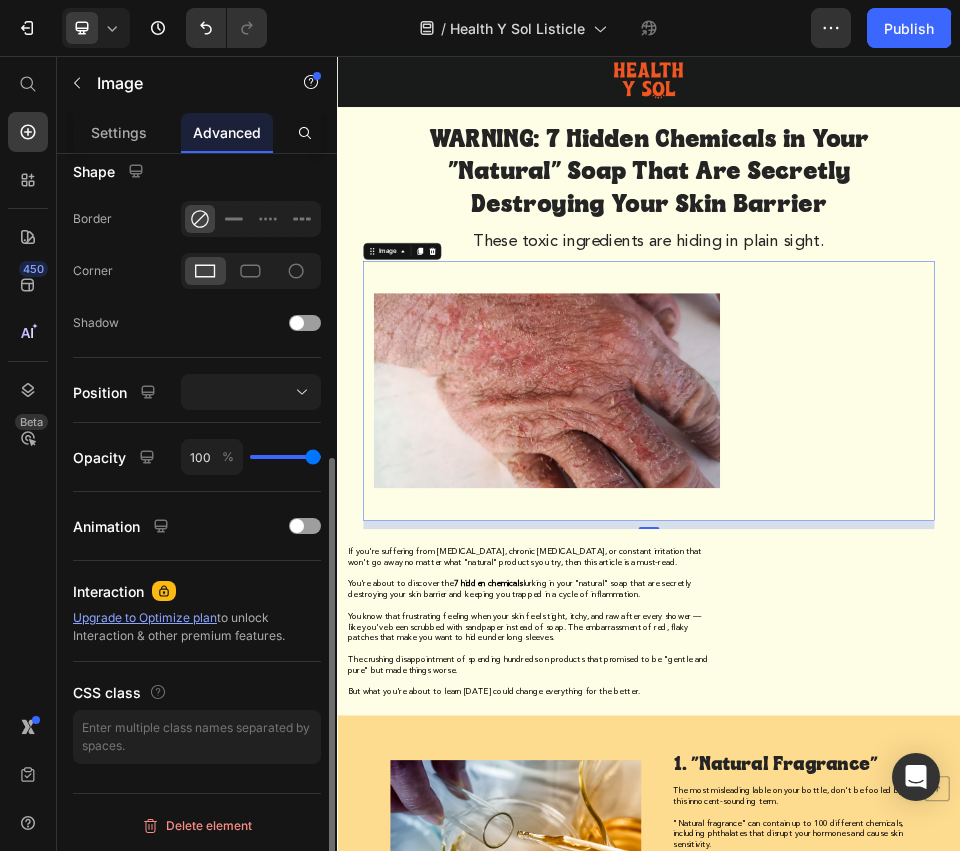 scroll, scrollTop: 0, scrollLeft: 0, axis: both 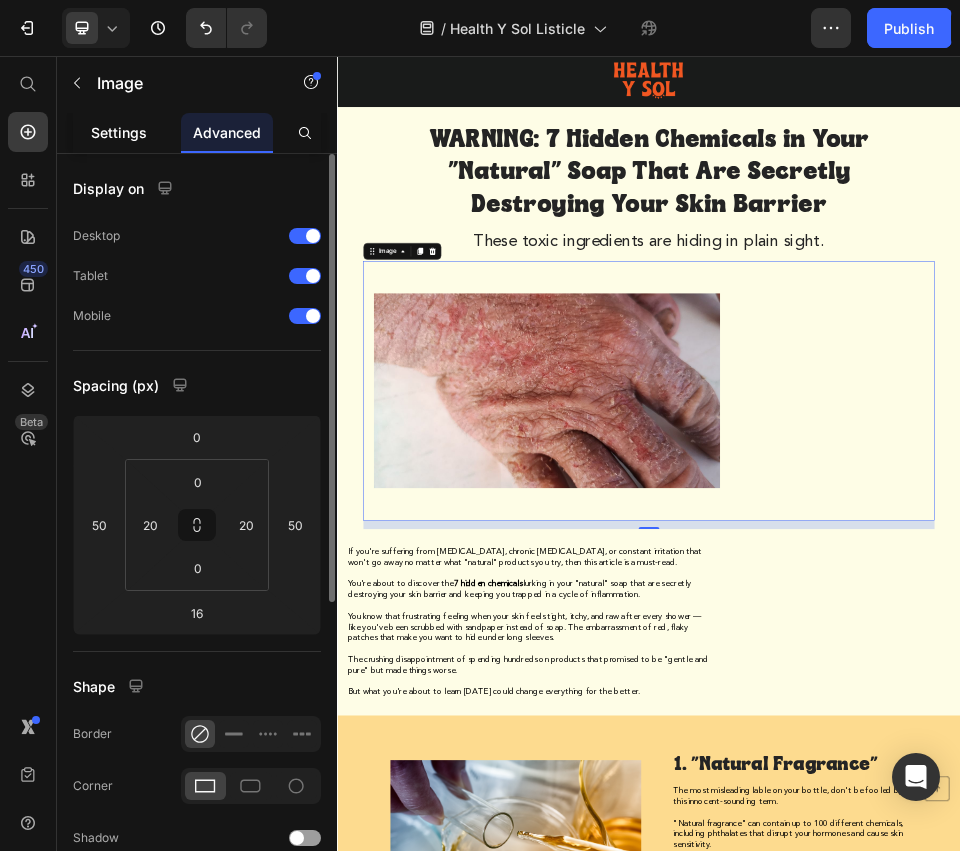 click on "Settings" 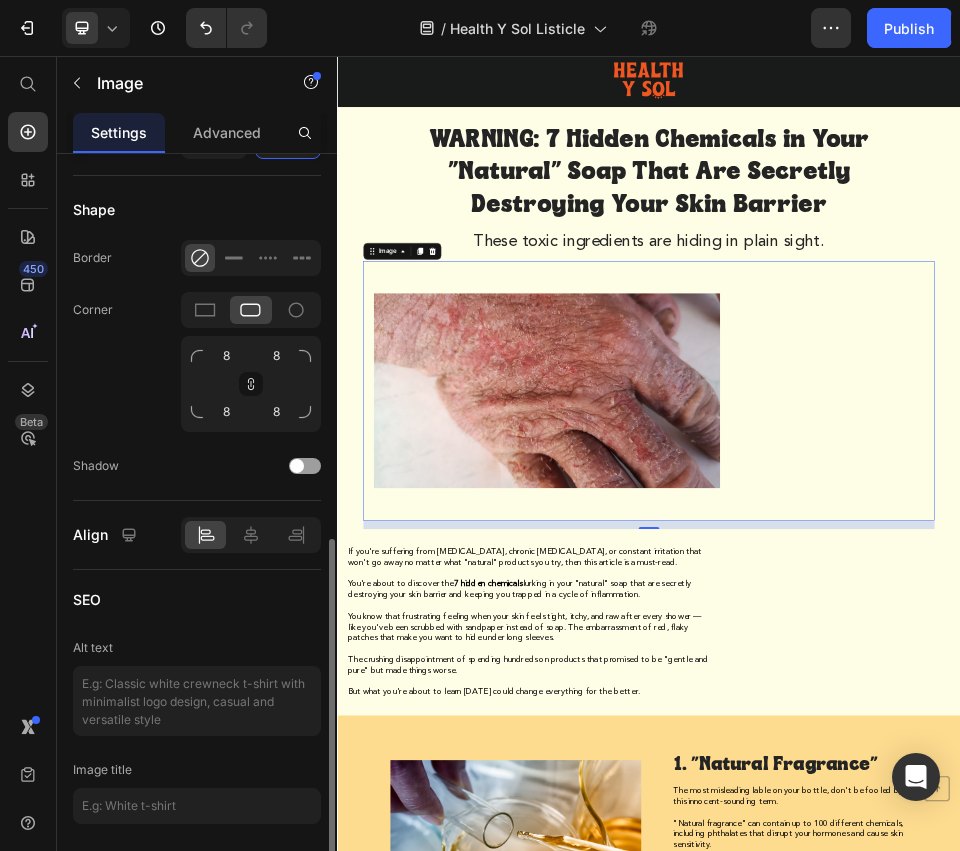 scroll, scrollTop: 827, scrollLeft: 0, axis: vertical 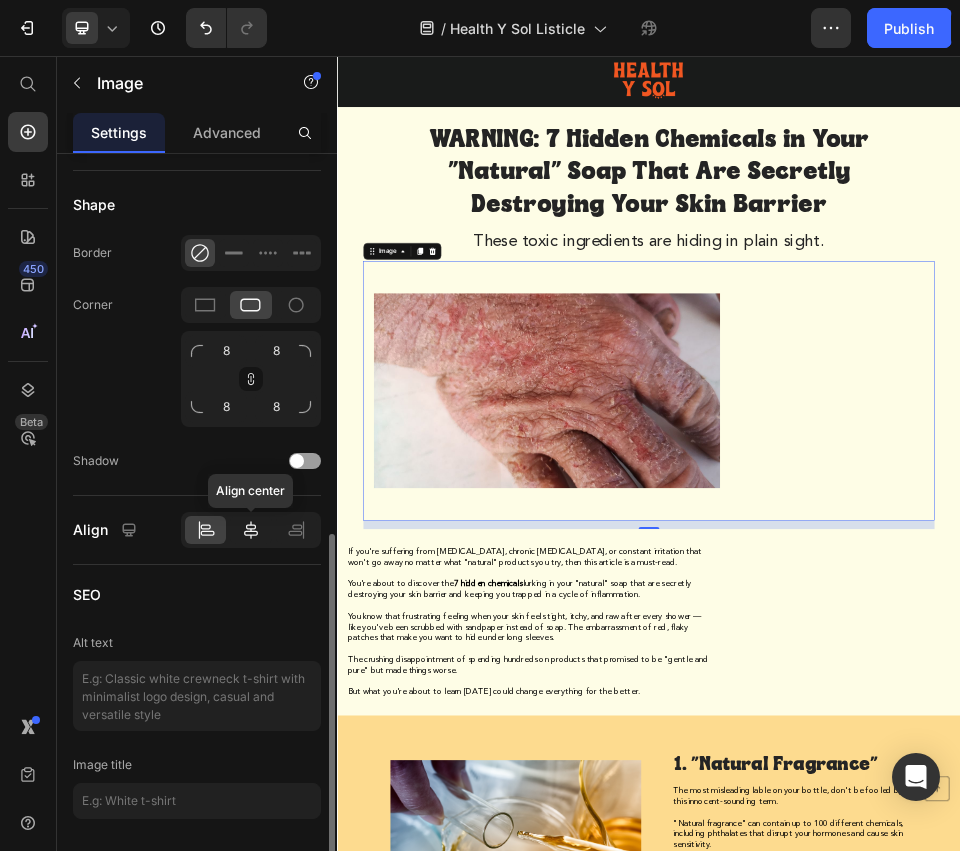click 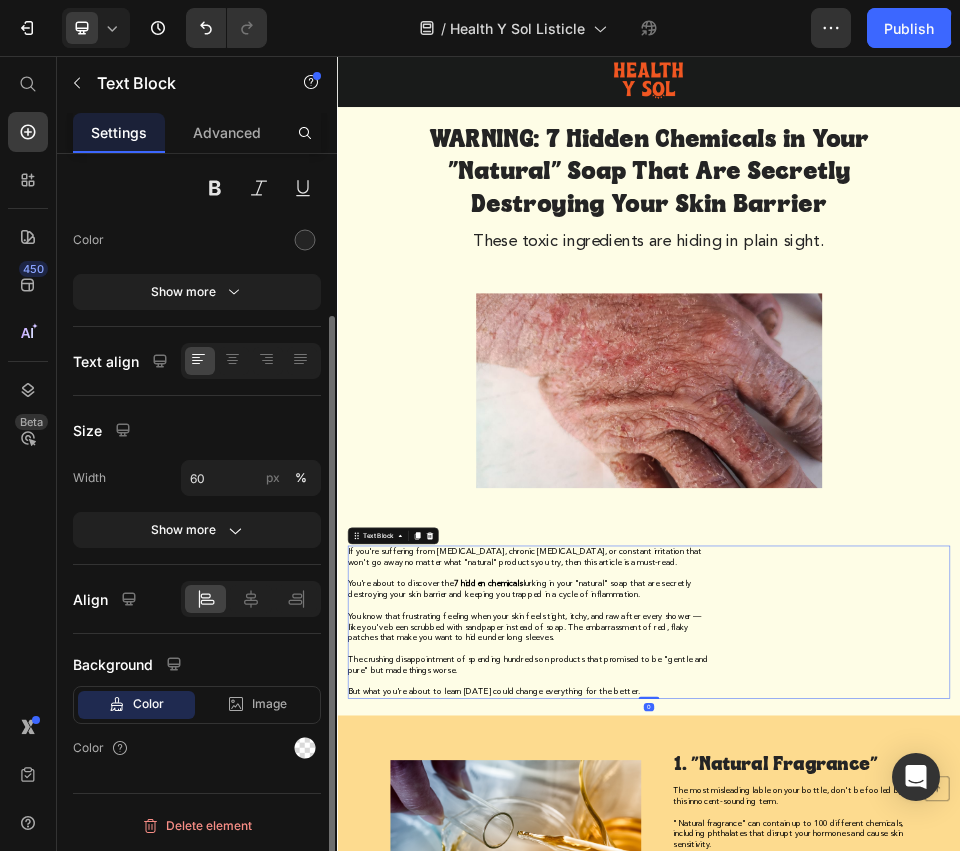 click on "You know that frustrating feeling when your skin feels tight, itchy, and raw after every shower — like you've been scrubbed with sandpaper instead of soap. The embarrassment of red, flaky patches that make you want to hide under long sleeves." at bounding box center (697, 1157) 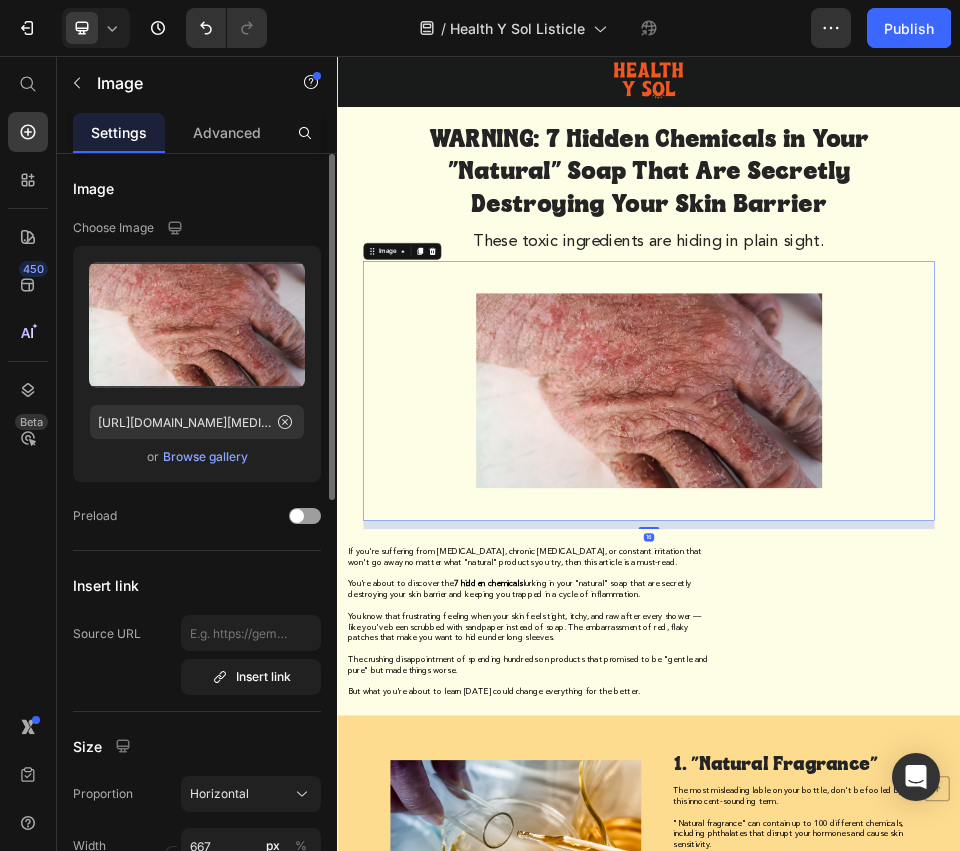 click at bounding box center [937, 701] 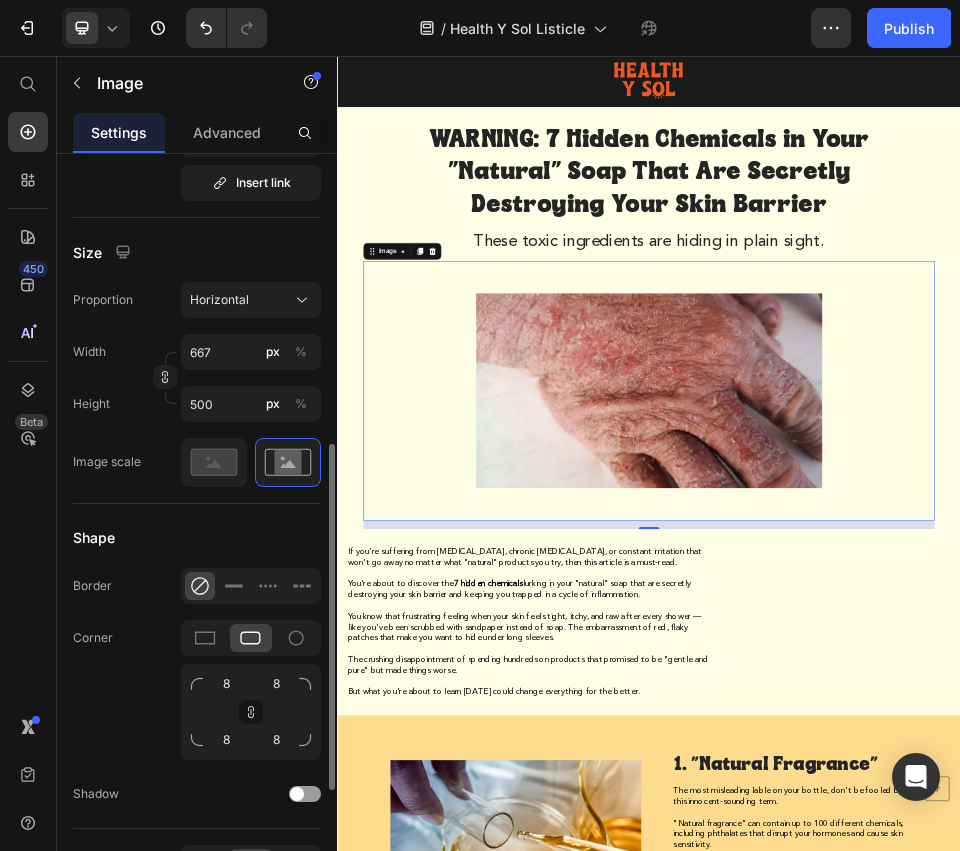 scroll, scrollTop: 539, scrollLeft: 0, axis: vertical 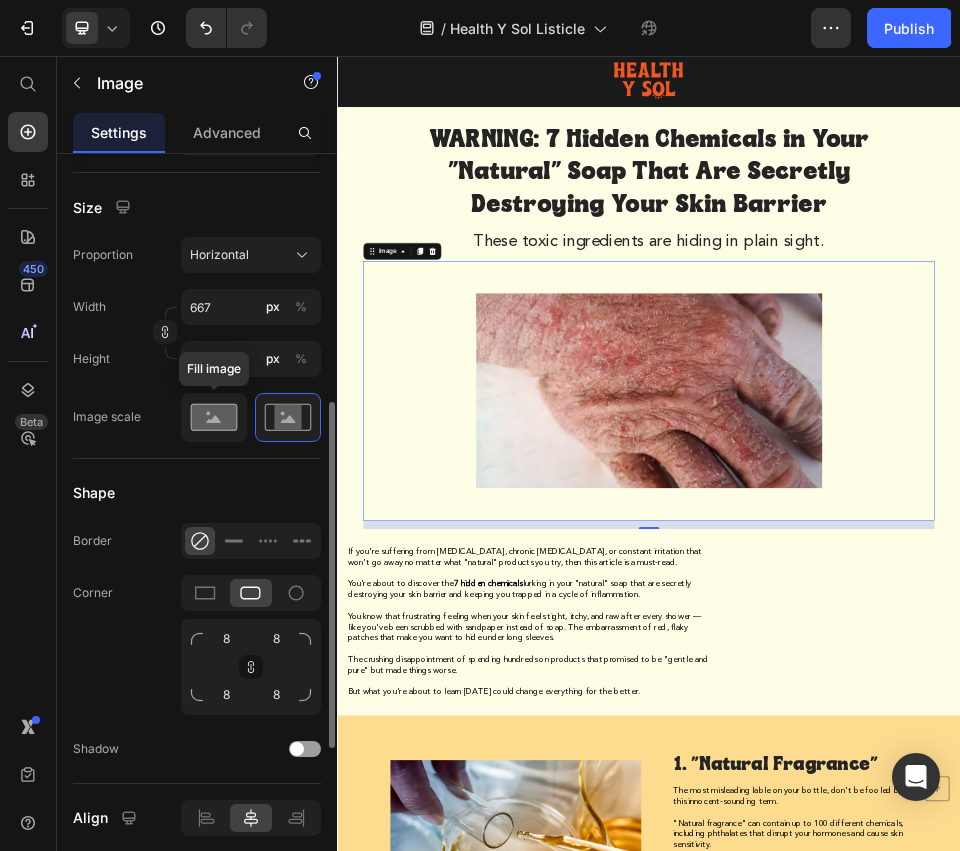 click 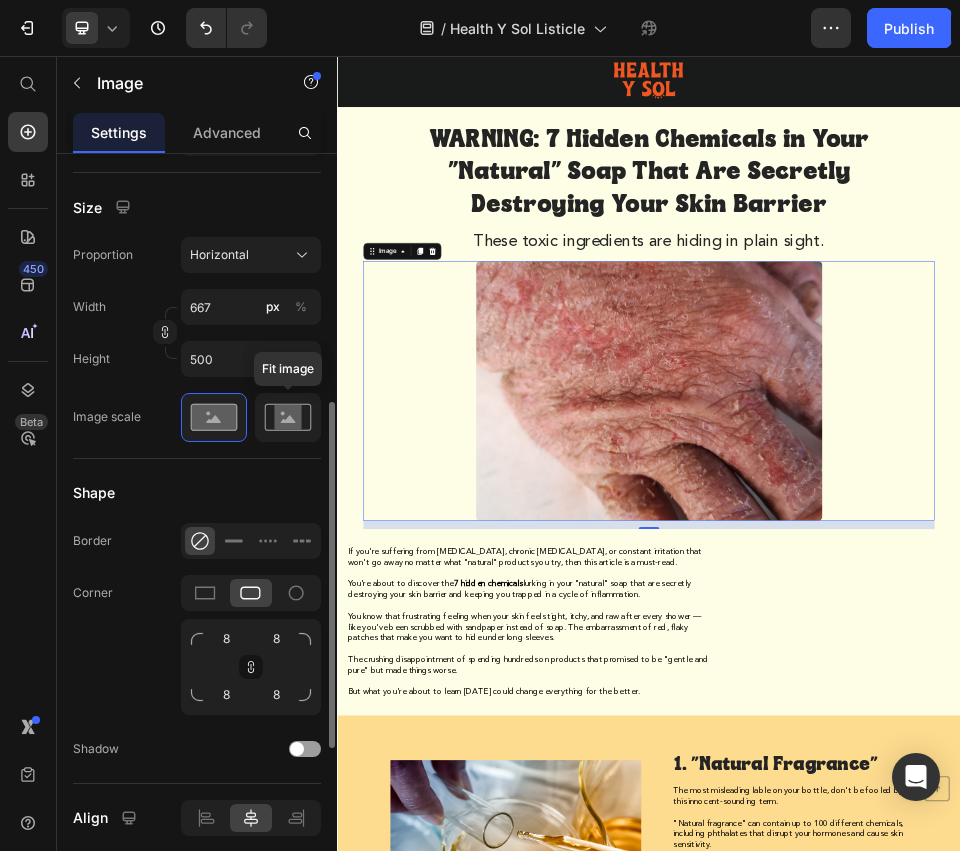 click 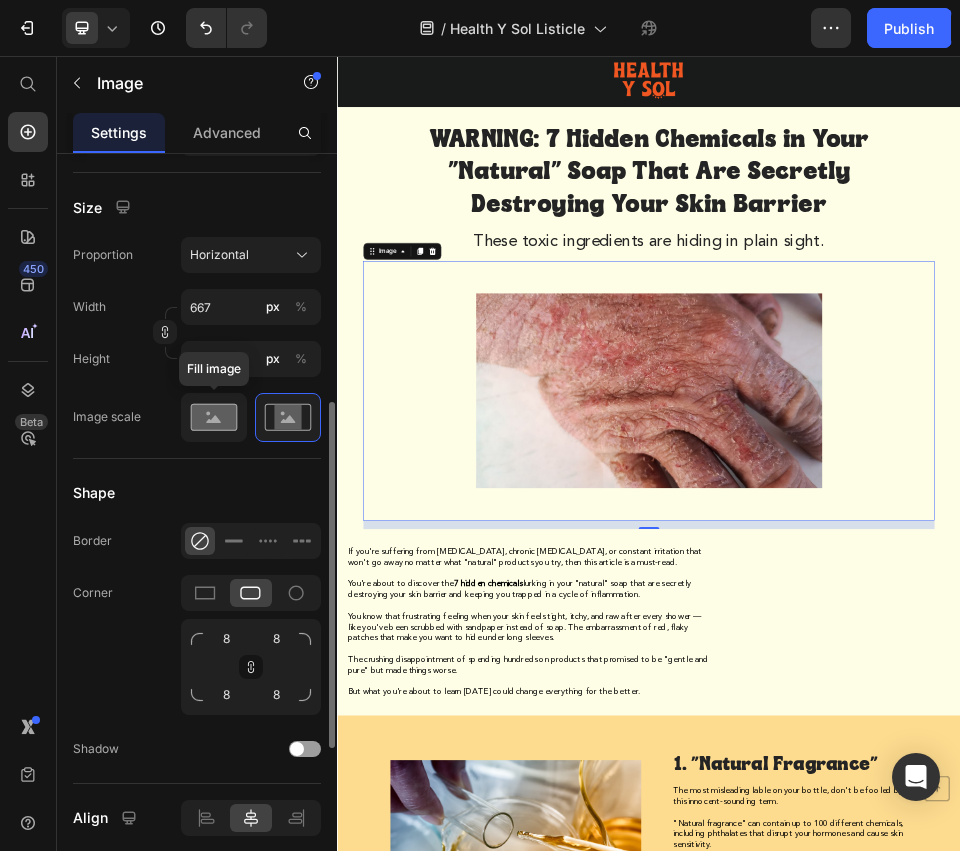 click 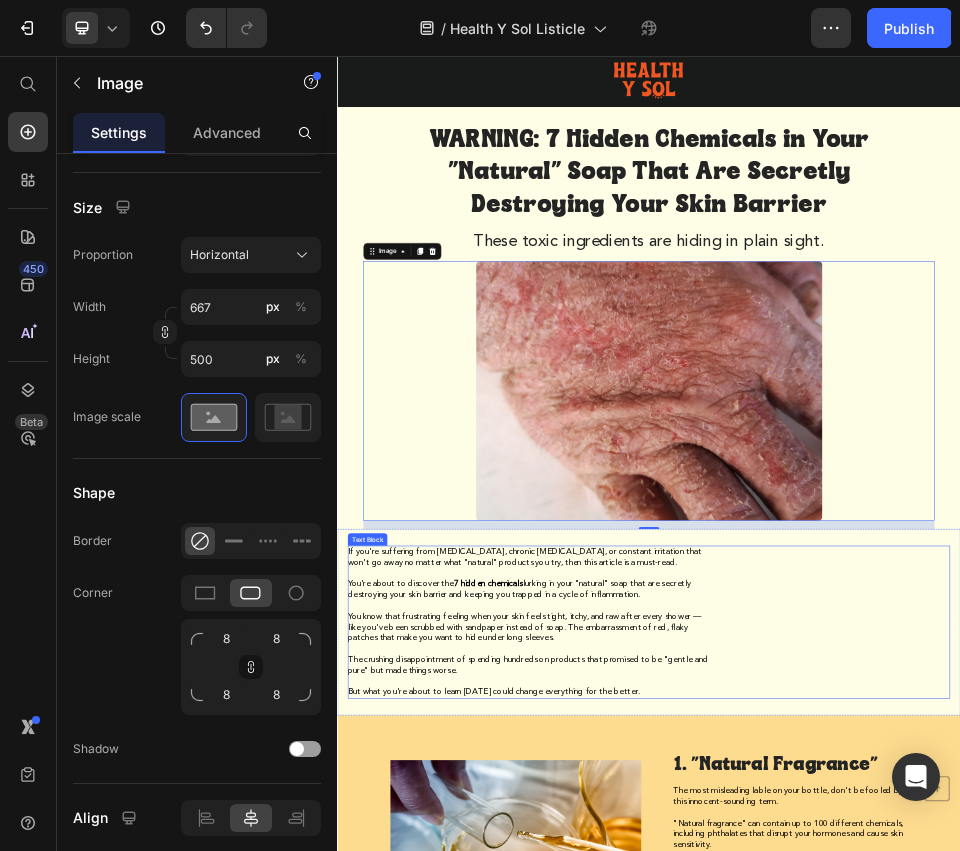 click on "If you're suffering from [MEDICAL_DATA], chronic [MEDICAL_DATA], or constant irritation that won't go away no matter what "natural" products you try, then this article is a must-read.   You're about to discover the  7 hidden chemicals  lurking in your "natural" soap that are secretly destroying your skin barrier and keeping you trapped in a cycle of inflammation.   You know that frustrating feeling when your skin feels tight, itchy, and raw after every shower — like you've been scrubbed with sandpaper instead of soap. The embarrassment of red, flaky patches that make you want to hide under long sleeves.    The crushing disappointment of spending hundreds on products that promised to be "gentle and pure" but made things worse.   But what you're about to learn [DATE] could change everything for the better." at bounding box center [937, 1146] 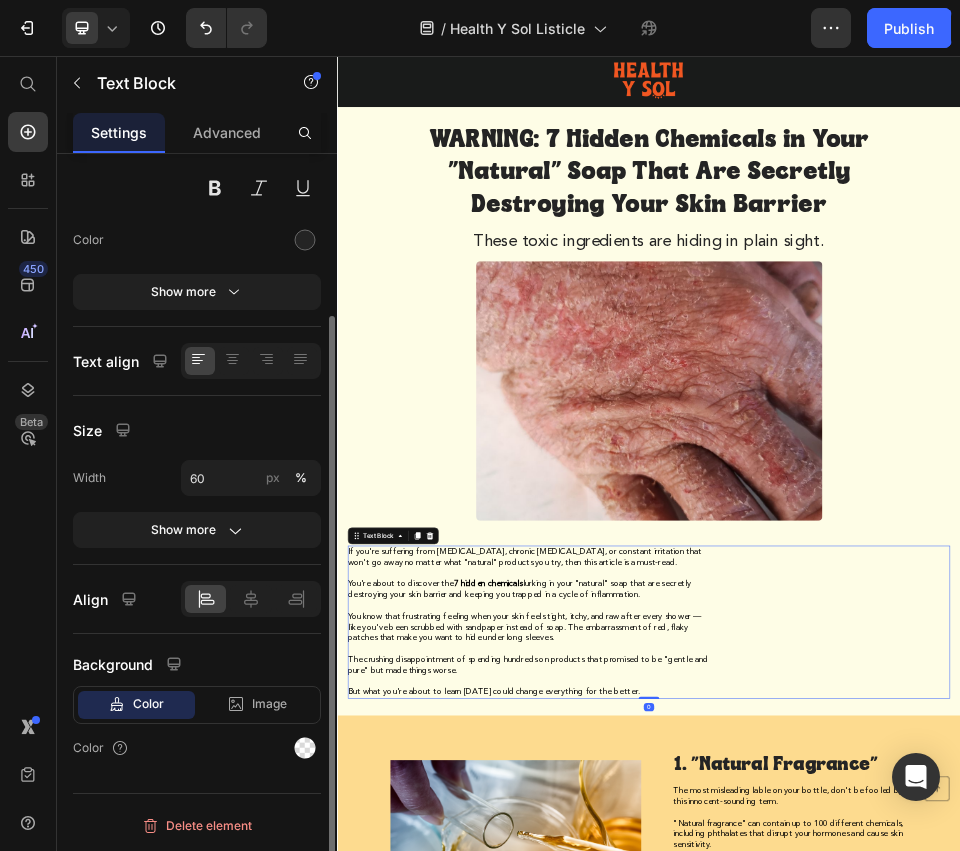 scroll, scrollTop: 0, scrollLeft: 0, axis: both 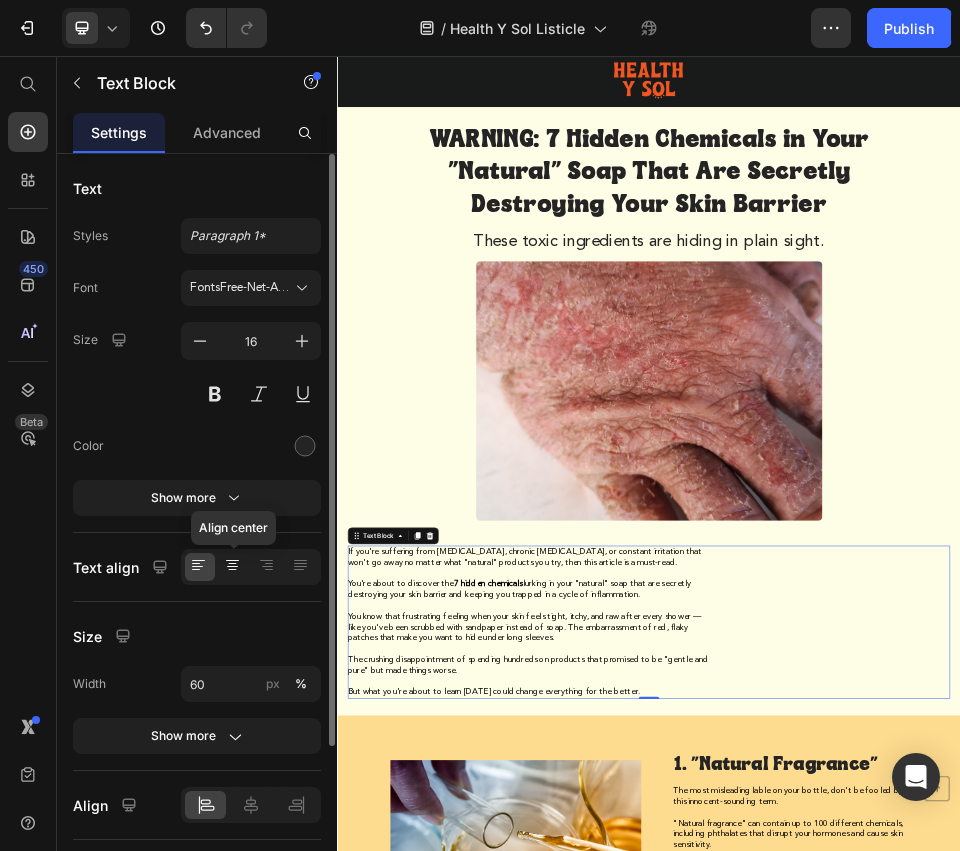 click 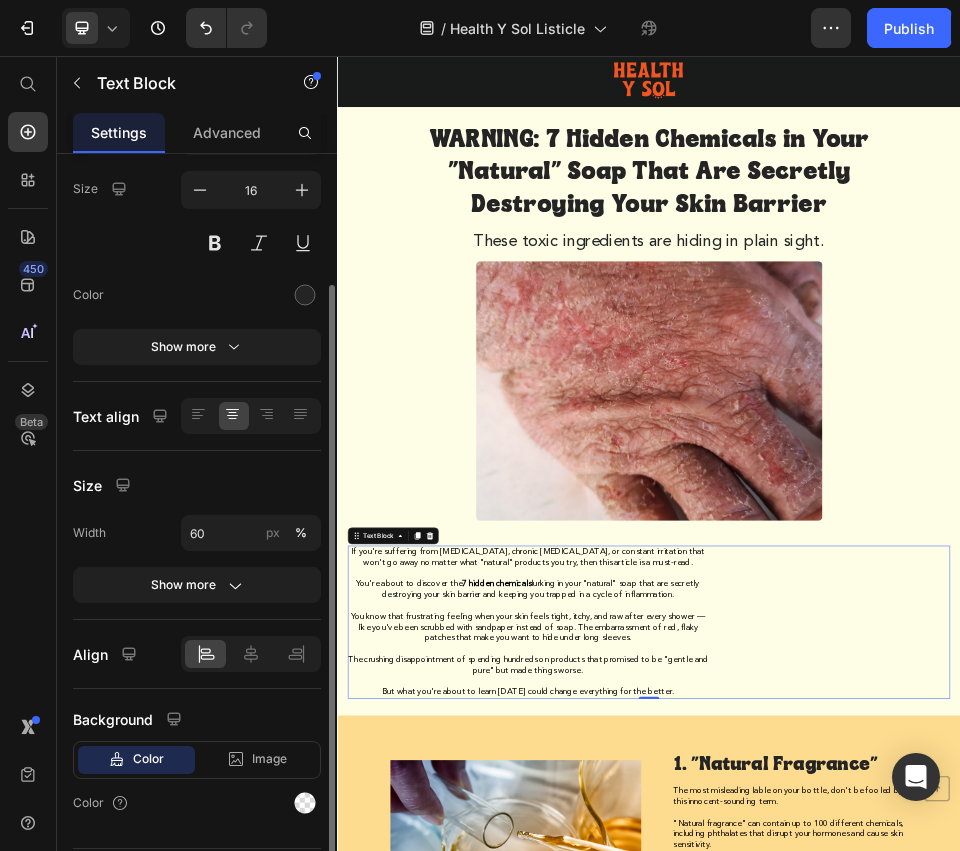 scroll, scrollTop: 163, scrollLeft: 0, axis: vertical 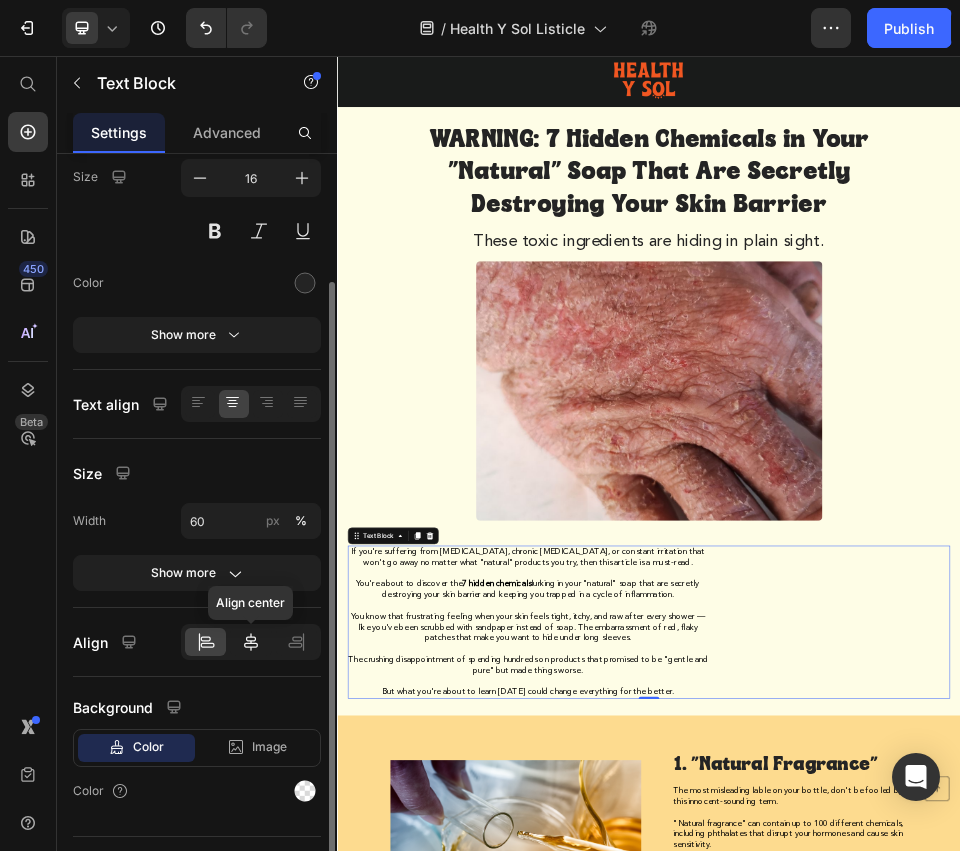 click 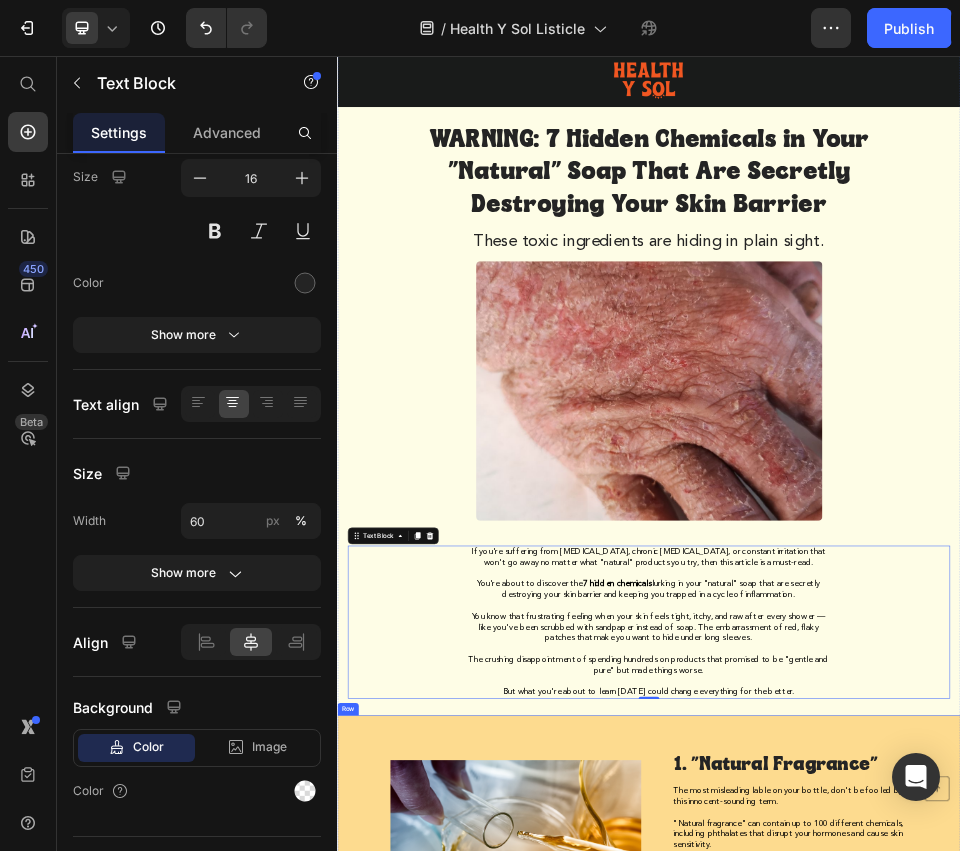 click on "1. "Natural Fragrance" Heading The most misleading lable on your bottle, don't be fooled by this innocent-sounding term.    "Natural fragrance" can contain up to 100 different chemicals, including phthalates that disrupt your hormones and cause skin sensitivity.    Companies aren't required to list what's actually in their "natural fragrance" blend, so you're essentially buying a mystery cocktail. If you see "natural fragrance" on the label, put it back on the shelf. Text Block" at bounding box center (1209, 1548) 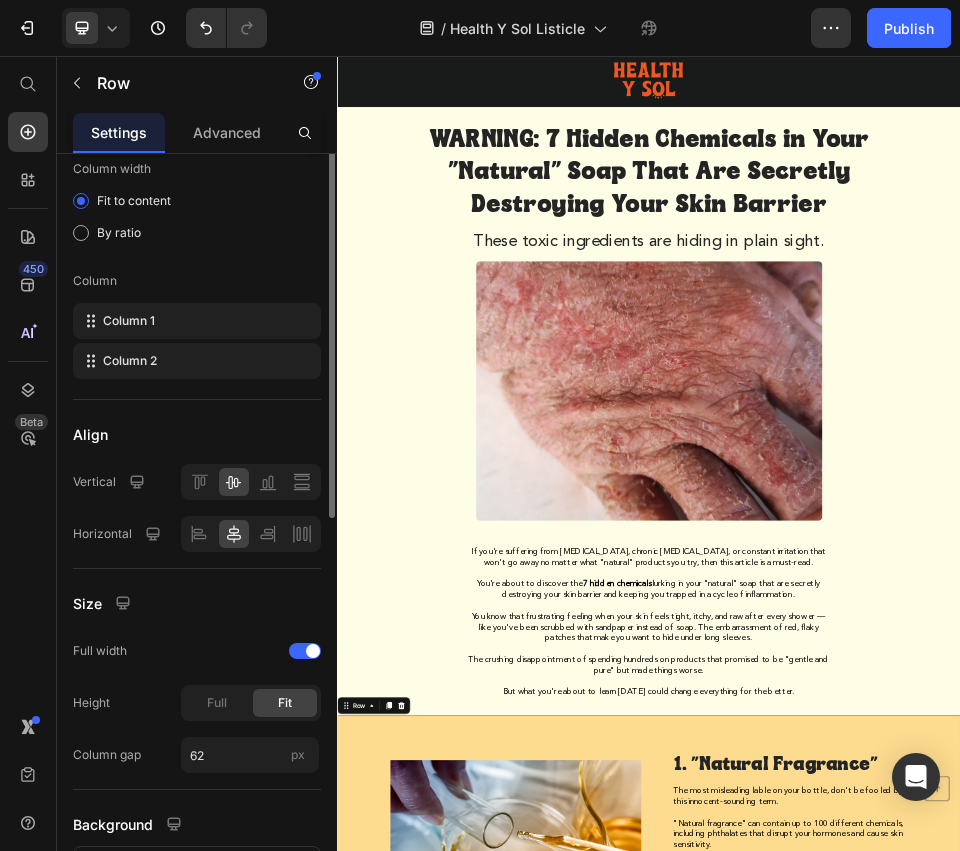 scroll, scrollTop: 0, scrollLeft: 0, axis: both 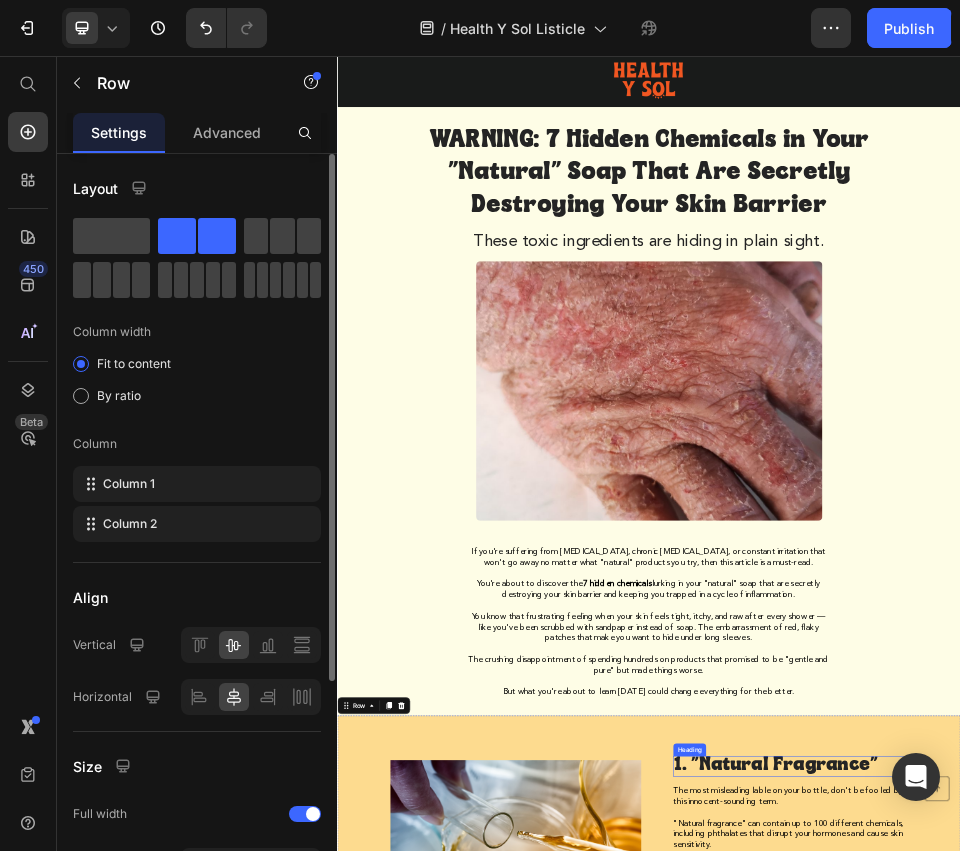 click on "1. "Natural Fragrance"" at bounding box center [1181, 1422] 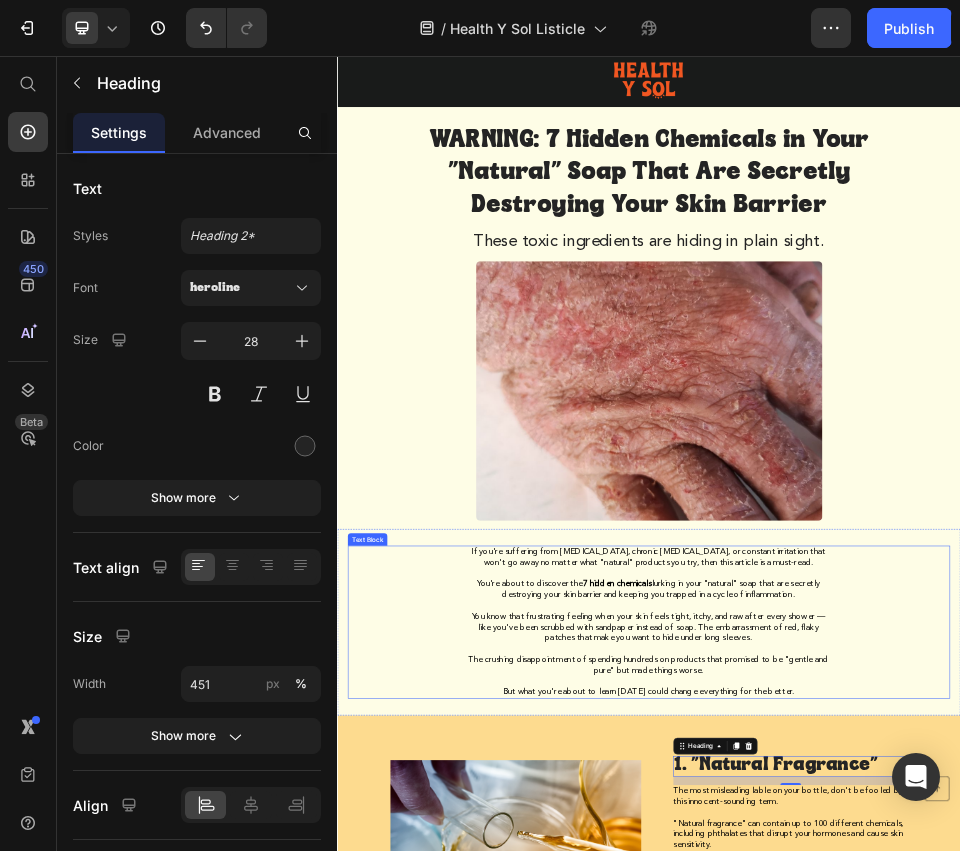 click on "You know that frustrating feeling when your skin feels tight, itchy, and raw after every shower — like you've been scrubbed with sandpaper instead of soap. The embarrassment of red, flaky patches that make you want to hide under long sleeves." at bounding box center (936, 1157) 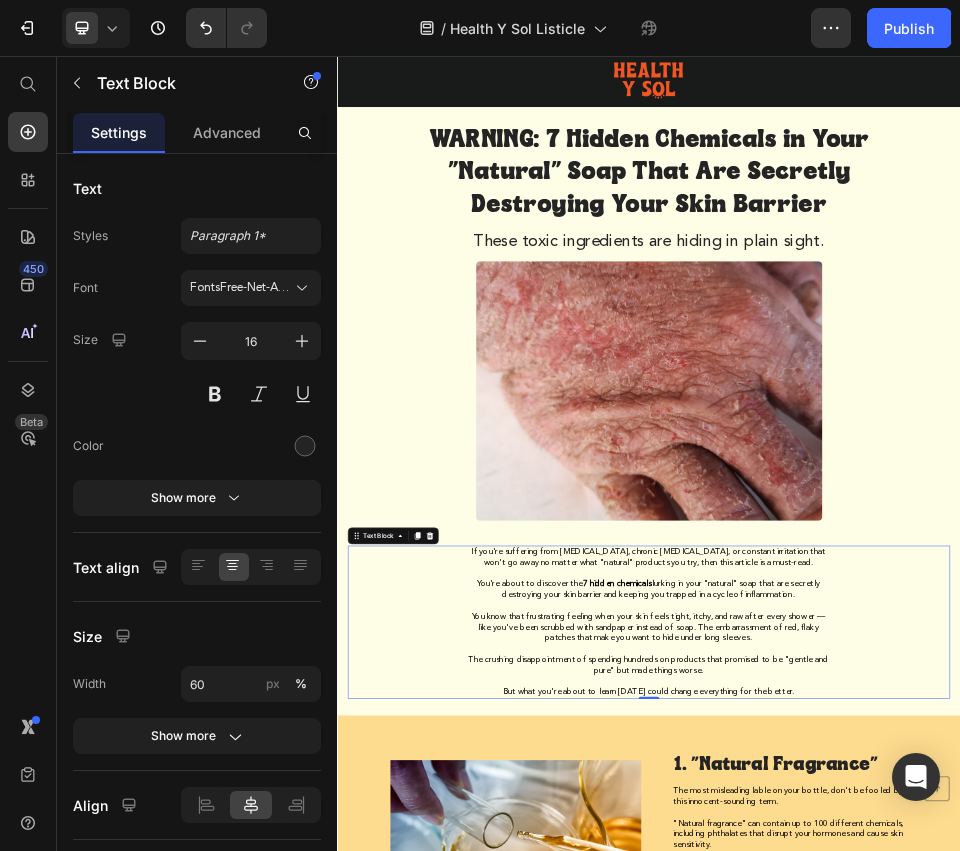 click on "If you're suffering from [MEDICAL_DATA], chronic [MEDICAL_DATA], or constant irritation that won't go away no matter what "natural" products you try, then this article is a must-read." at bounding box center (936, 1021) 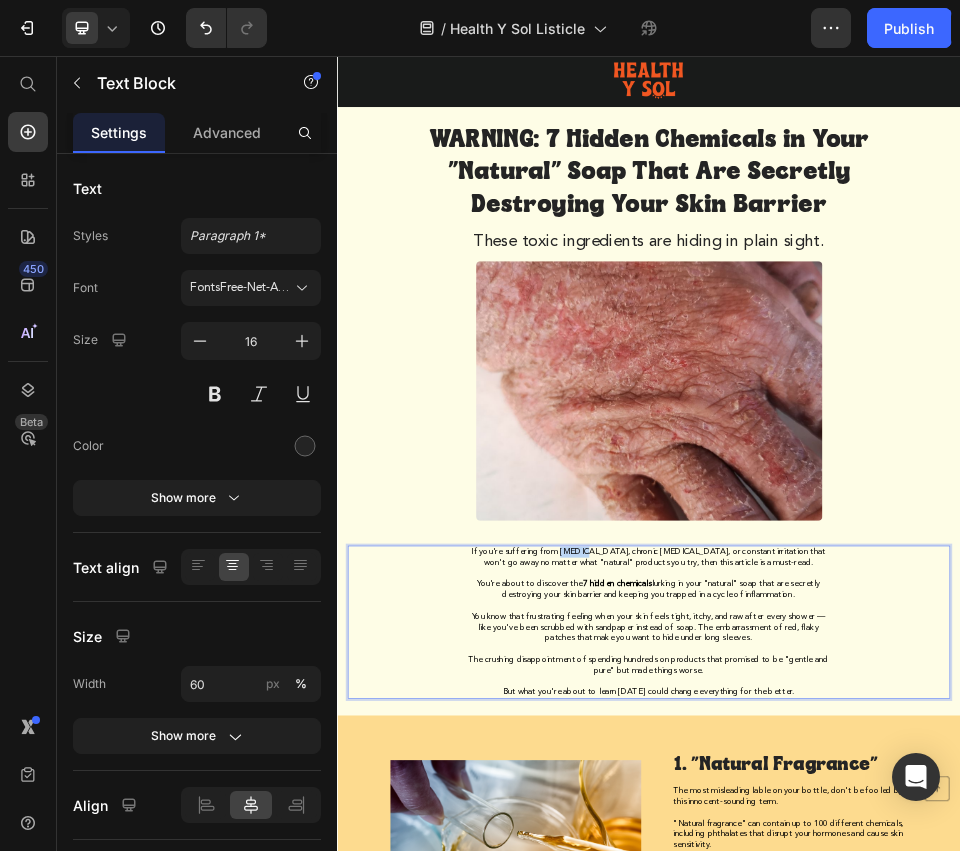 click on "If you're suffering from [MEDICAL_DATA], chronic [MEDICAL_DATA], or constant irritation that won't go away no matter what "natural" products you try, then this article is a must-read." at bounding box center [936, 1021] 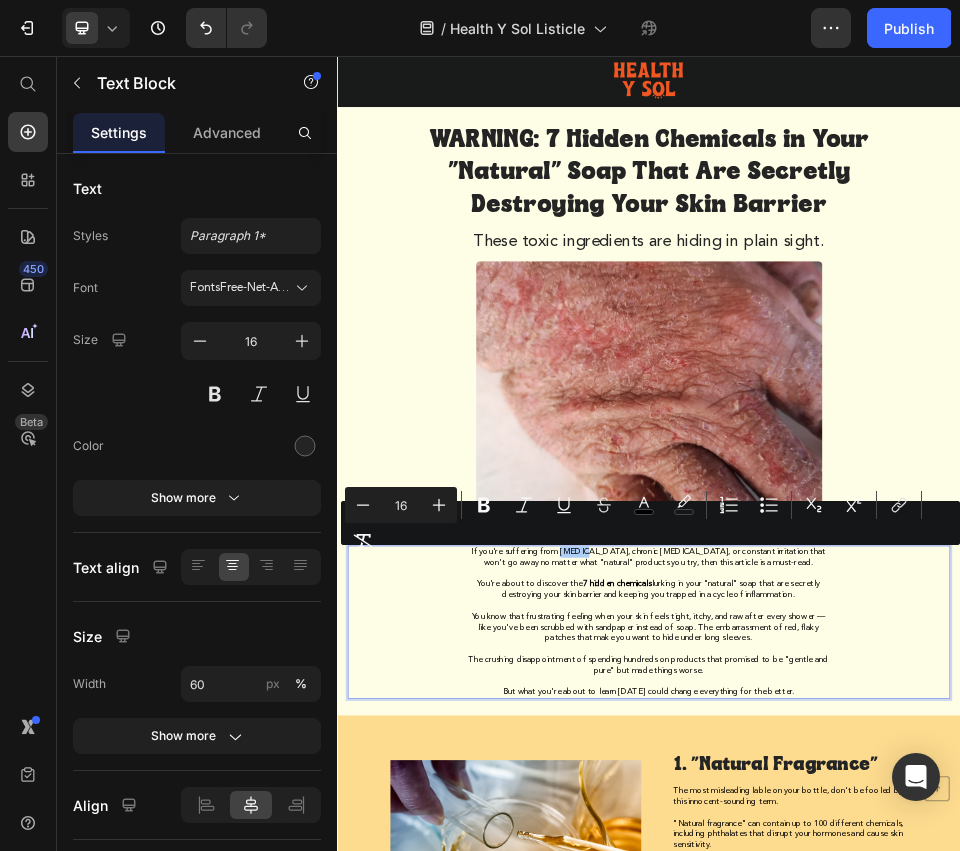 click on "Minus 16 Plus Bold Italic Underline       Strikethrough
color
color Numbered List Bulleted List Subscript Superscript       link Remove Format" at bounding box center [650, 523] 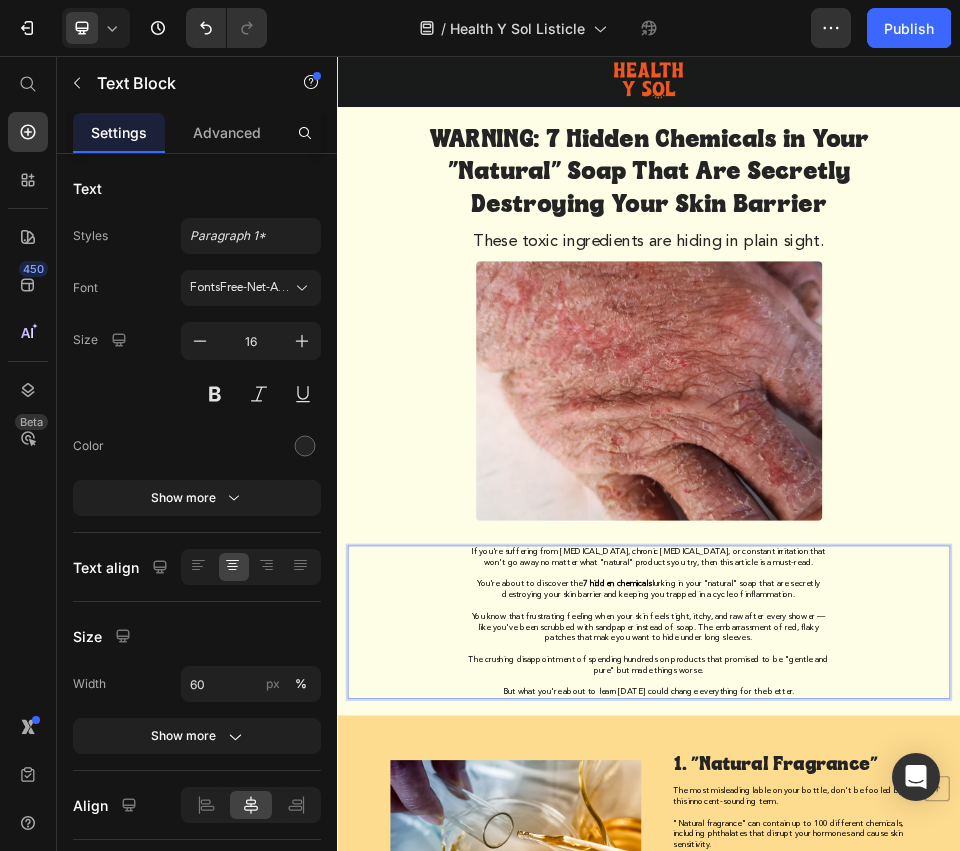 click on "If you're suffering from [MEDICAL_DATA], chronic [MEDICAL_DATA], or constant irritation that won't go away no matter what "natural" products you try, then this article is a must-read." at bounding box center [936, 1021] 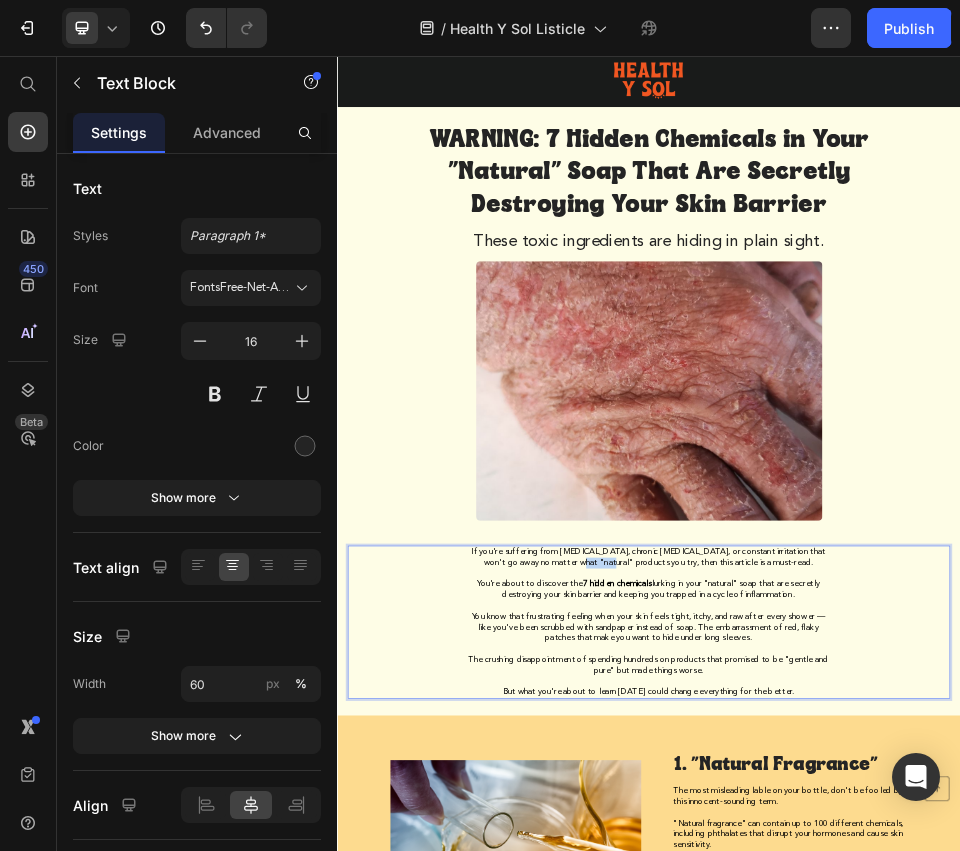 click on "If you're suffering from [MEDICAL_DATA], chronic [MEDICAL_DATA], or constant irritation that won't go away no matter what "natural" products you try, then this article is a must-read." at bounding box center [936, 1021] 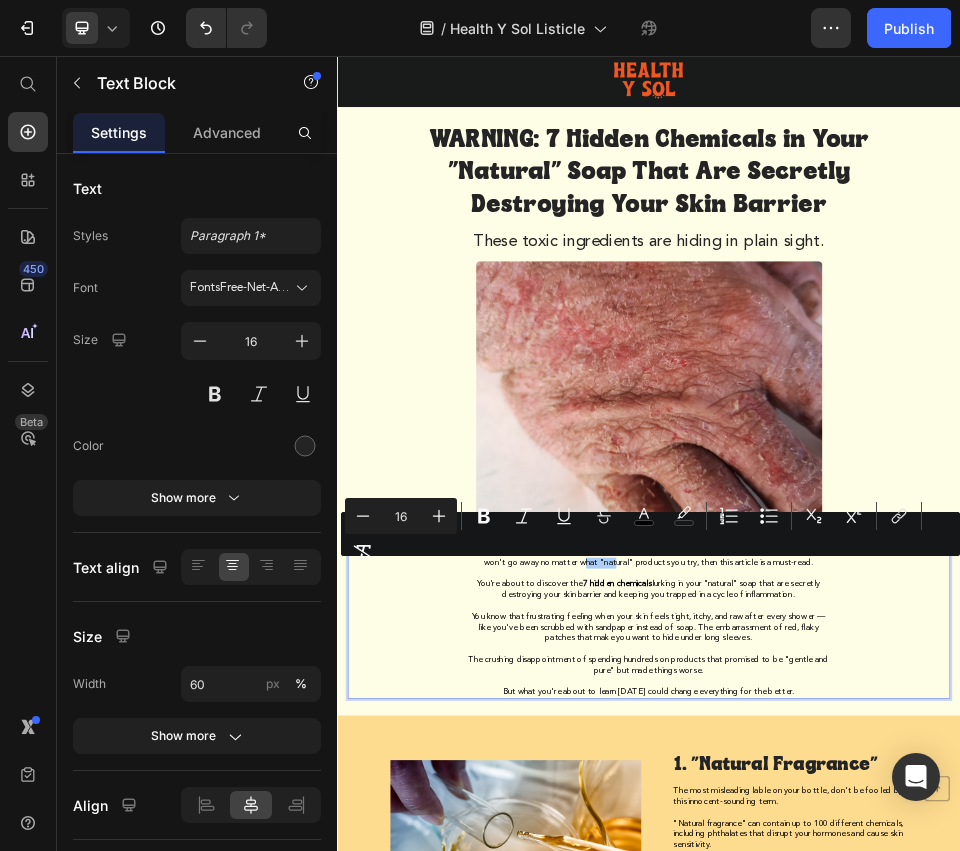click on "Minus 16 Plus Bold Italic Underline       Strikethrough
color
color Numbered List Bulleted List Subscript Superscript       link Remove Format" at bounding box center (650, 534) 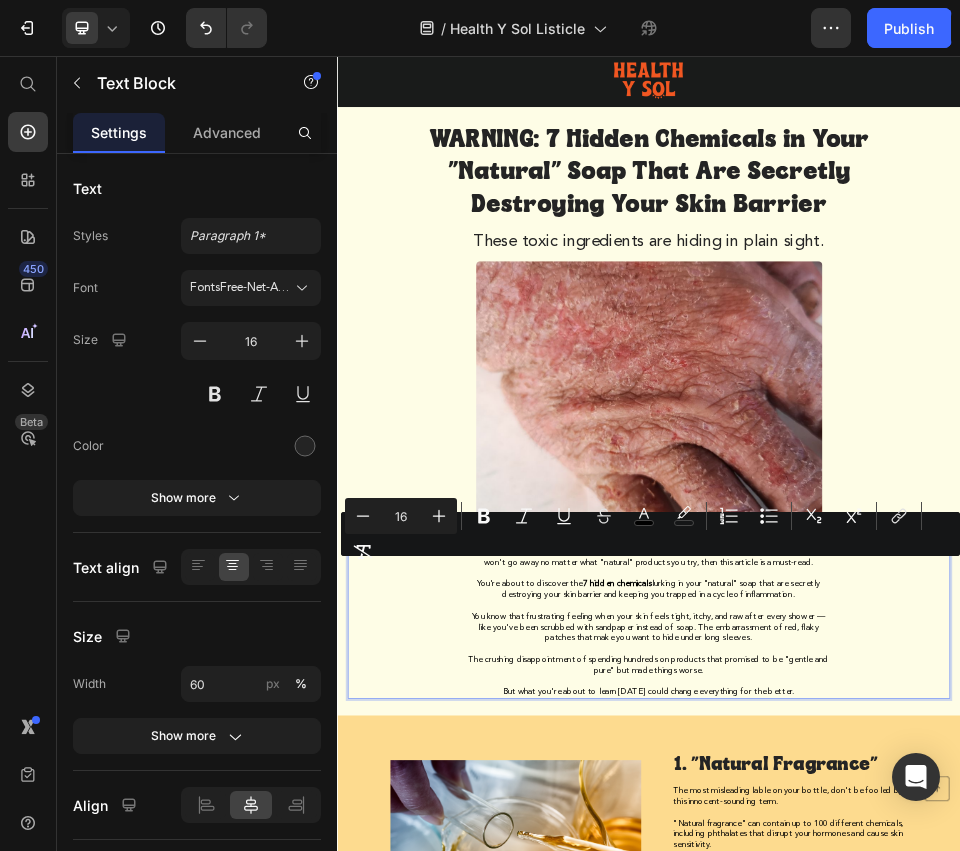 click at bounding box center [936, 1053] 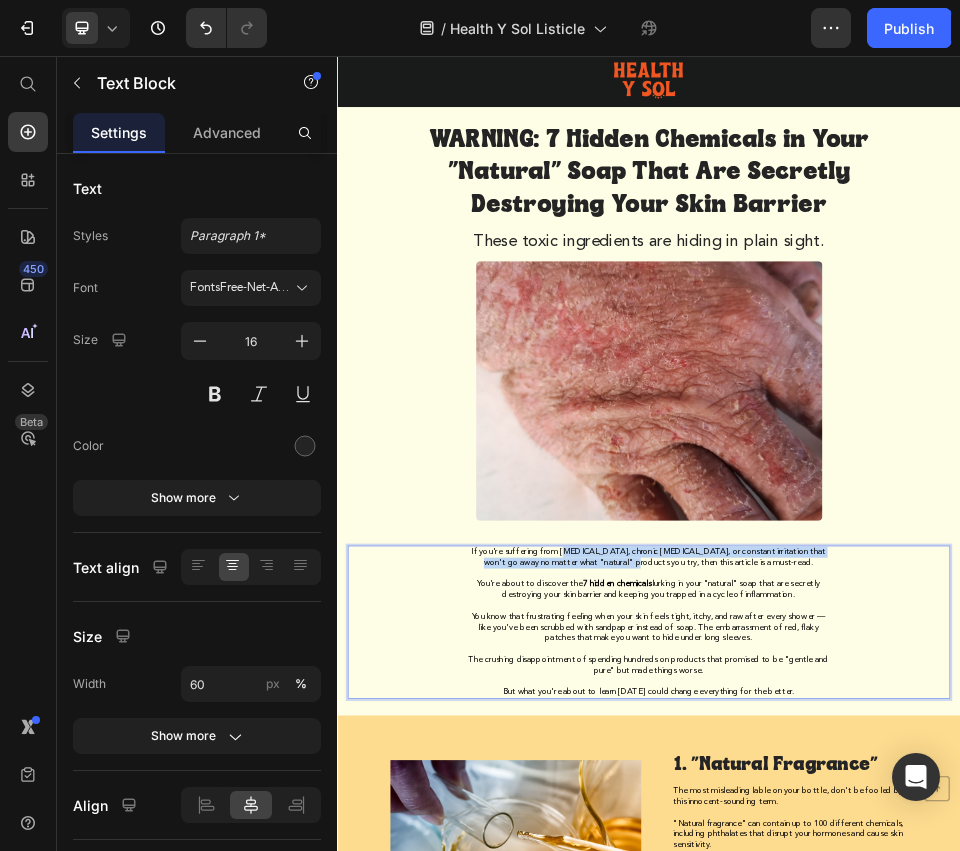 drag, startPoint x: 769, startPoint y: 1011, endPoint x: 821, endPoint y: 1014, distance: 52.086468 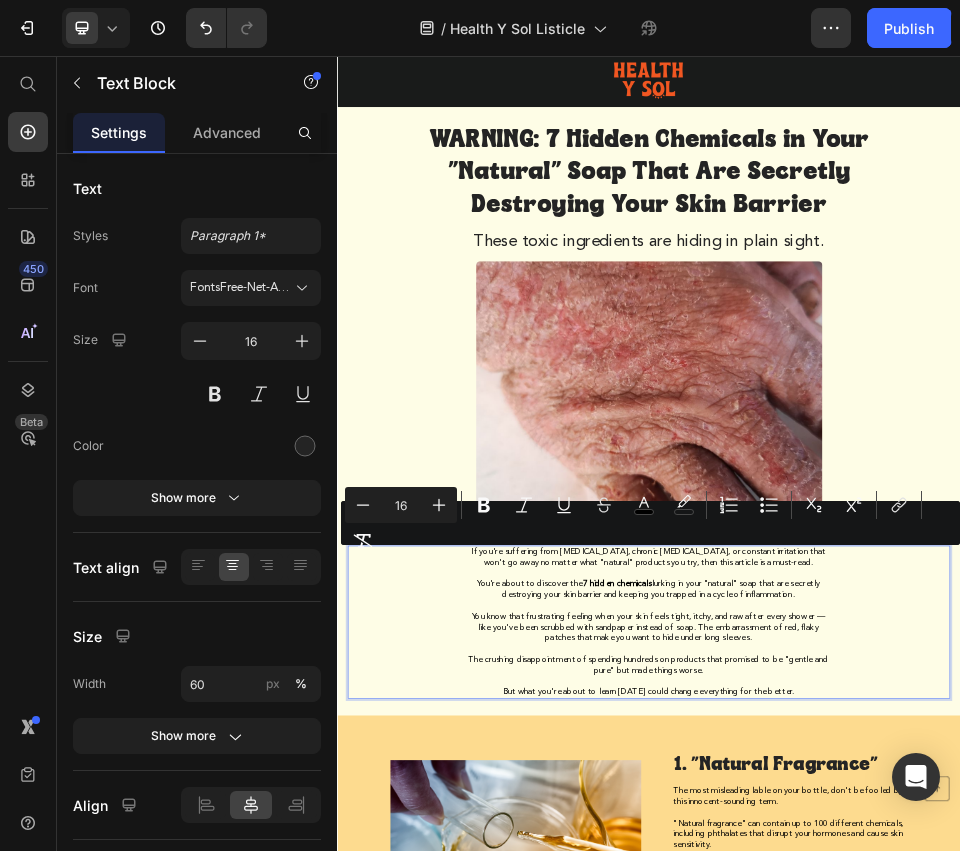 drag, startPoint x: 806, startPoint y: 1077, endPoint x: 790, endPoint y: 1071, distance: 17.088007 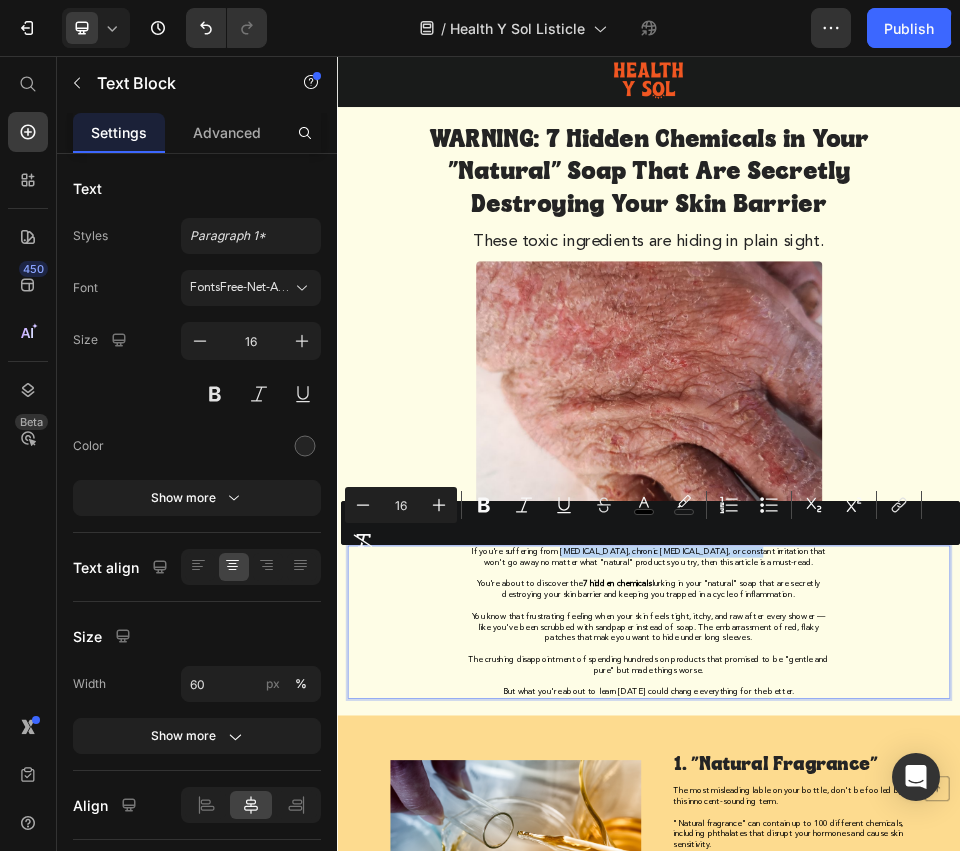 drag, startPoint x: 765, startPoint y: 1010, endPoint x: 1096, endPoint y: 1016, distance: 331.05438 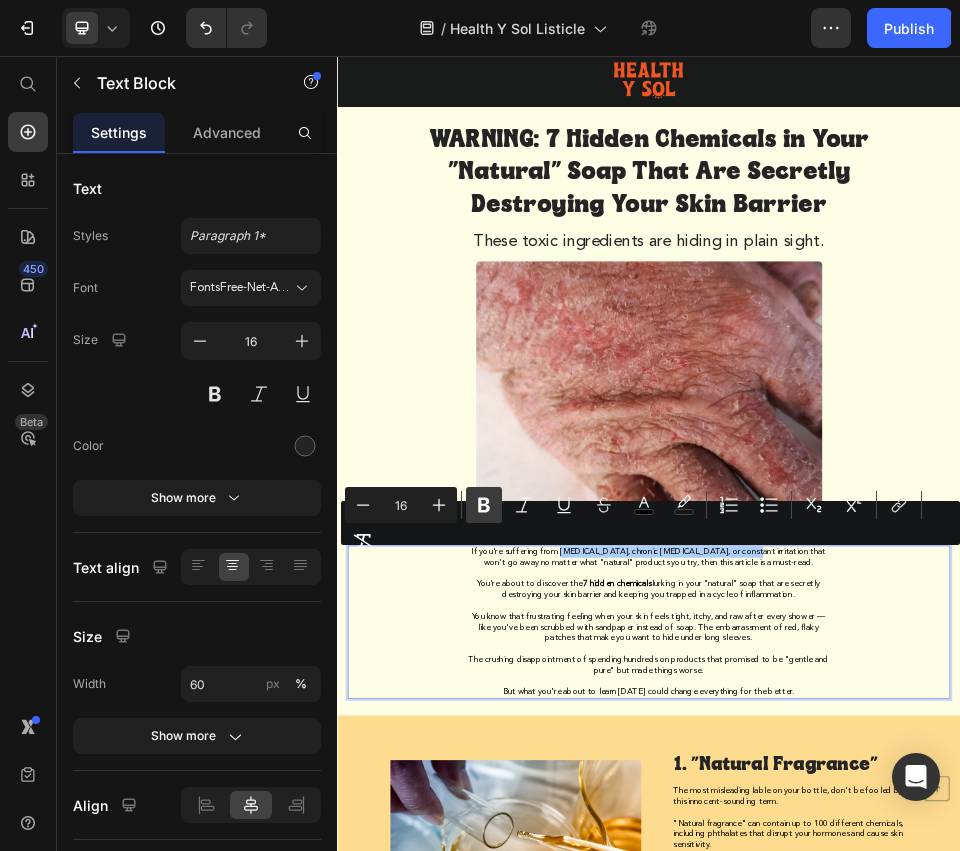 click 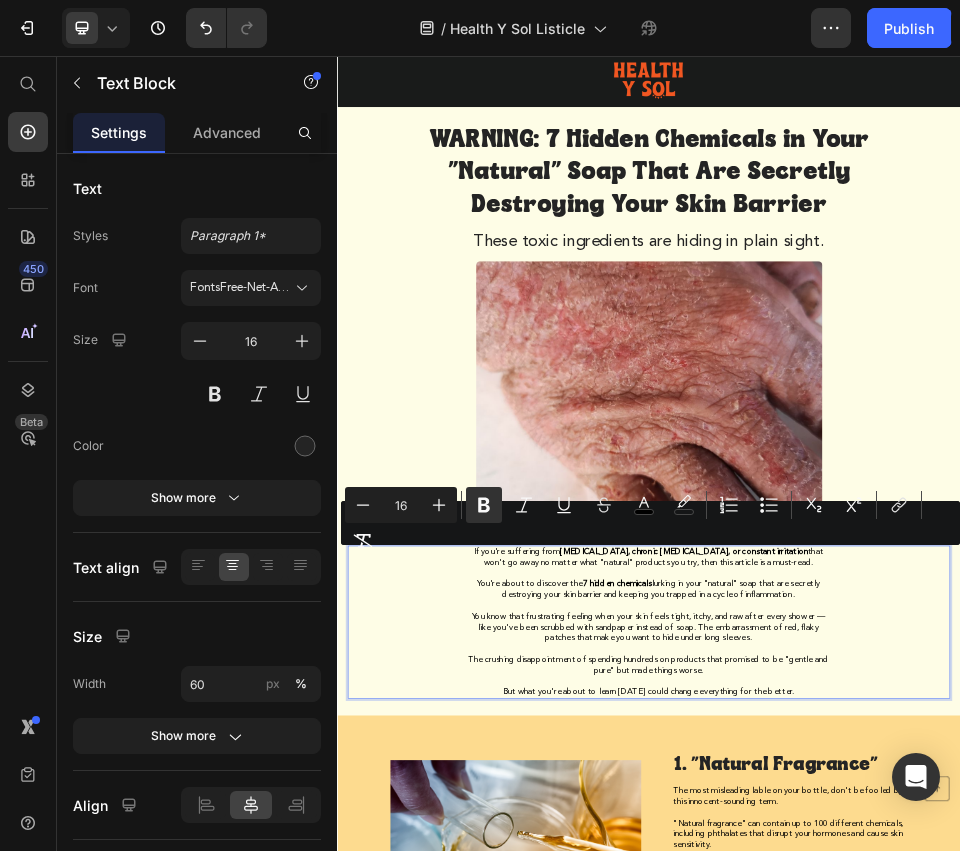 click at bounding box center (936, 1115) 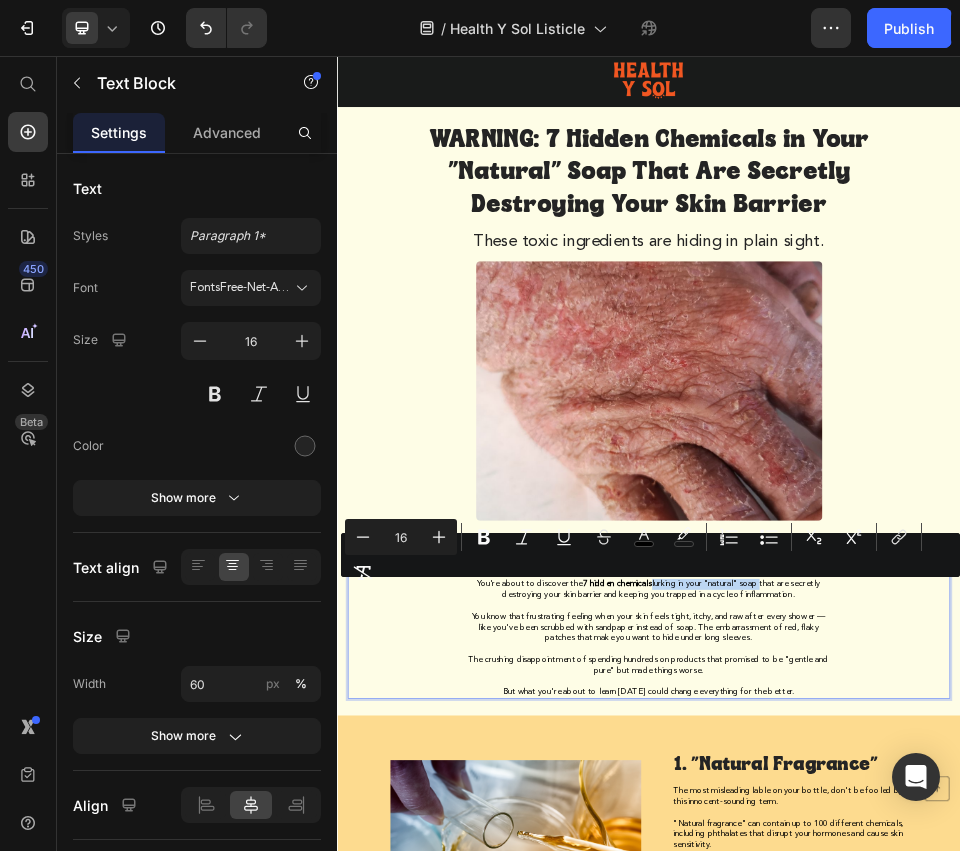drag, startPoint x: 934, startPoint y: 1074, endPoint x: 1150, endPoint y: 1078, distance: 216.03703 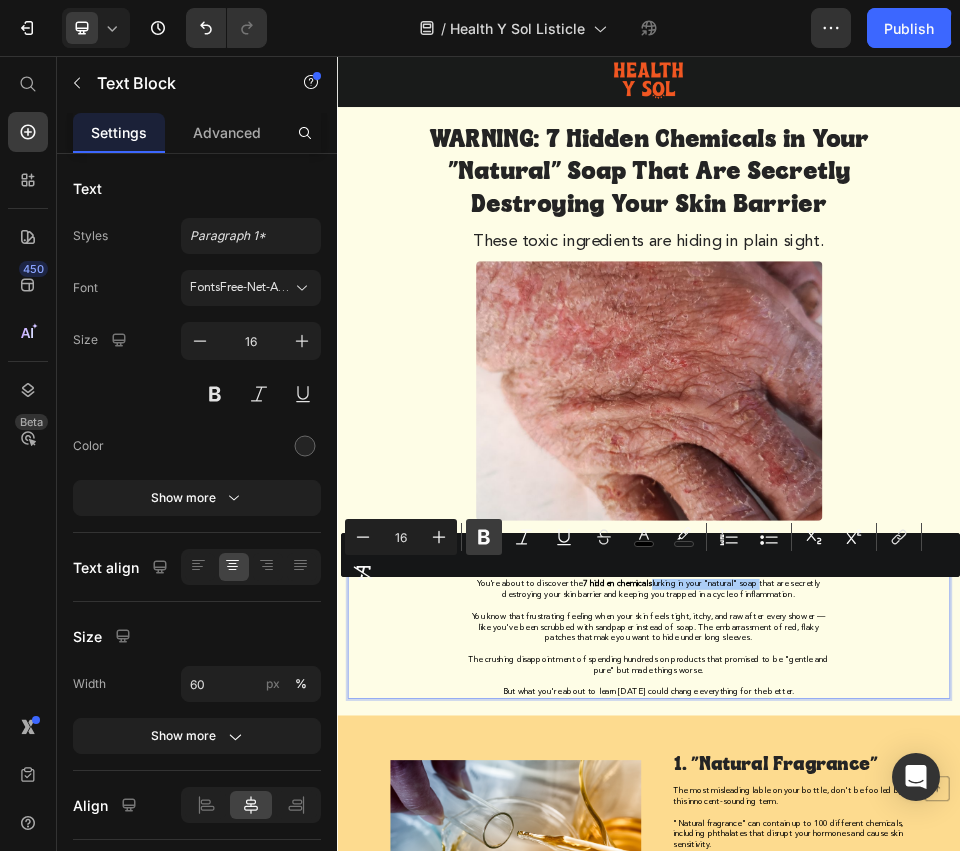 click 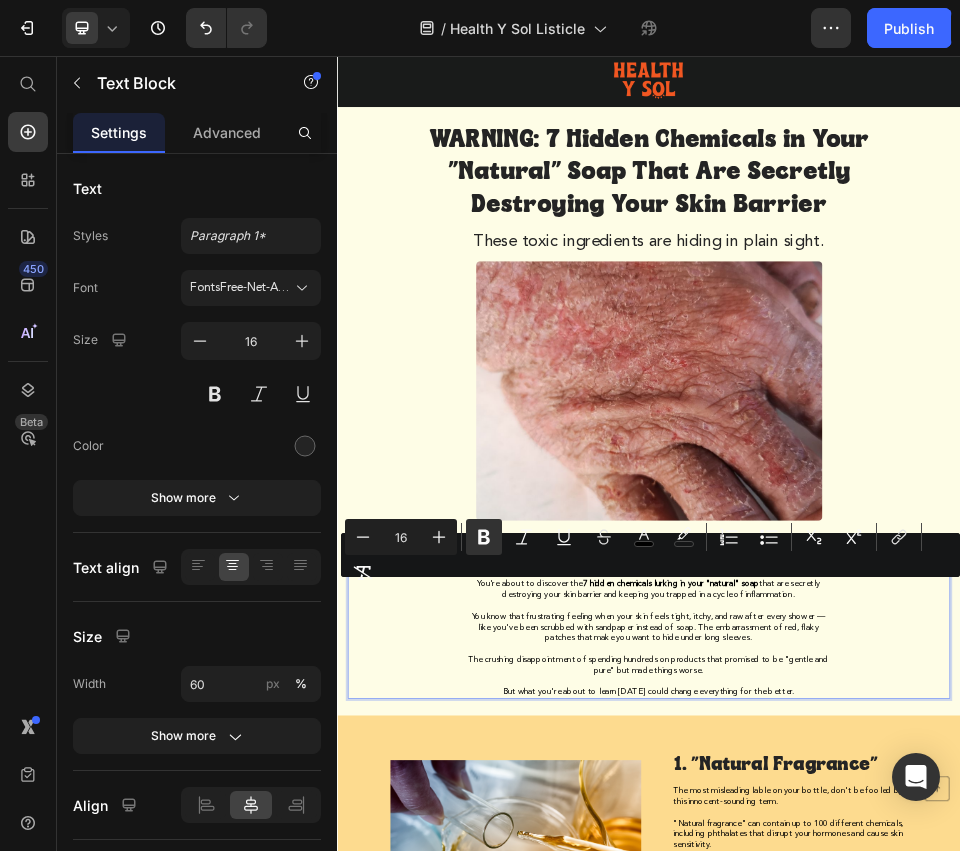click on "You know that frustrating feeling when your skin feels tight, itchy, and raw after every shower — like you've been scrubbed with sandpaper instead of soap. The embarrassment of red, flaky patches that make you want to hide under long sleeves." at bounding box center [936, 1157] 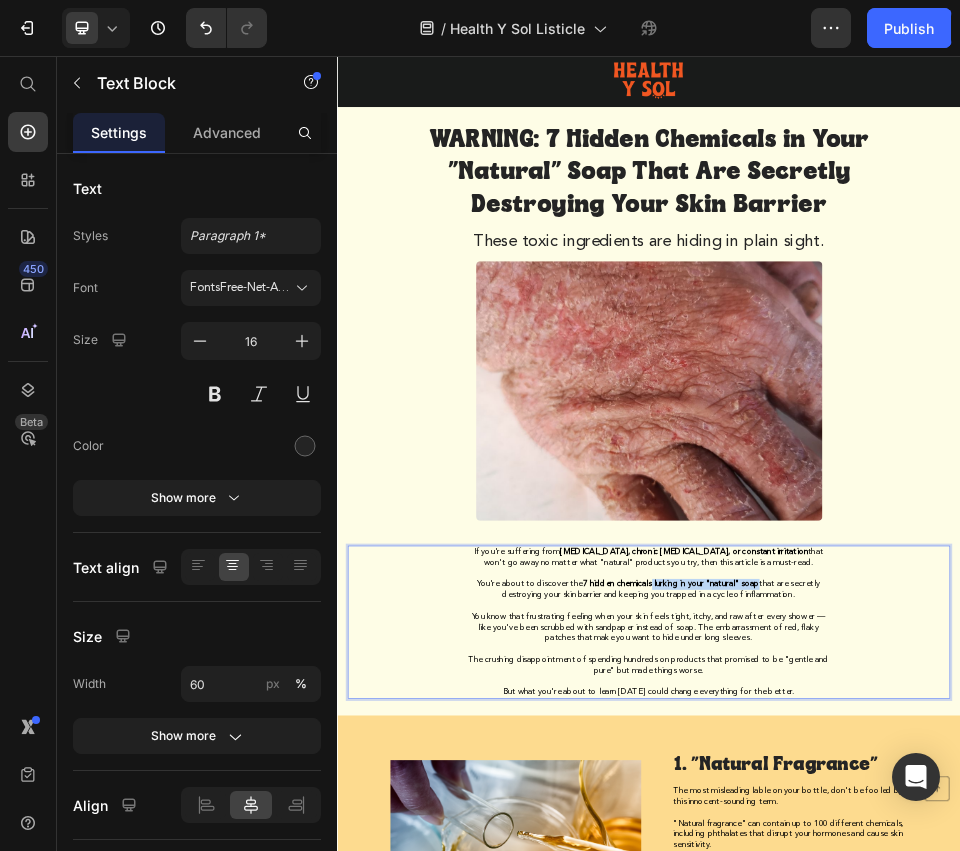 drag, startPoint x: 934, startPoint y: 1071, endPoint x: 1146, endPoint y: 1077, distance: 212.08488 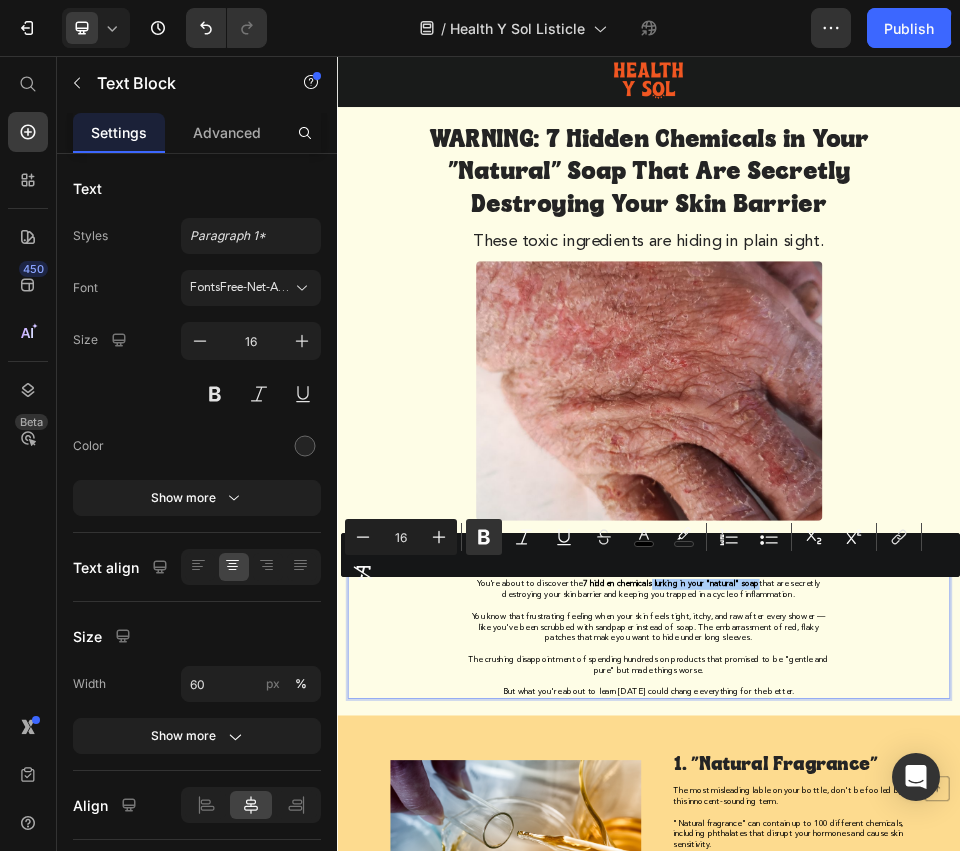 drag, startPoint x: 486, startPoint y: 541, endPoint x: 552, endPoint y: 579, distance: 76.15773 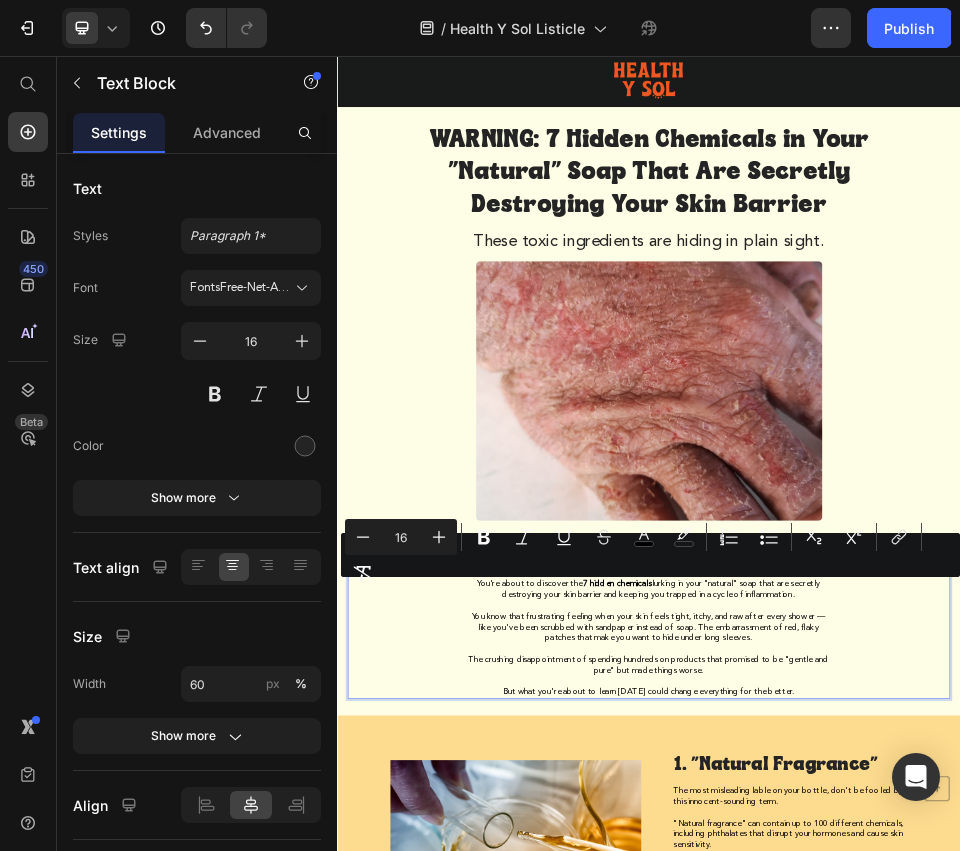 click at bounding box center (936, 1198) 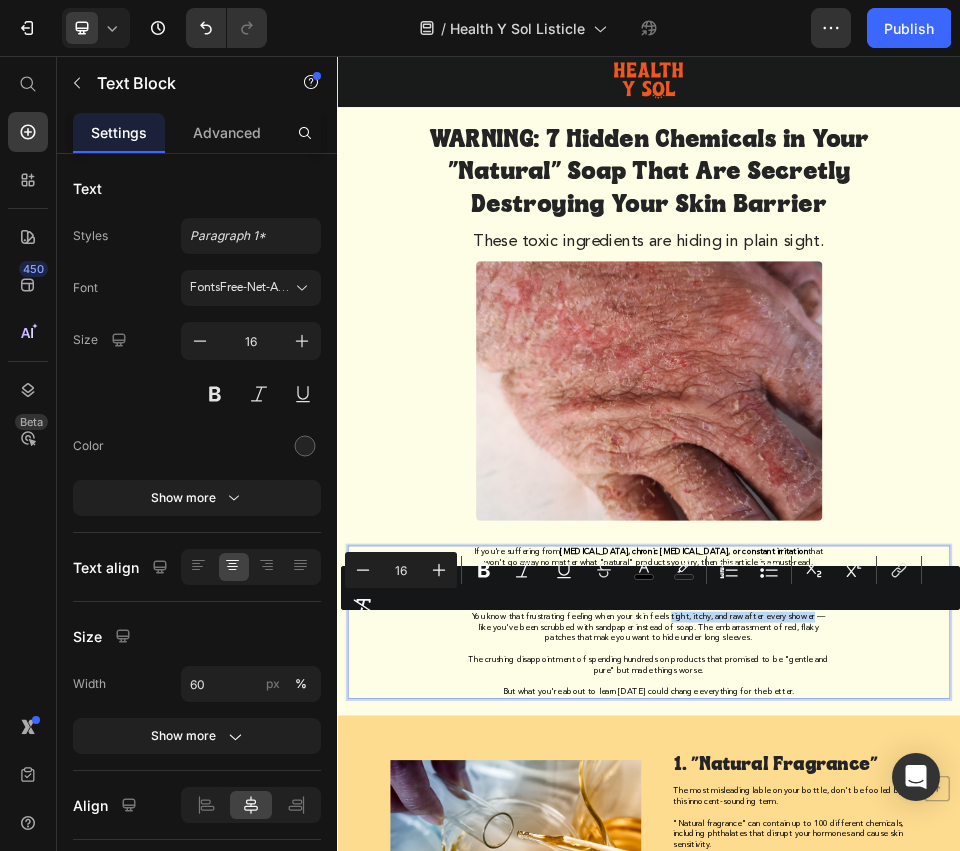 drag, startPoint x: 982, startPoint y: 1138, endPoint x: 1261, endPoint y: 1138, distance: 279 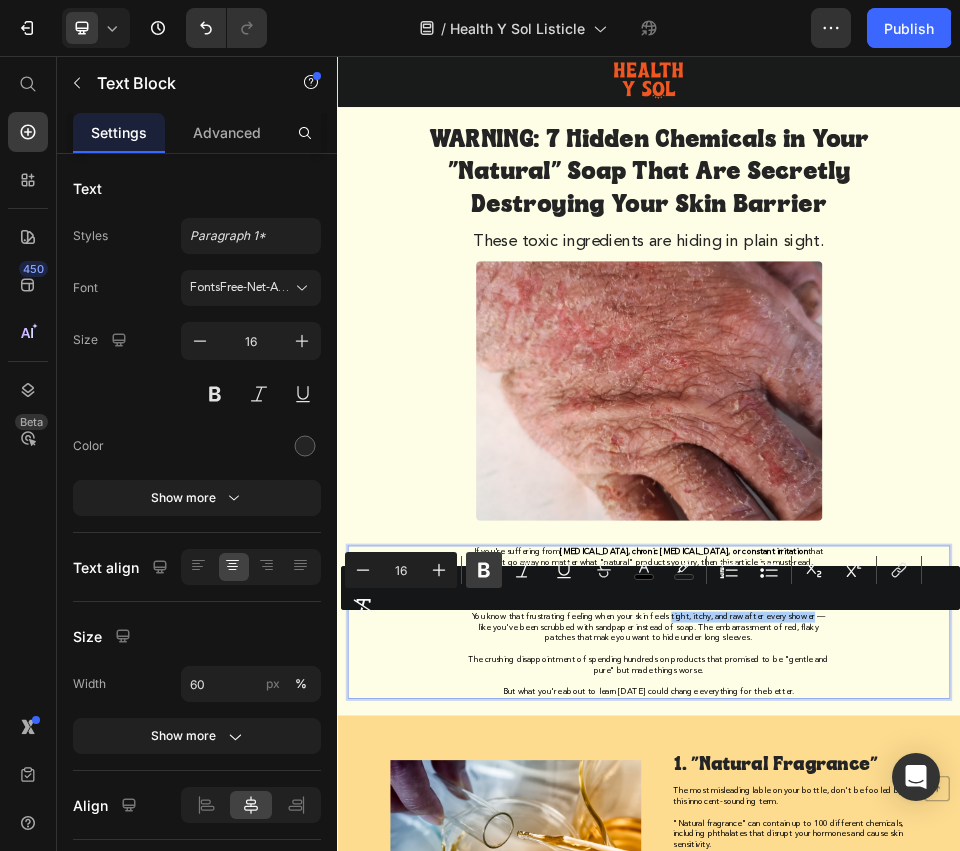 click 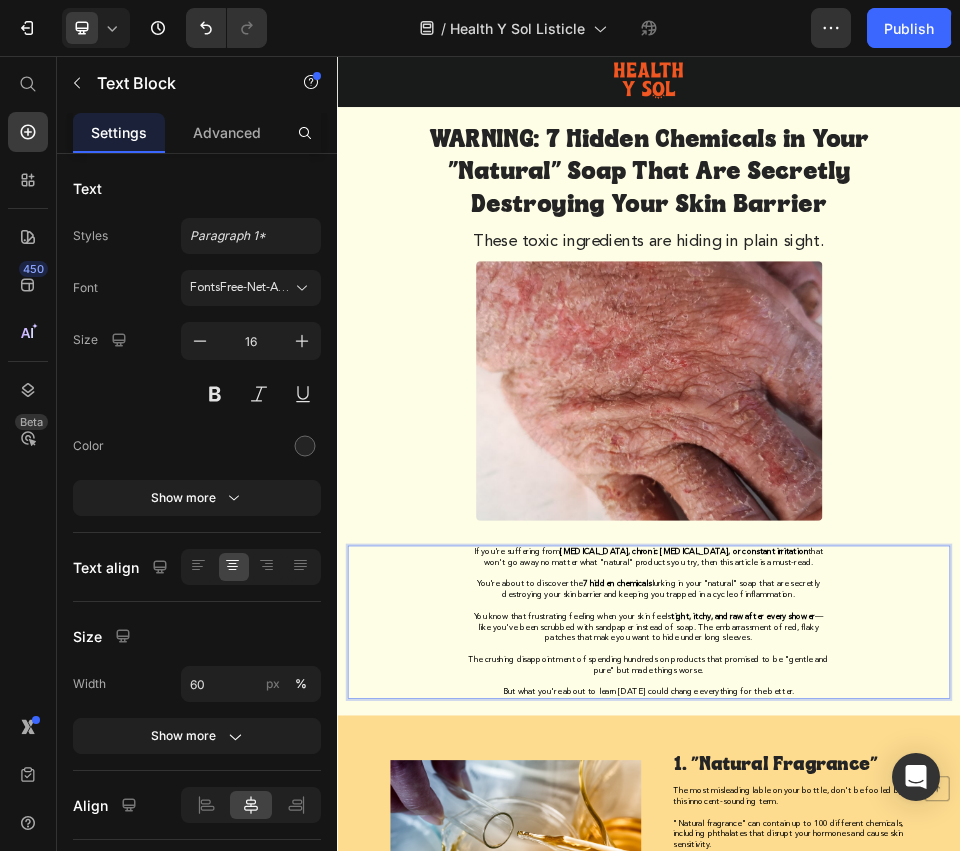 click at bounding box center [936, 1198] 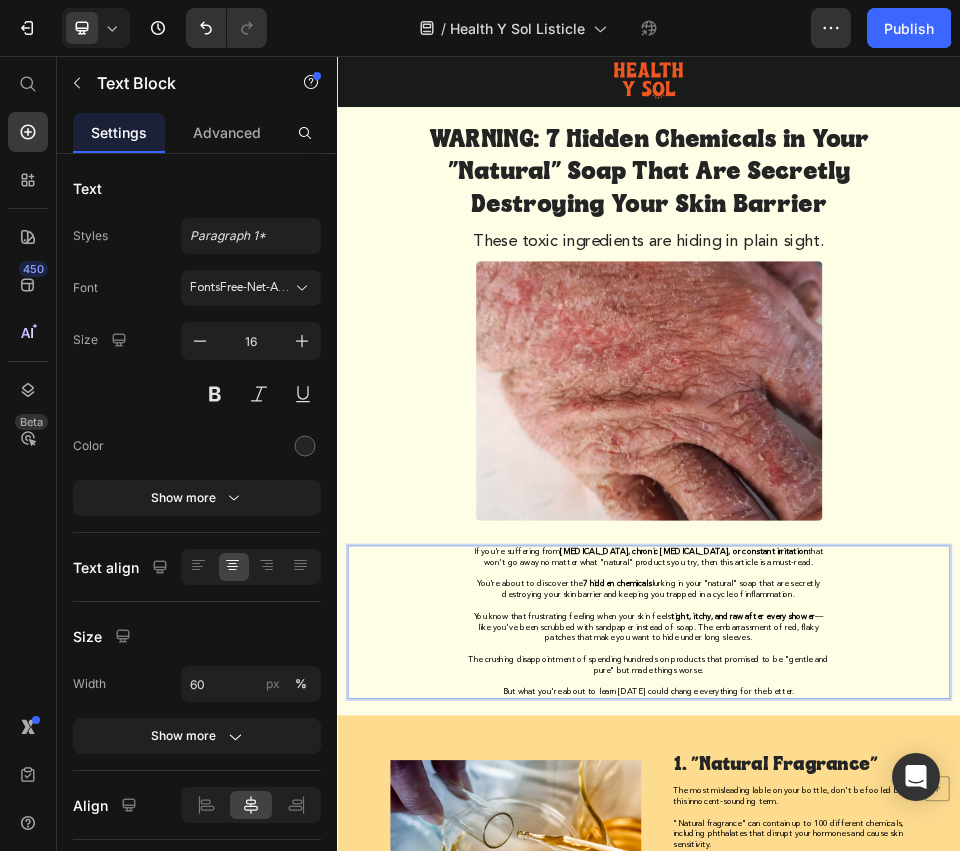 click on "The crushing disappointment of spending hundreds on products that promised to be "gentle and pure" but made things worse." at bounding box center (936, 1230) 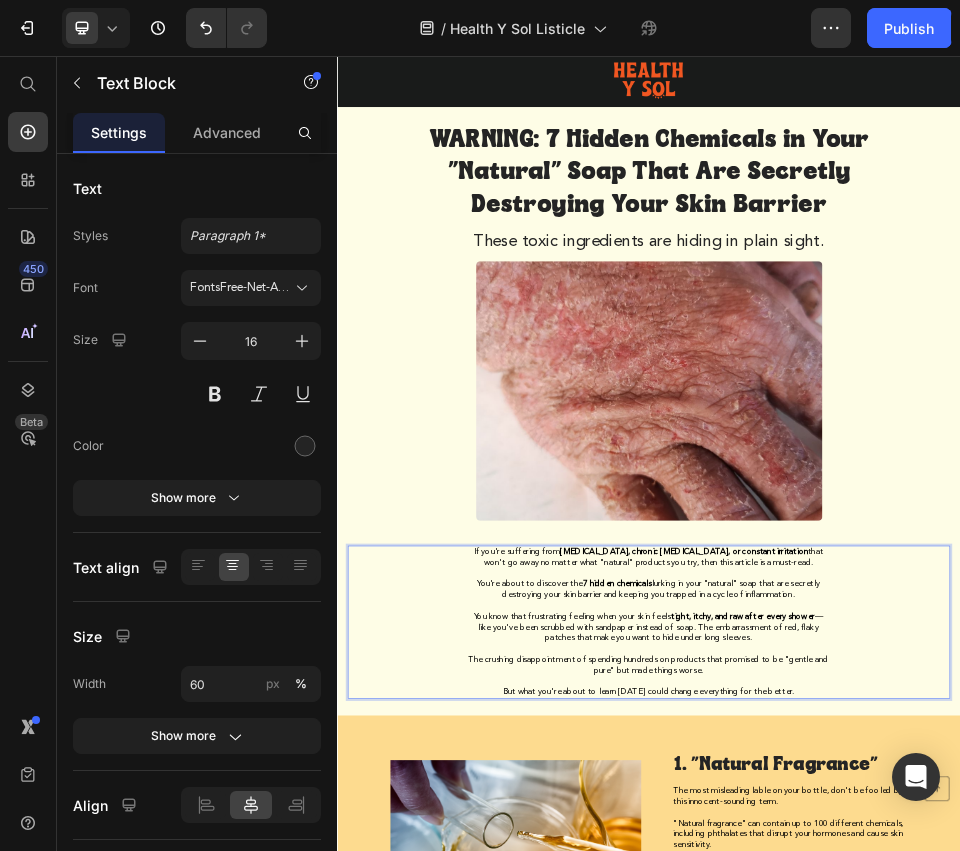 click on "You know that frustrating feeling when your skin feels  tight, itchy, and raw after every shower  — like you've been scrubbed with sandpaper instead of soap. The embarrassment of red, flaky patches that make you want to hide under long sleeves." at bounding box center [936, 1157] 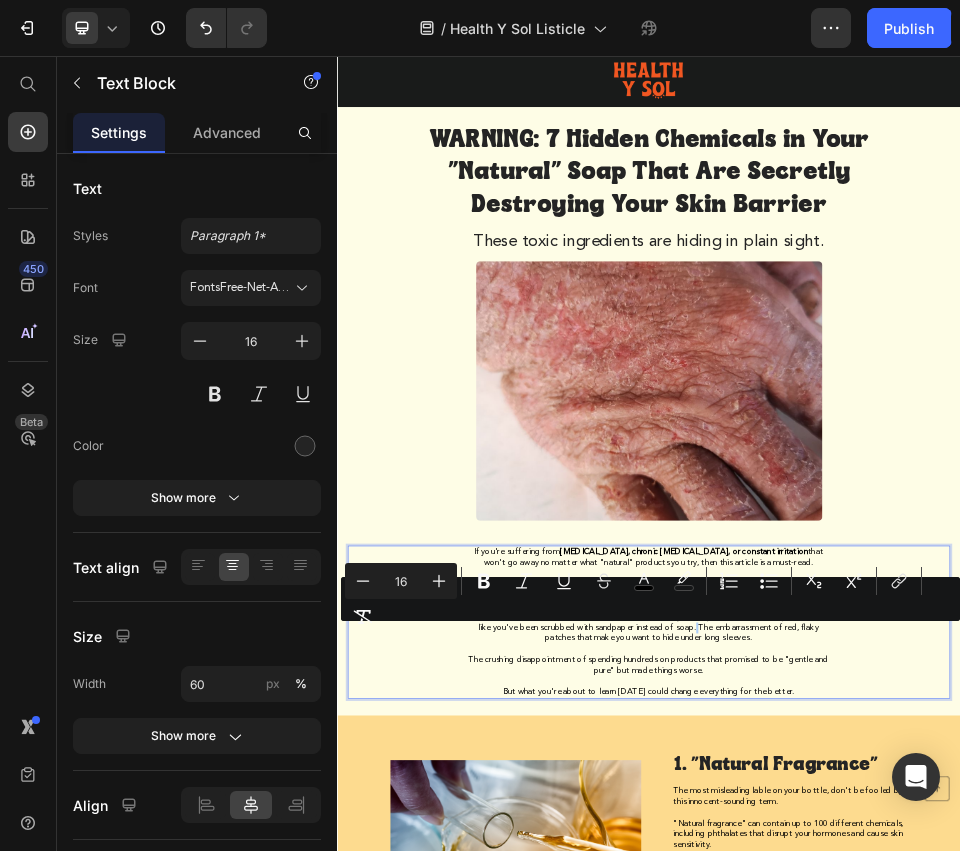 click on "Minus 16 Plus Bold Italic Underline       Strikethrough
color
color Numbered List Bulleted List Subscript Superscript       link Remove Format" at bounding box center (650, 599) 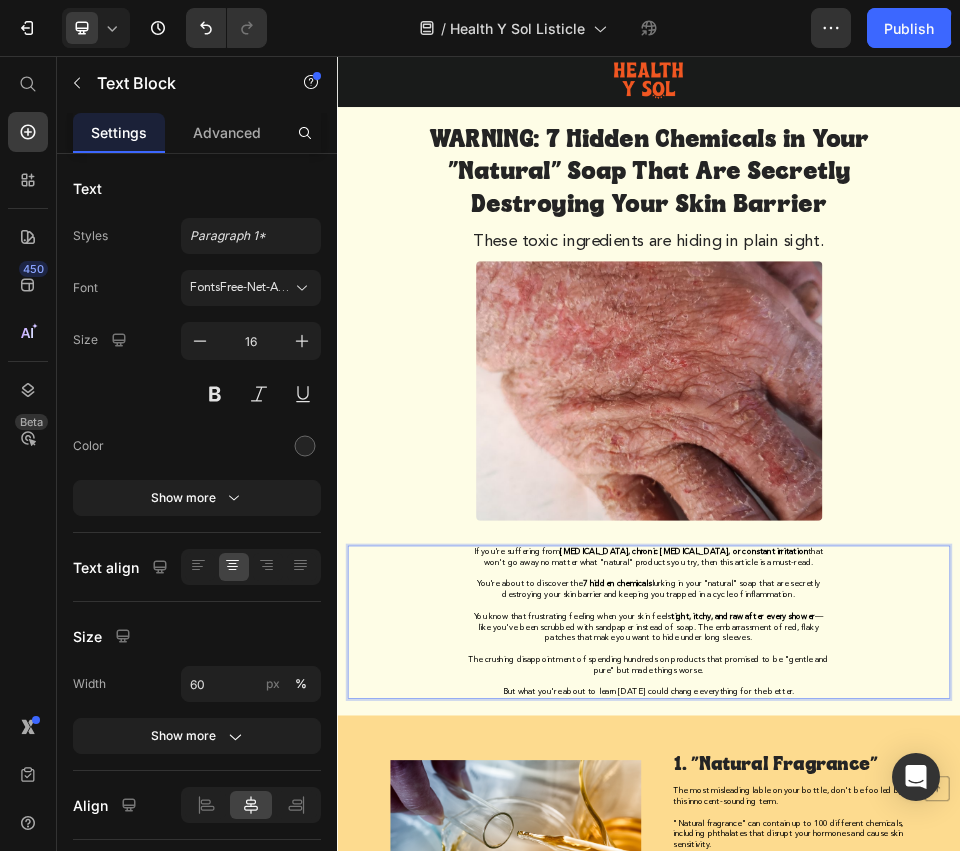 click on "You know that frustrating feeling when your skin feels  tight, itchy, and raw after every shower  — like you've been scrubbed with sandpaper instead of soap. The embarrassment of red, flaky patches that make you want to hide under long sleeves." at bounding box center [936, 1157] 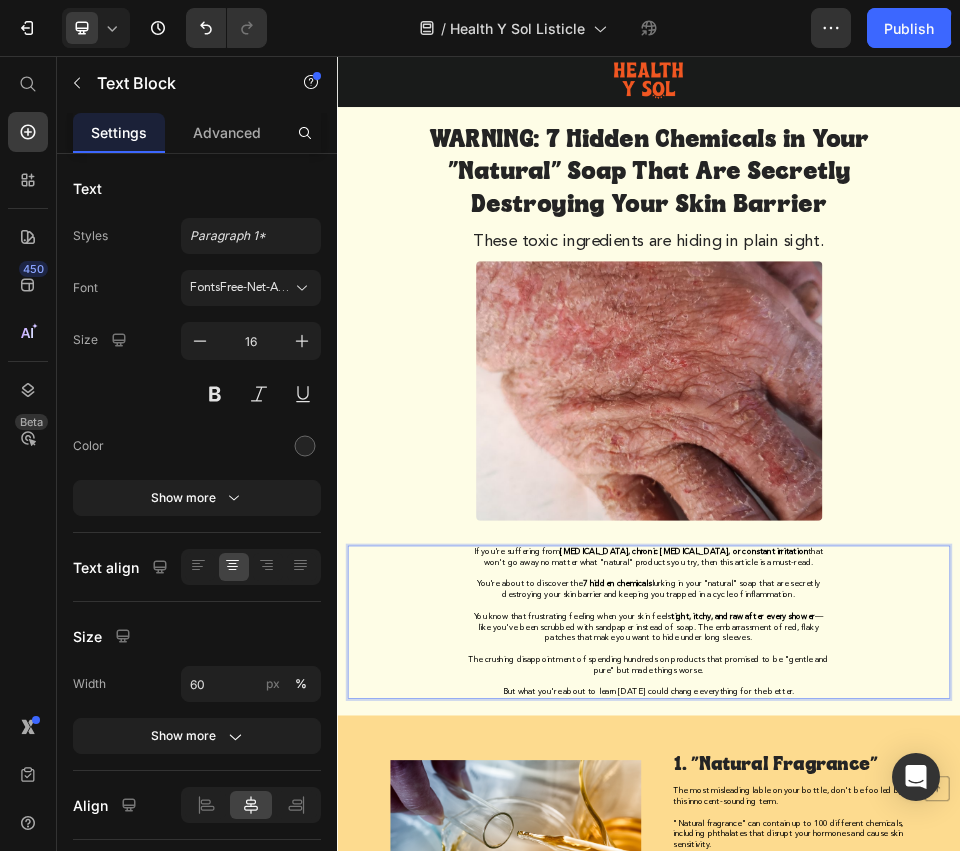 click on "You know that frustrating feeling when your skin feels  tight, itchy, and raw after every shower  — like you've been scrubbed with sandpaper instead of soap. The embarrassment of red, flaky patches that make you want to hide under long sleeves." at bounding box center [936, 1157] 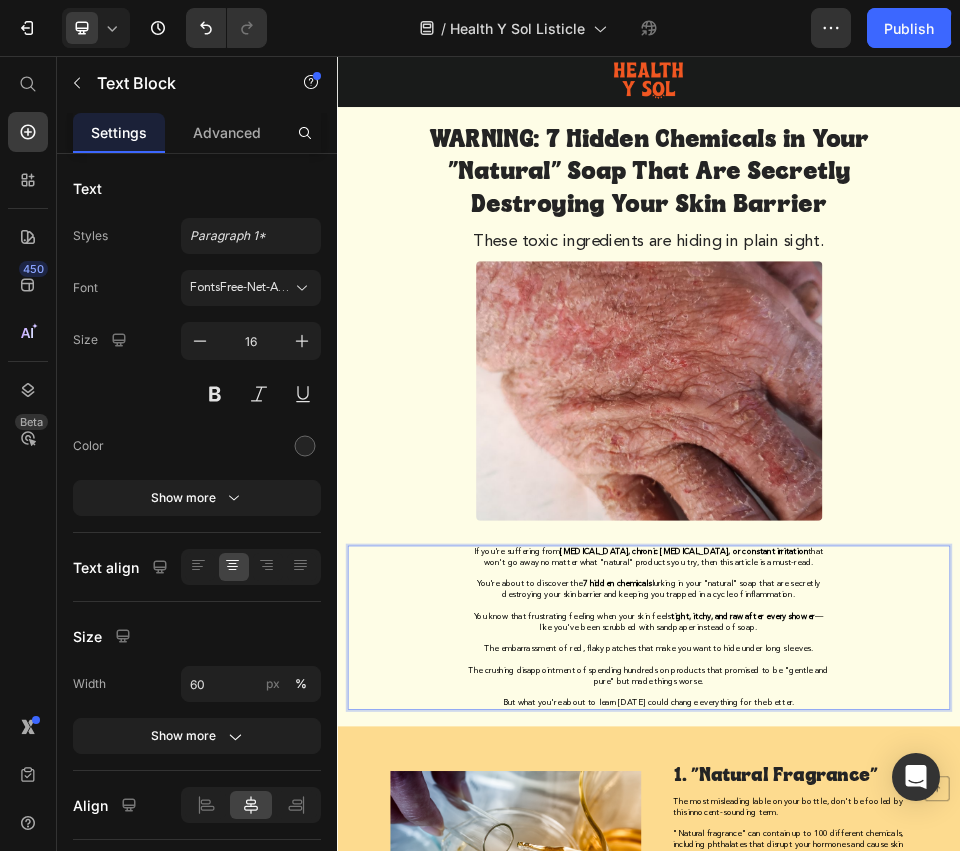 click on "The crushing disappointment of spending hundreds on products that promised to be "gentle and pure" but made things worse." at bounding box center (936, 1251) 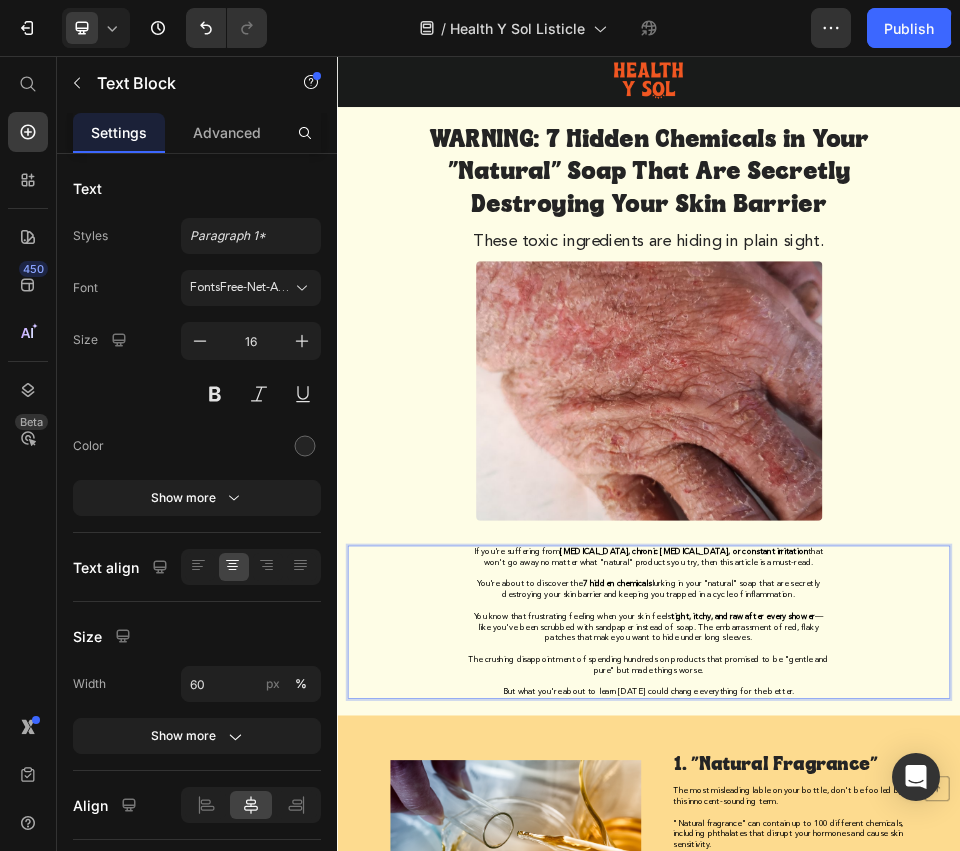 click on "The crushing disappointment of spending hundreds on products that promised to be "gentle and pure" but made things worse." at bounding box center (936, 1230) 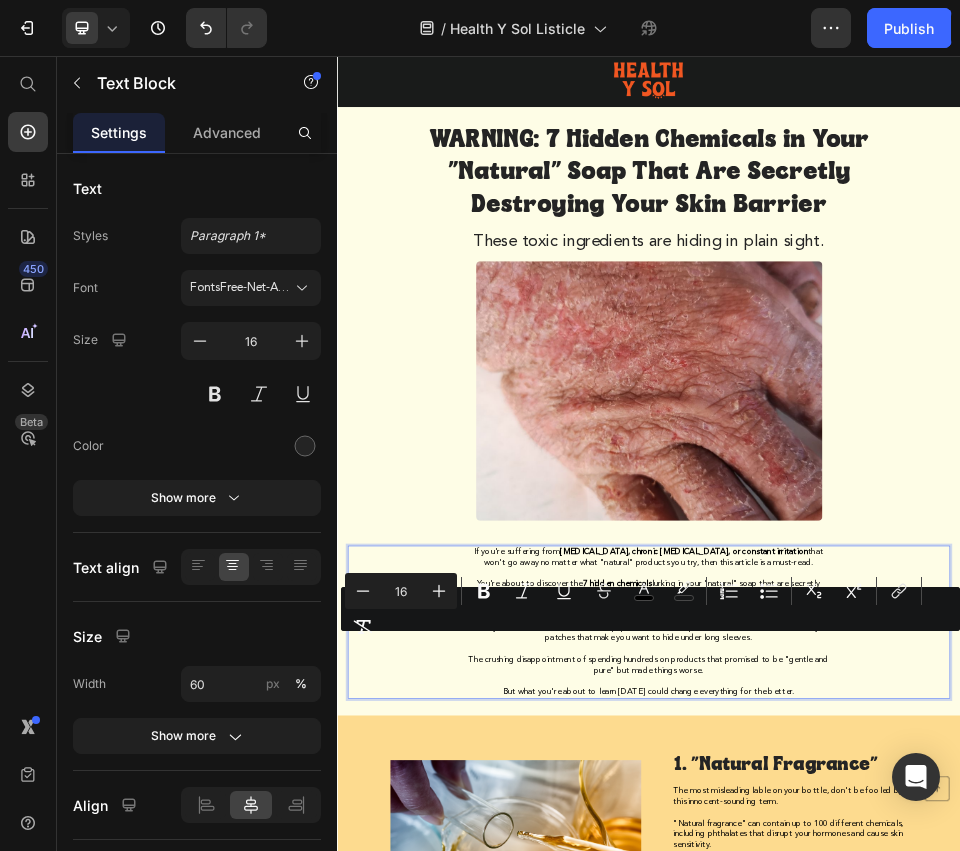 click on "Minus 16 Plus Bold Italic Underline       Strikethrough
color
color Numbered List Bulleted List Subscript Superscript       link Remove Format" at bounding box center (650, 609) 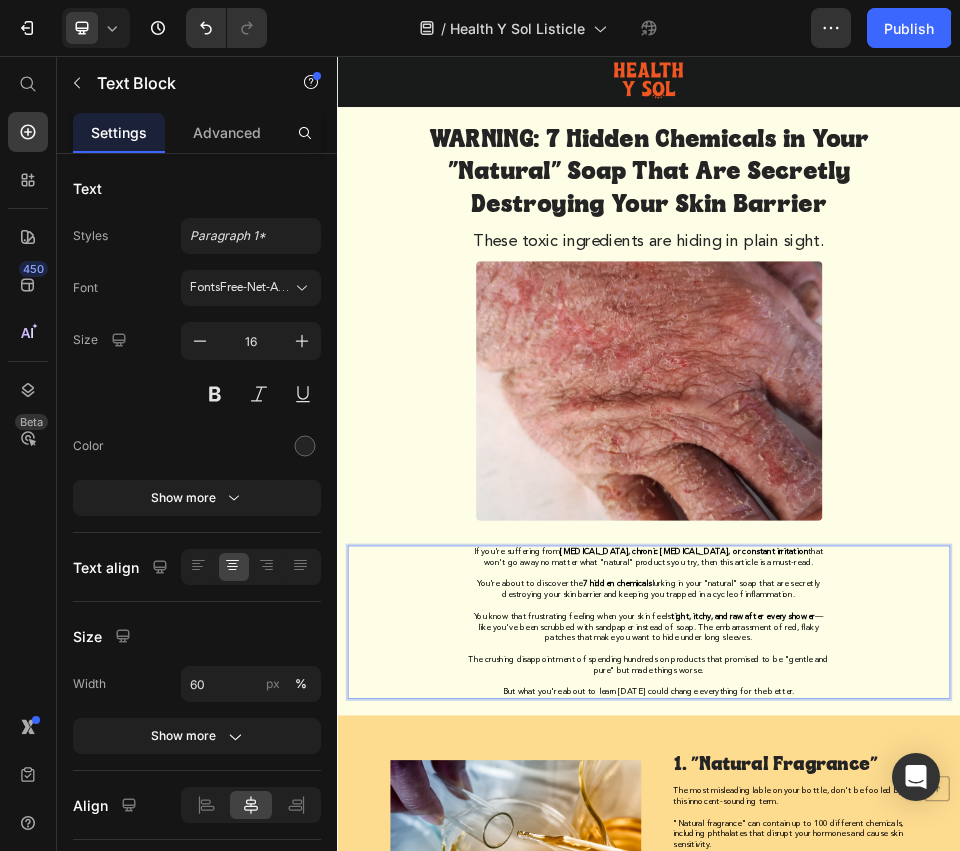 click on "The crushing disappointment of spending hundreds on products that promised to be "gentle and pure" but made things worse." at bounding box center (936, 1230) 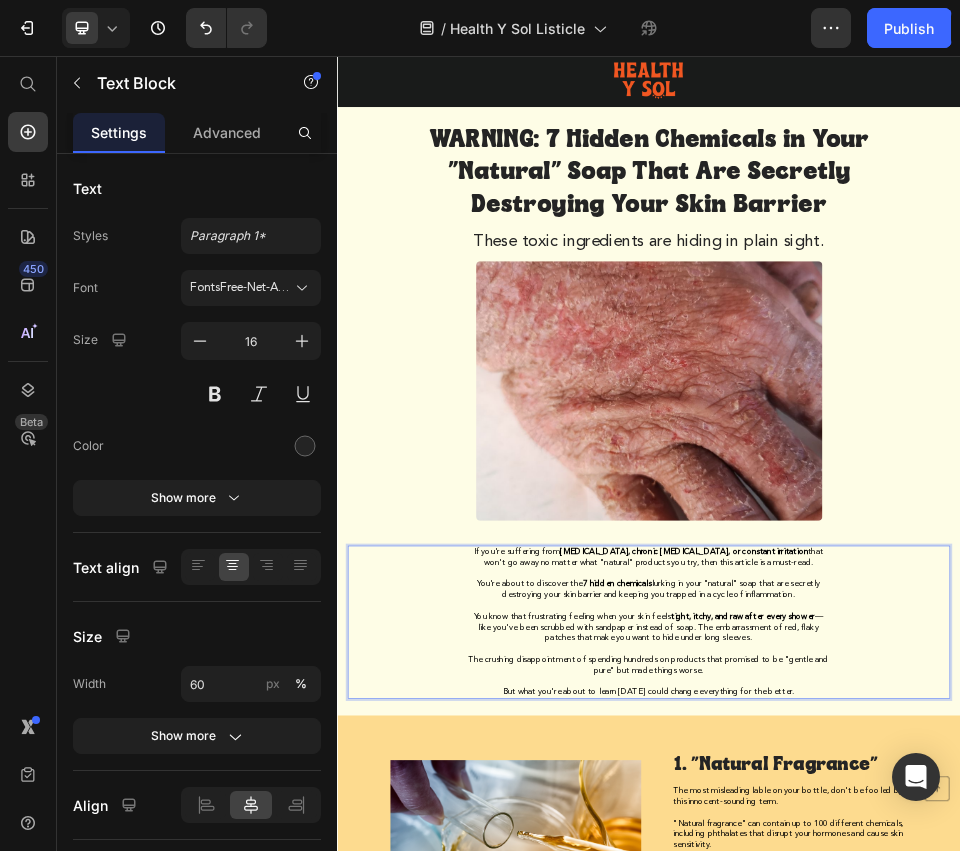 click on "But what you're about to learn [DATE] could change everything for the better." at bounding box center (936, 1281) 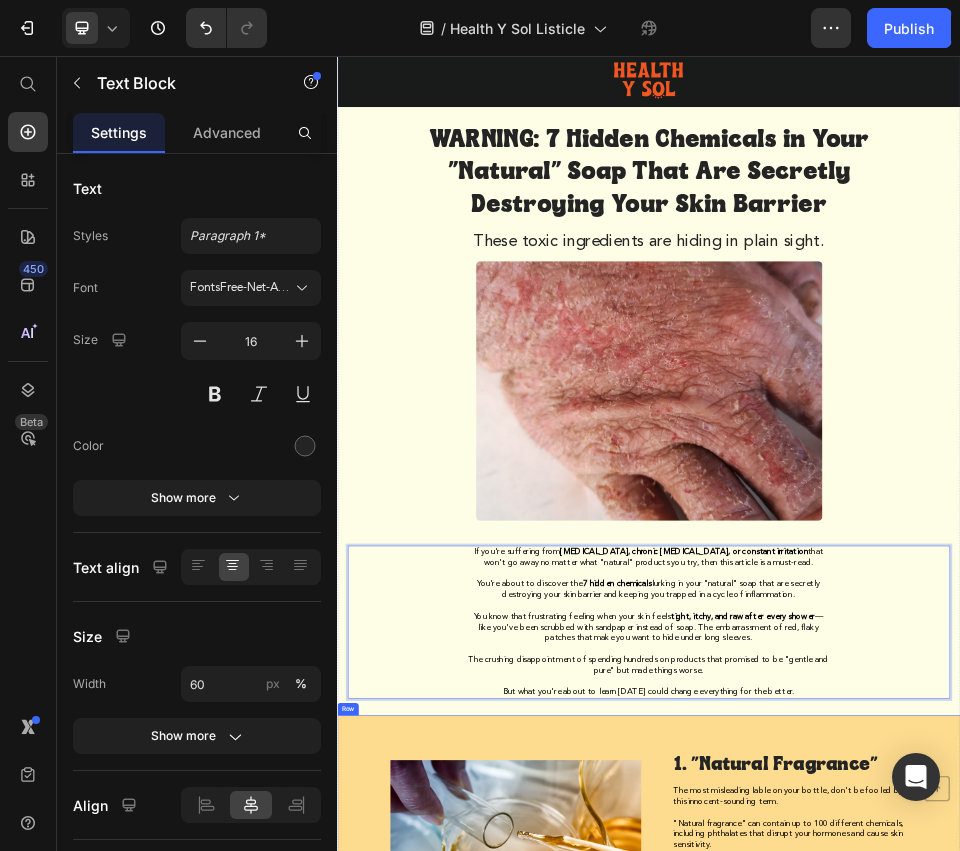 click on "1. "Natural Fragrance" Heading The most misleading lable on your bottle, don't be fooled by this innocent-sounding term.    "Natural fragrance" can contain up to 100 different chemicals, including phthalates that disrupt your hormones and cause skin sensitivity.    Companies aren't required to list what's actually in their "natural fragrance" blend, so you're essentially buying a mystery cocktail. If you see "natural fragrance" on the label, put it back on the shelf. Text Block" at bounding box center [1209, 1548] 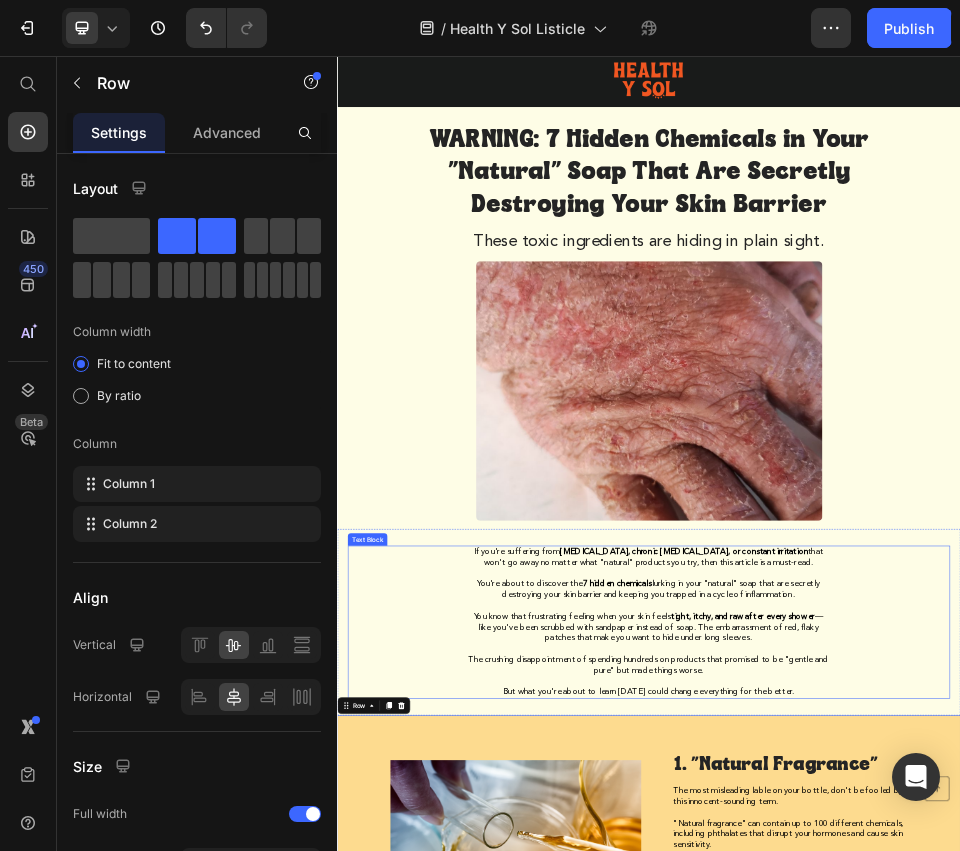 click on "The crushing disappointment of spending hundreds on products that promised to be "gentle and pure" but made things worse." at bounding box center (936, 1229) 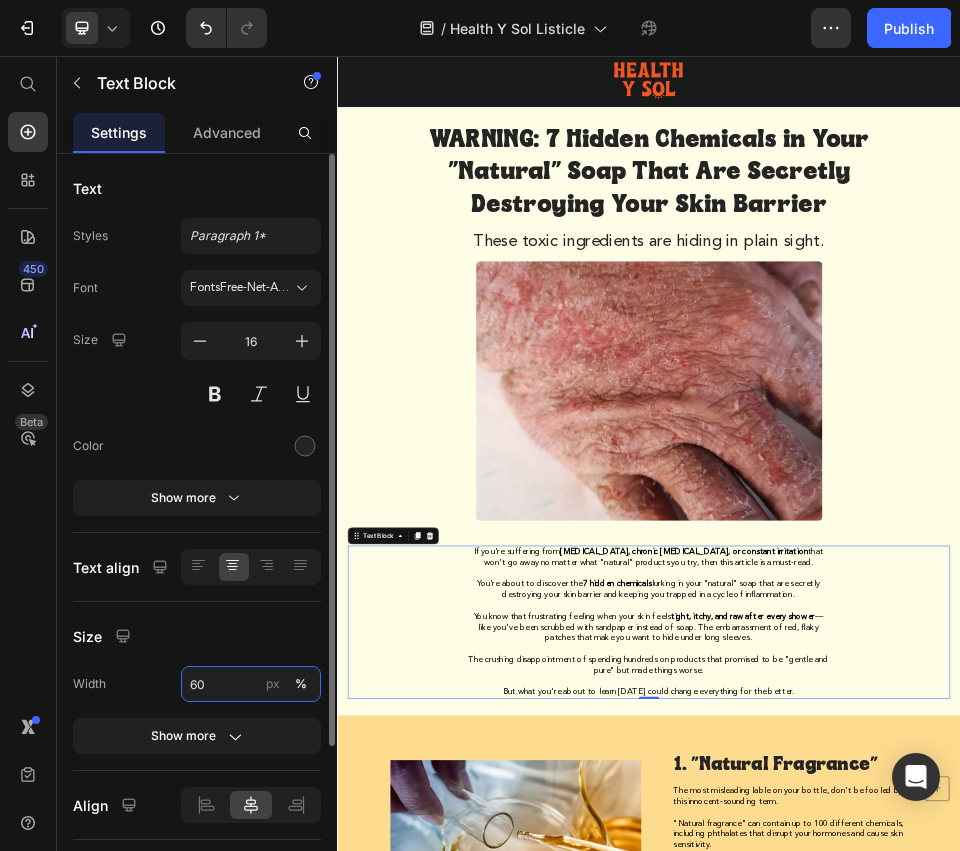 click on "60" at bounding box center [251, 684] 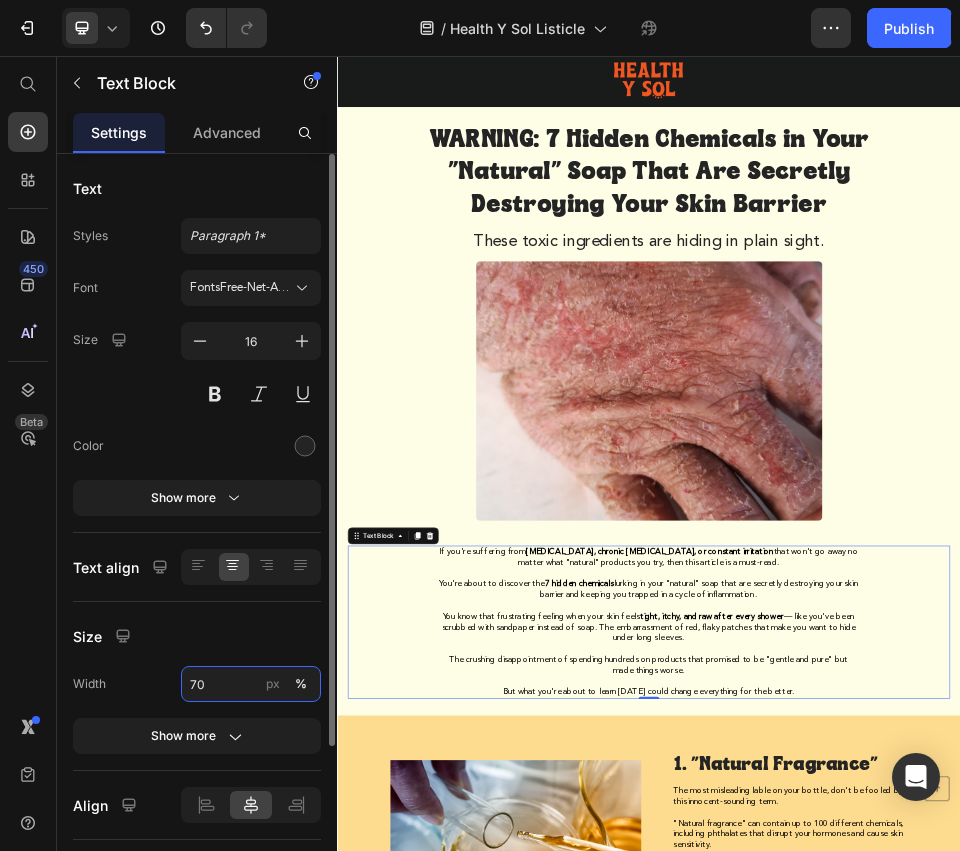 click on "70" at bounding box center (251, 684) 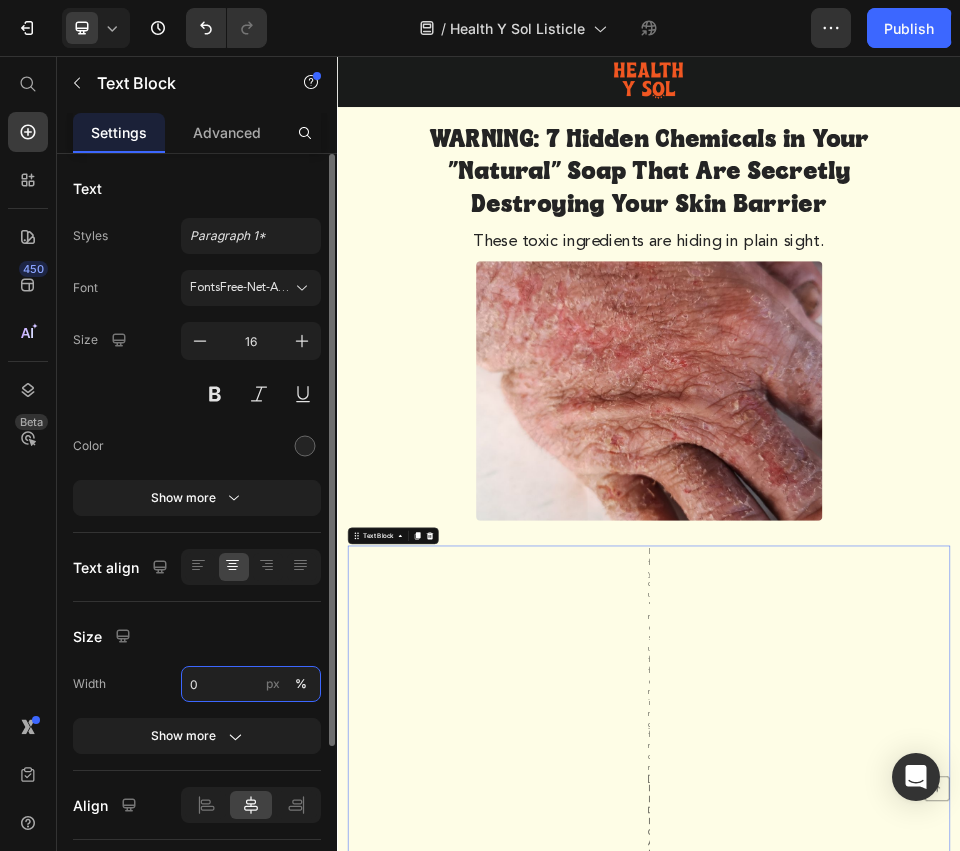 type on "80" 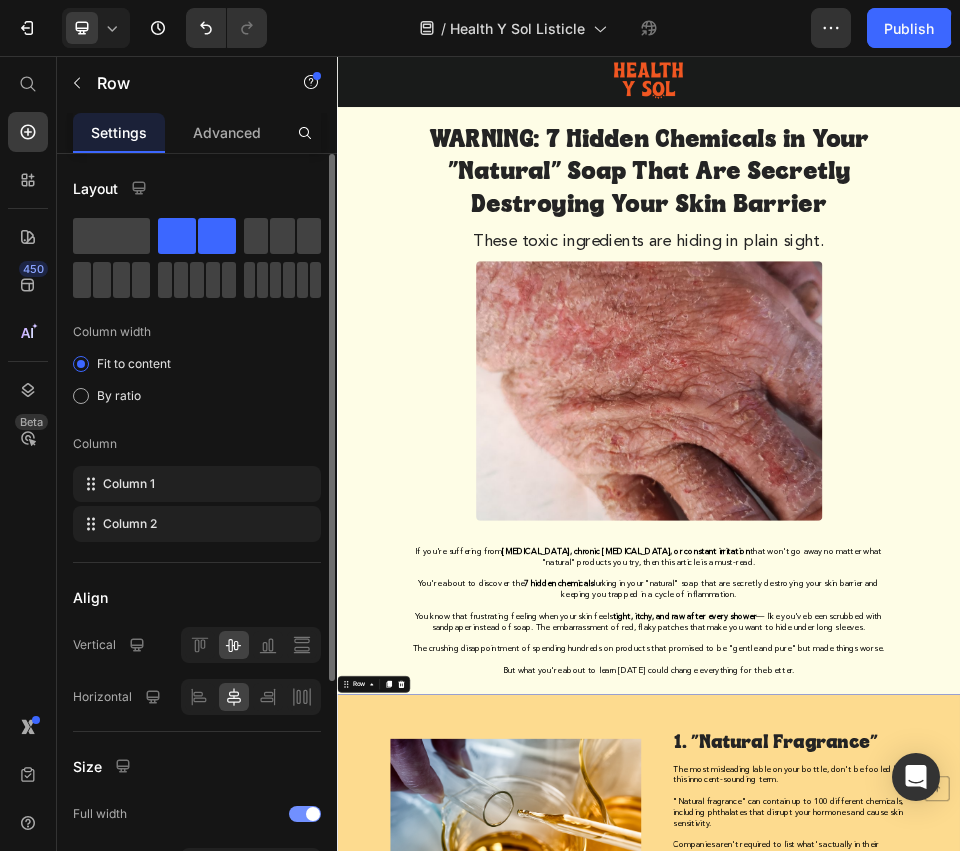 click on "1. "Natural Fragrance" Heading The most misleading lable on your bottle, don't be fooled by this innocent-sounding term.    "Natural fragrance" can contain up to 100 different chemicals, including phthalates that disrupt your hormones and cause skin sensitivity.    Companies aren't required to list what's actually in their "natural fragrance" blend, so you're essentially buying a mystery cocktail. If you see "natural fragrance" on the label, put it back on the shelf. Text Block" at bounding box center (1209, 1507) 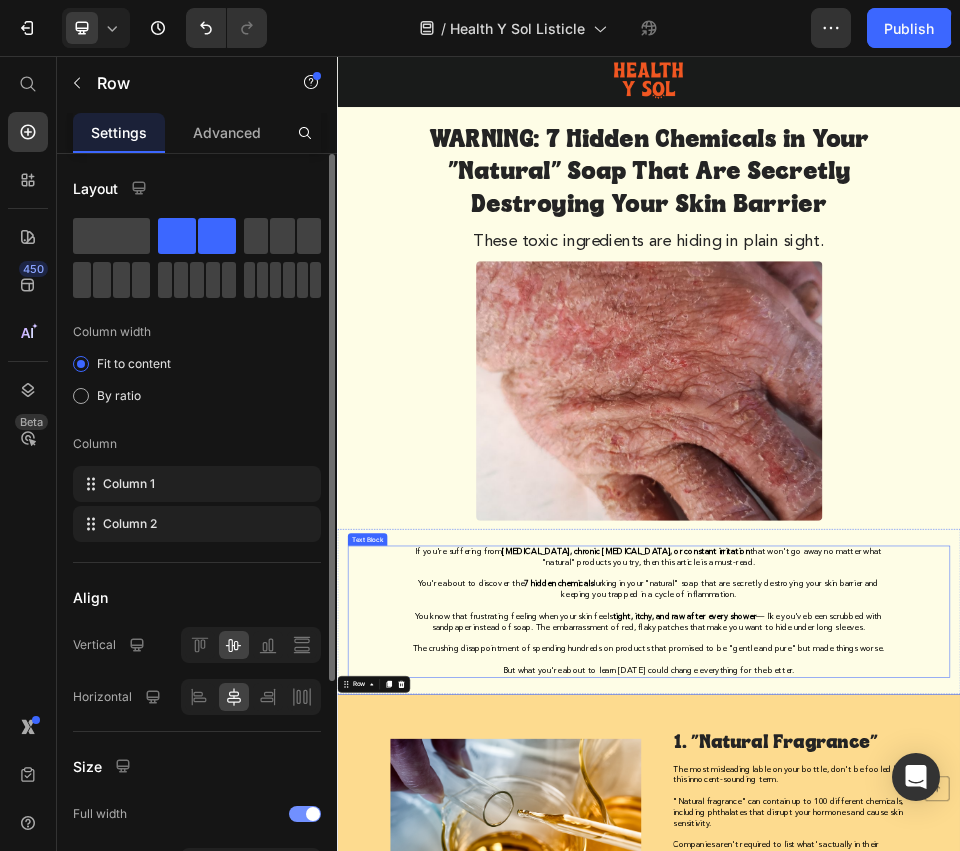 click on "You know that frustrating feeling when your skin feels  tight, itchy, and raw after every shower  — like you've been scrubbed with sandpaper instead of soap. The embarrassment of red, flaky patches that make you want to hide under long sleeves." at bounding box center (936, 1147) 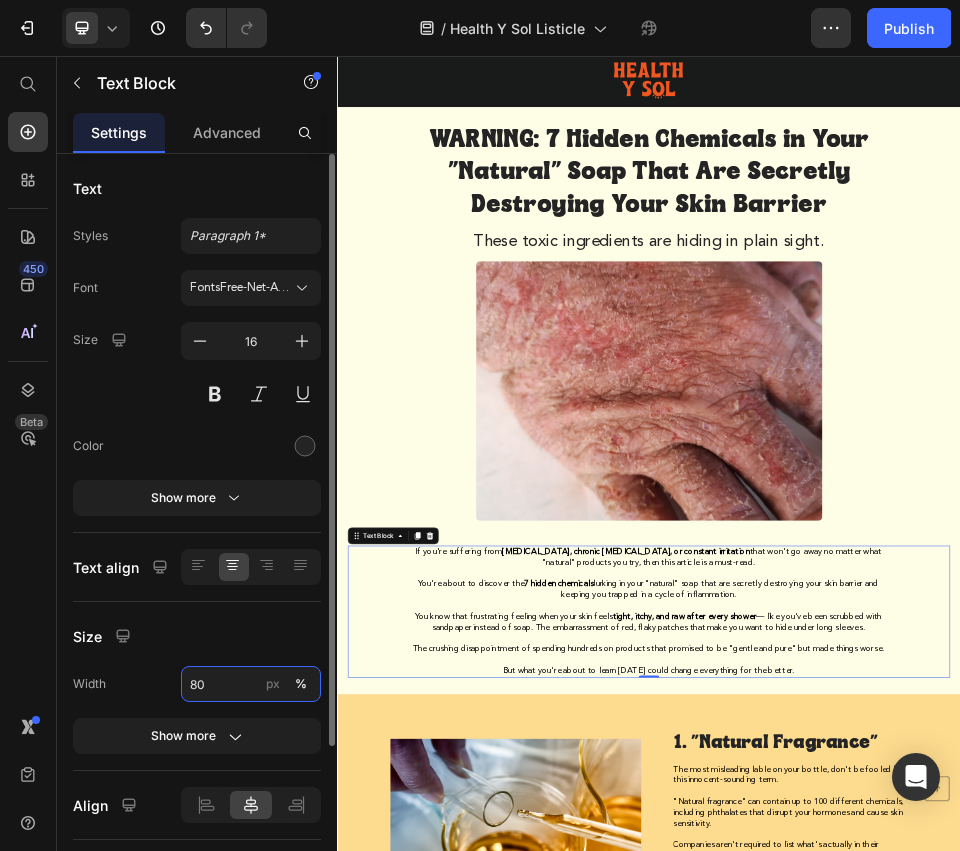 drag, startPoint x: 200, startPoint y: 680, endPoint x: 190, endPoint y: 683, distance: 10.440307 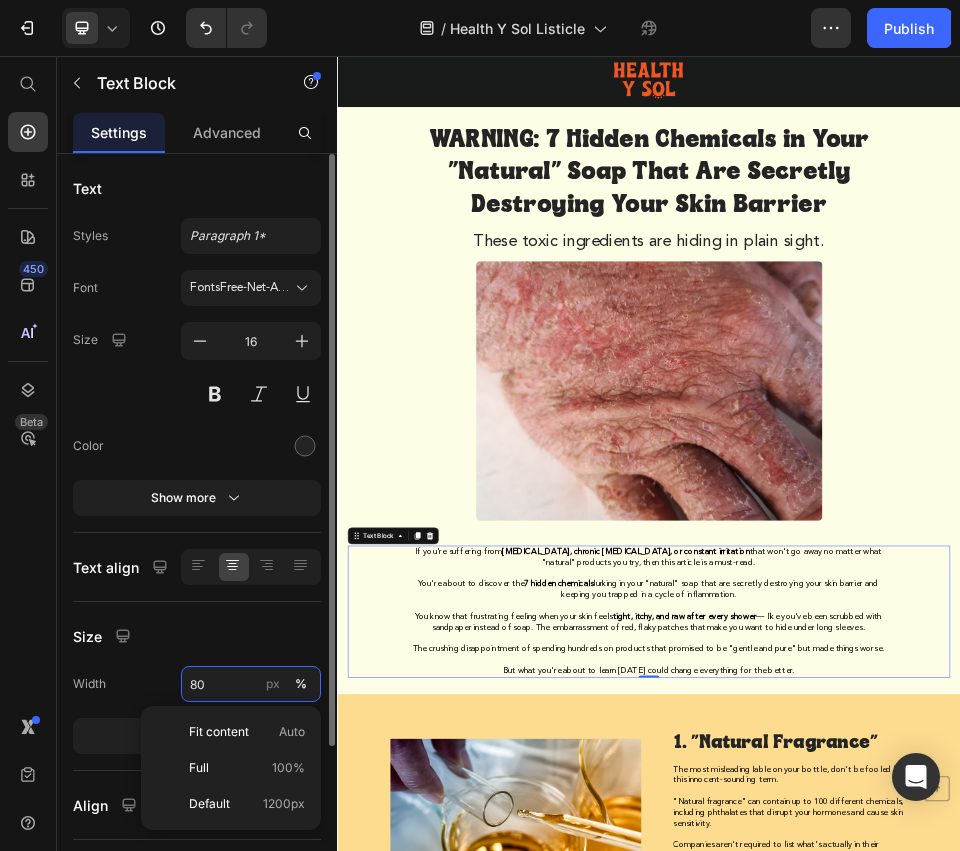 click on "80" at bounding box center (251, 684) 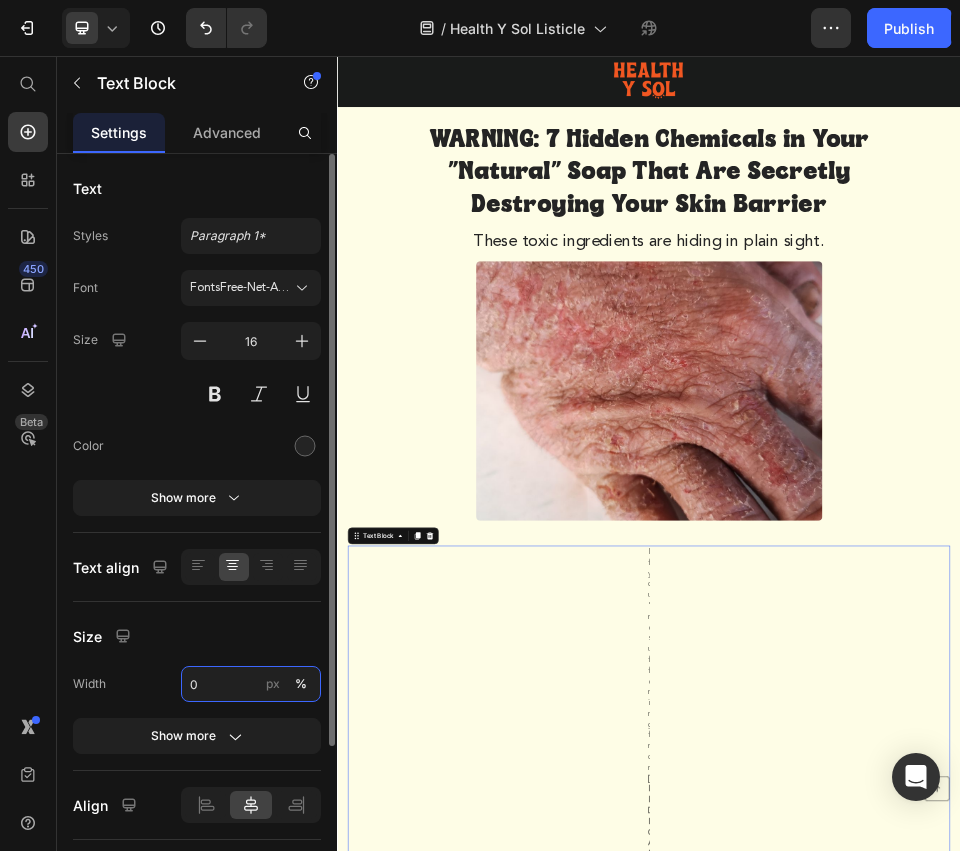 type on "60" 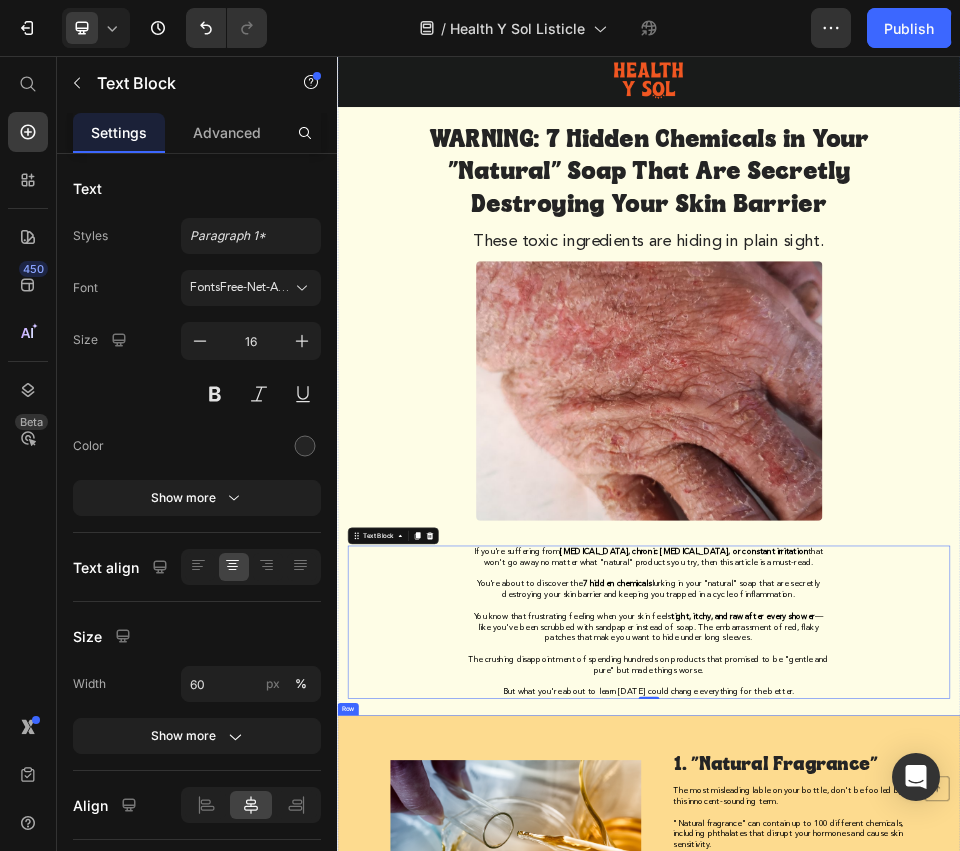 click on "Image 1. "Natural Fragrance" Heading The most misleading lable on your bottle, don't be fooled by this innocent-sounding term.    "Natural fragrance" can contain up to 100 different chemicals, including phthalates that disrupt your hormones and cause skin sensitivity.    Companies aren't required to list what's actually in their "natural fragrance" blend, so you're essentially buying a mystery cocktail. If you see "natural fragrance" on the label, put it back on the shelf. Text Block Row" at bounding box center (937, 1548) 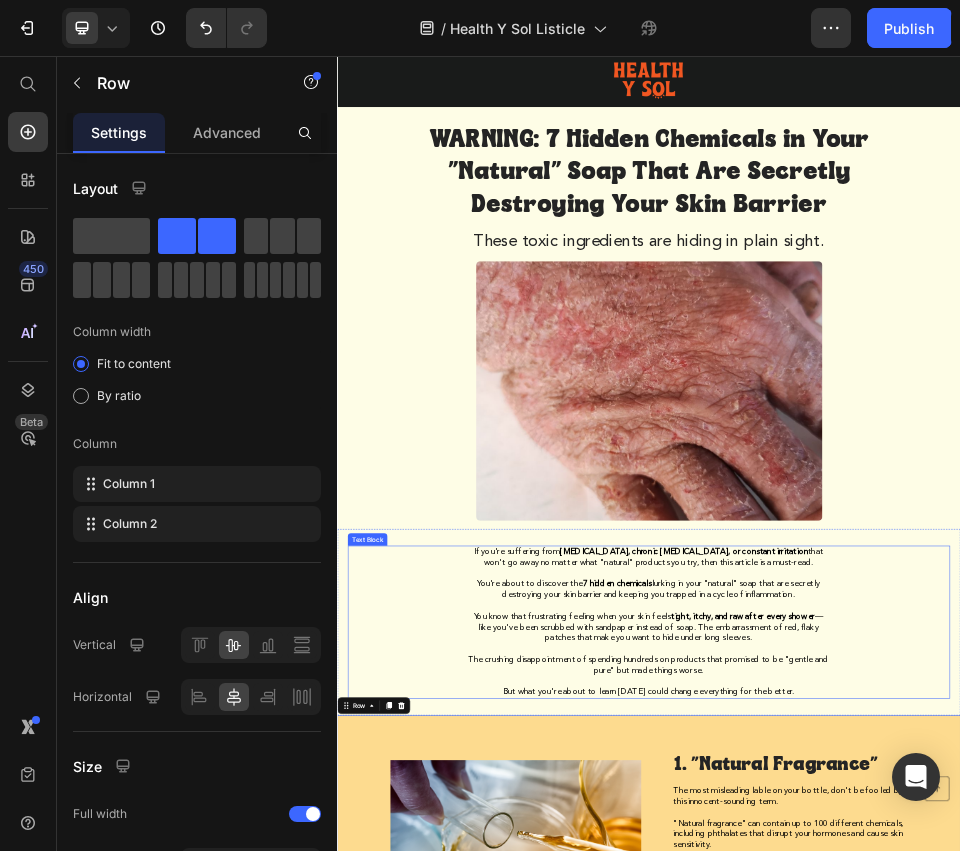 click on "You know that frustrating feeling when your skin feels  tight, itchy, and raw after every shower  — like you've been scrubbed with sandpaper instead of soap. The embarrassment of red, flaky patches that make you want to hide under long sleeves." at bounding box center [936, 1157] 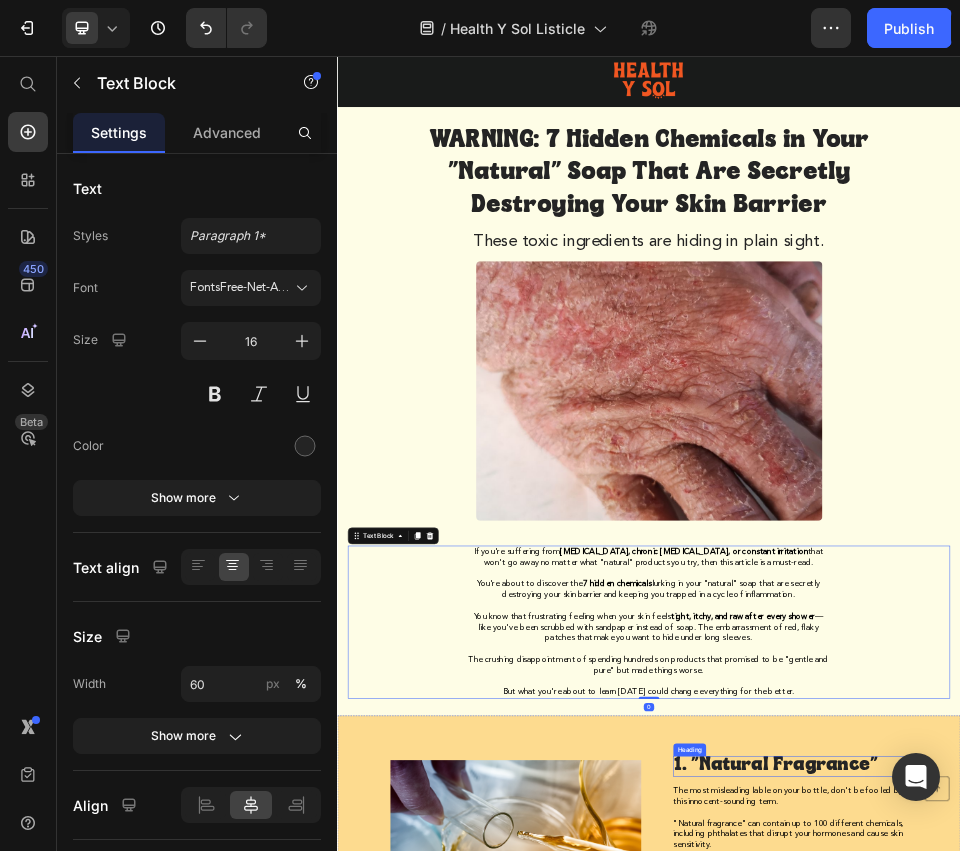 click on "1. "Natural Fragrance"" at bounding box center [1181, 1422] 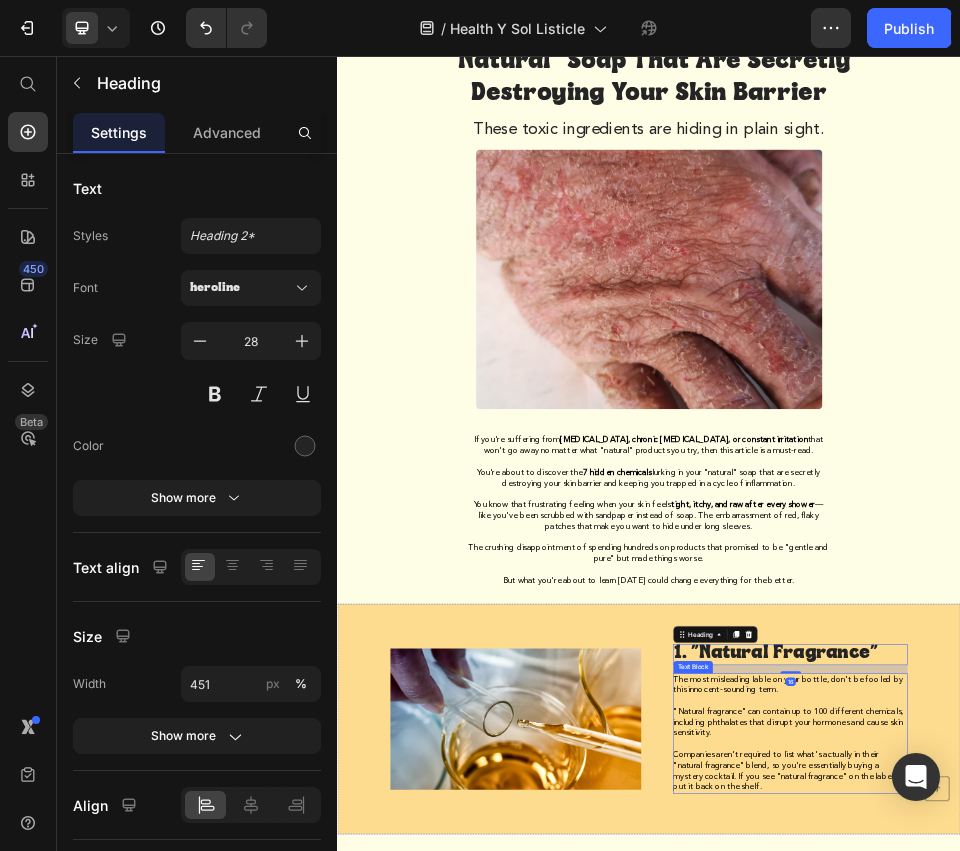 scroll, scrollTop: 267, scrollLeft: 0, axis: vertical 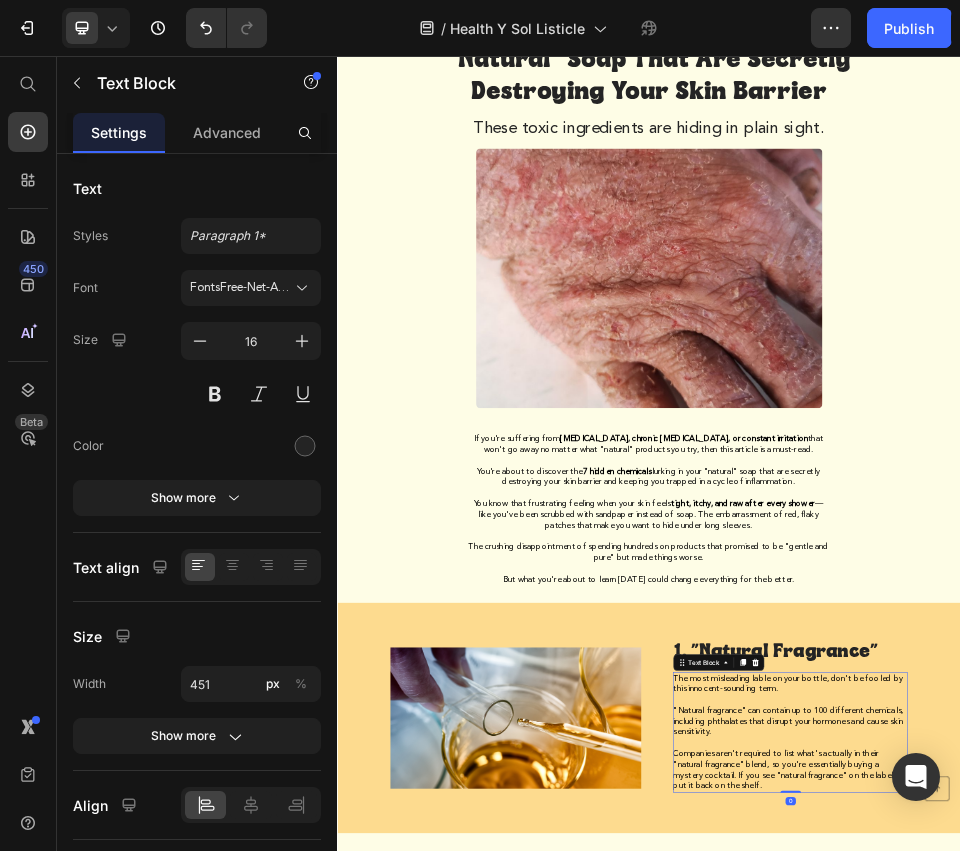 click at bounding box center (1208, 1379) 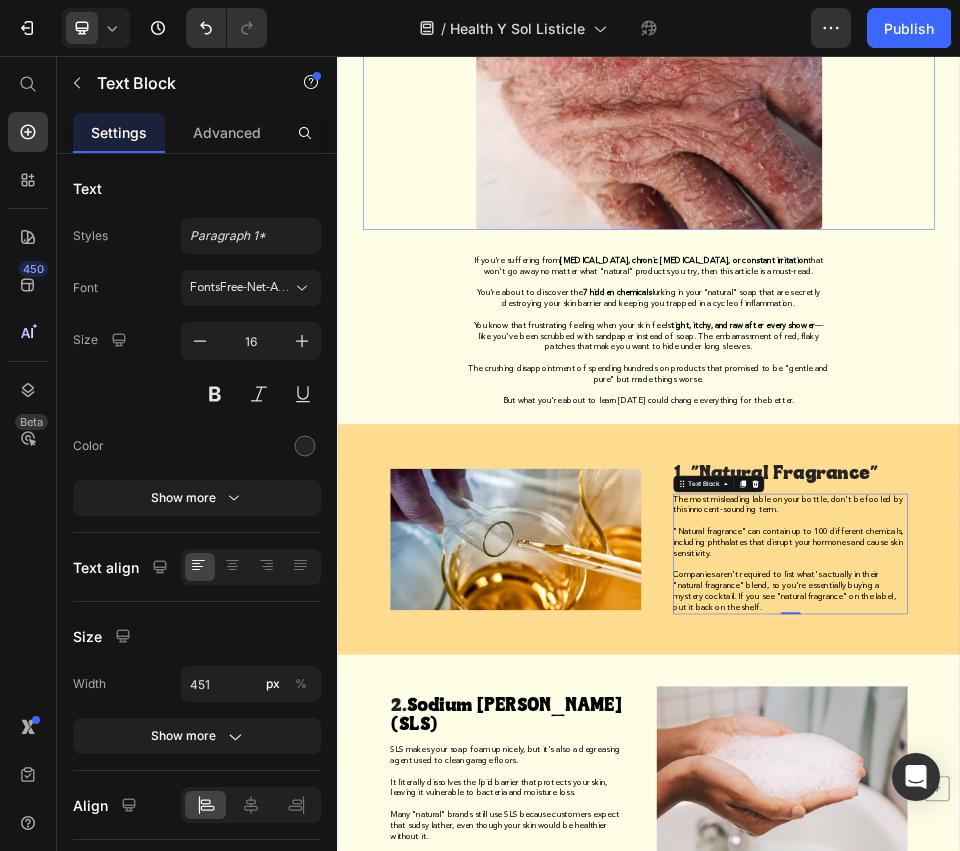 scroll, scrollTop: 630, scrollLeft: 0, axis: vertical 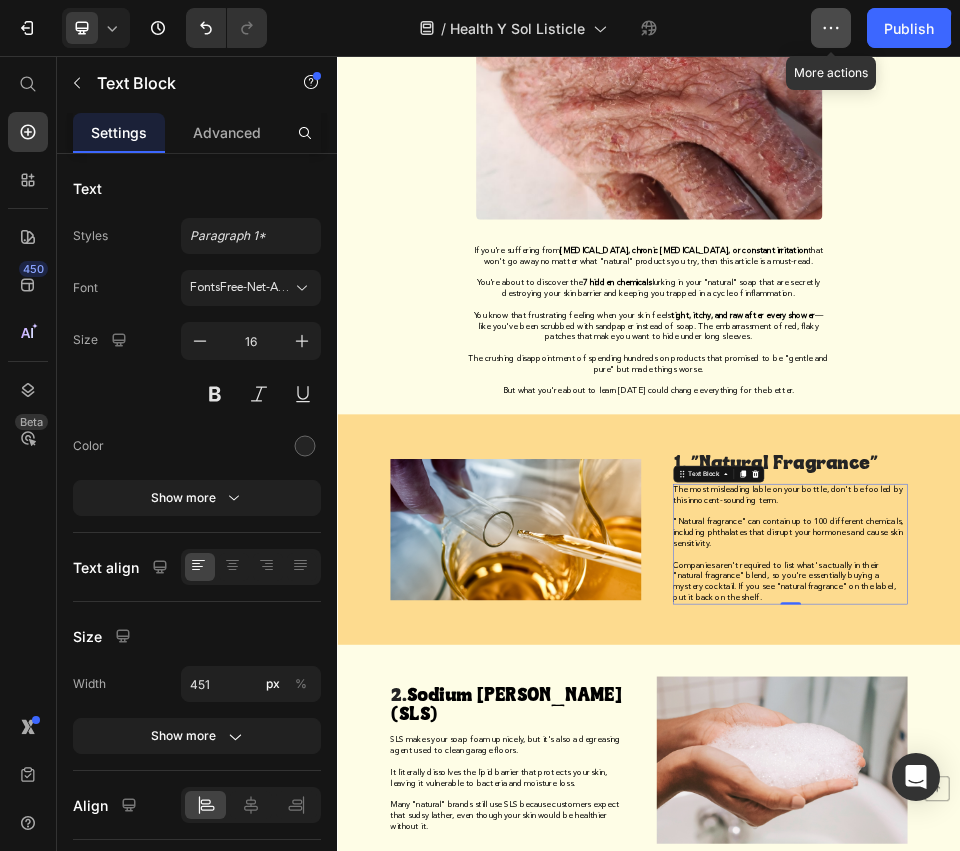 click 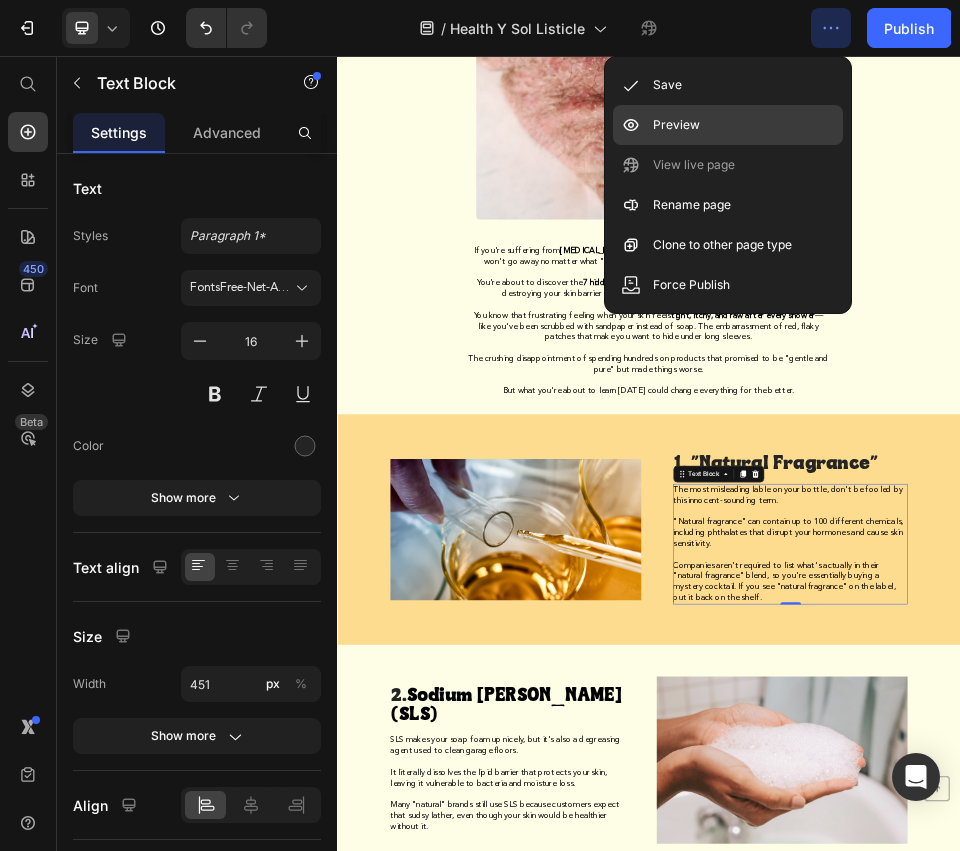 click on "Preview" 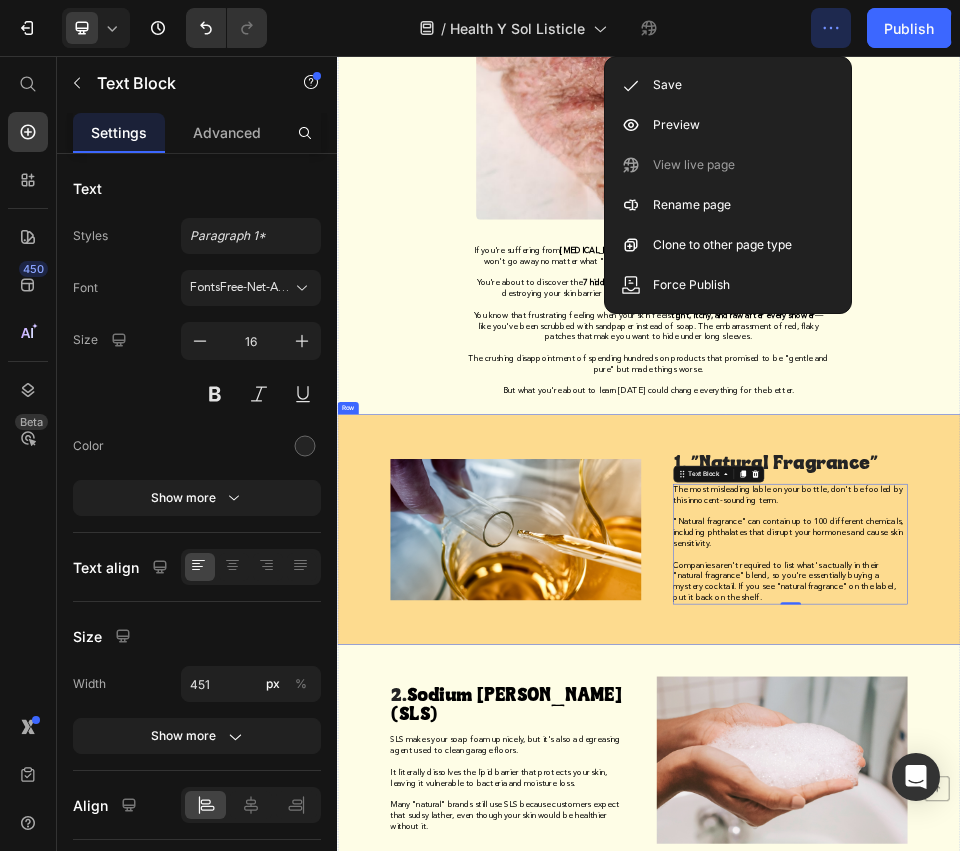 click at bounding box center [680, 968] 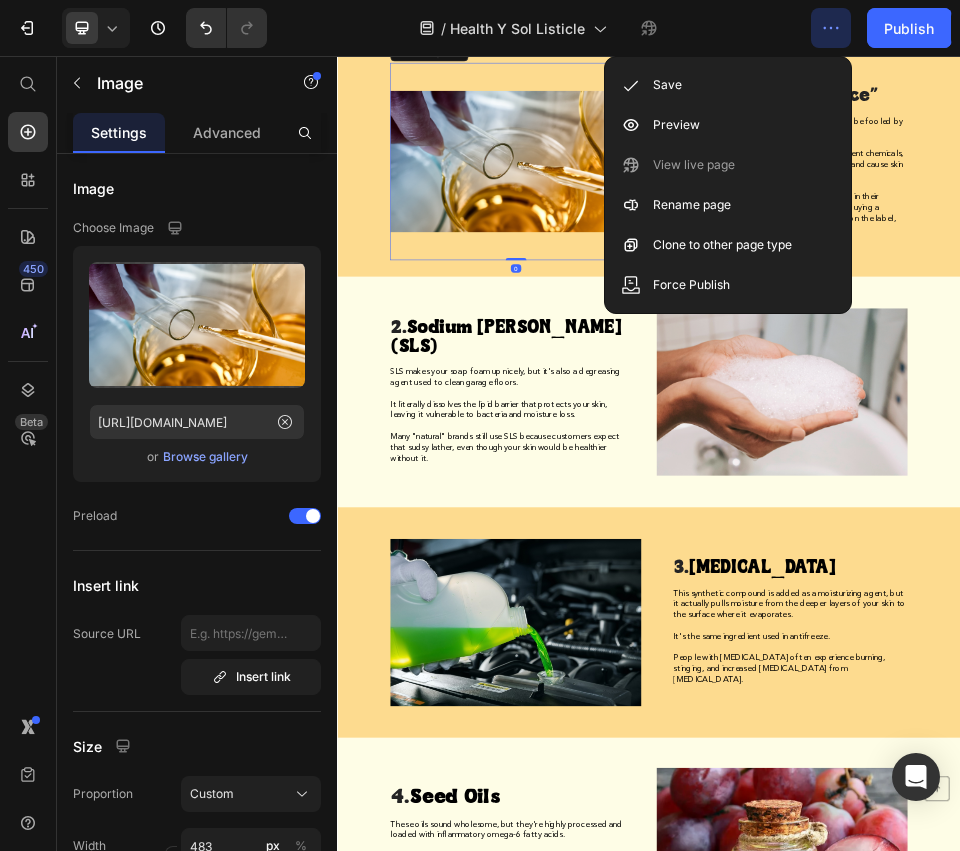scroll, scrollTop: 1347, scrollLeft: 0, axis: vertical 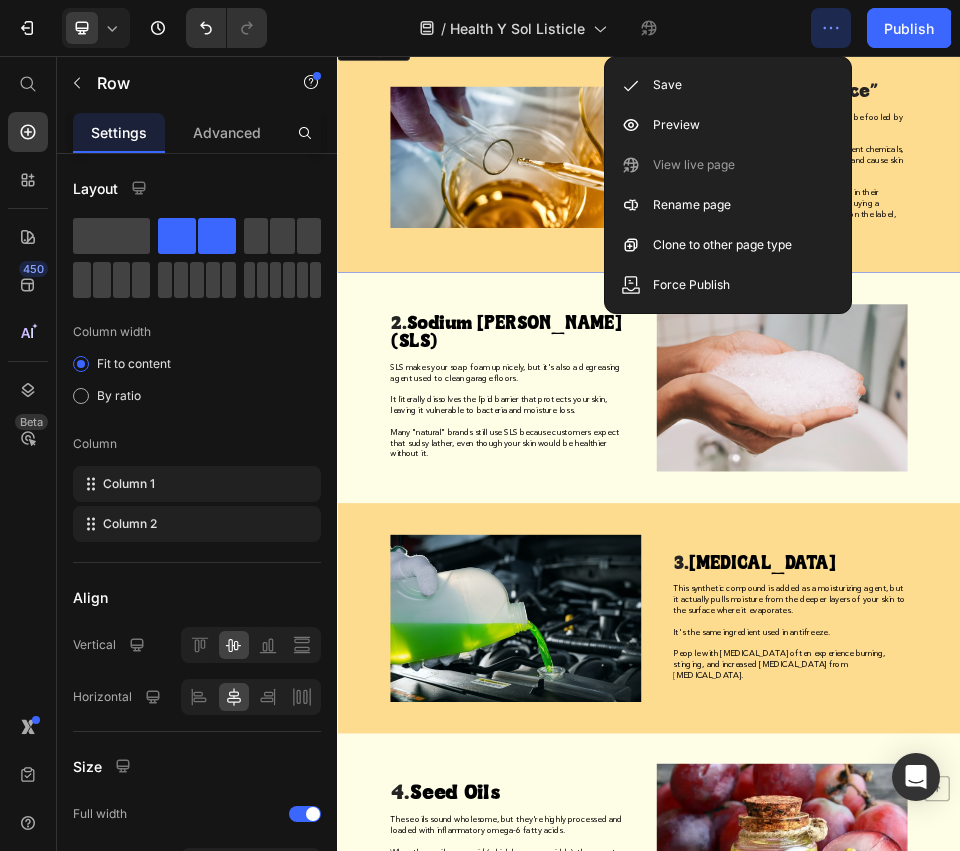 drag, startPoint x: 1516, startPoint y: 208, endPoint x: 1504, endPoint y: 210, distance: 12.165525 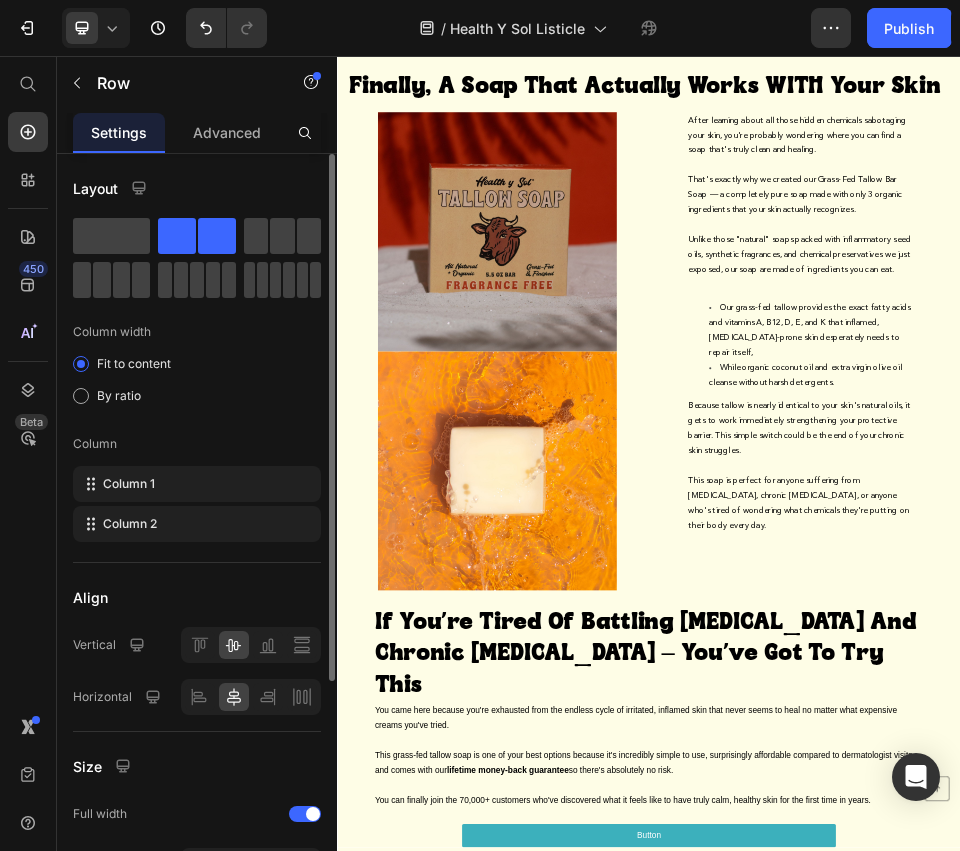 scroll, scrollTop: 4434, scrollLeft: 0, axis: vertical 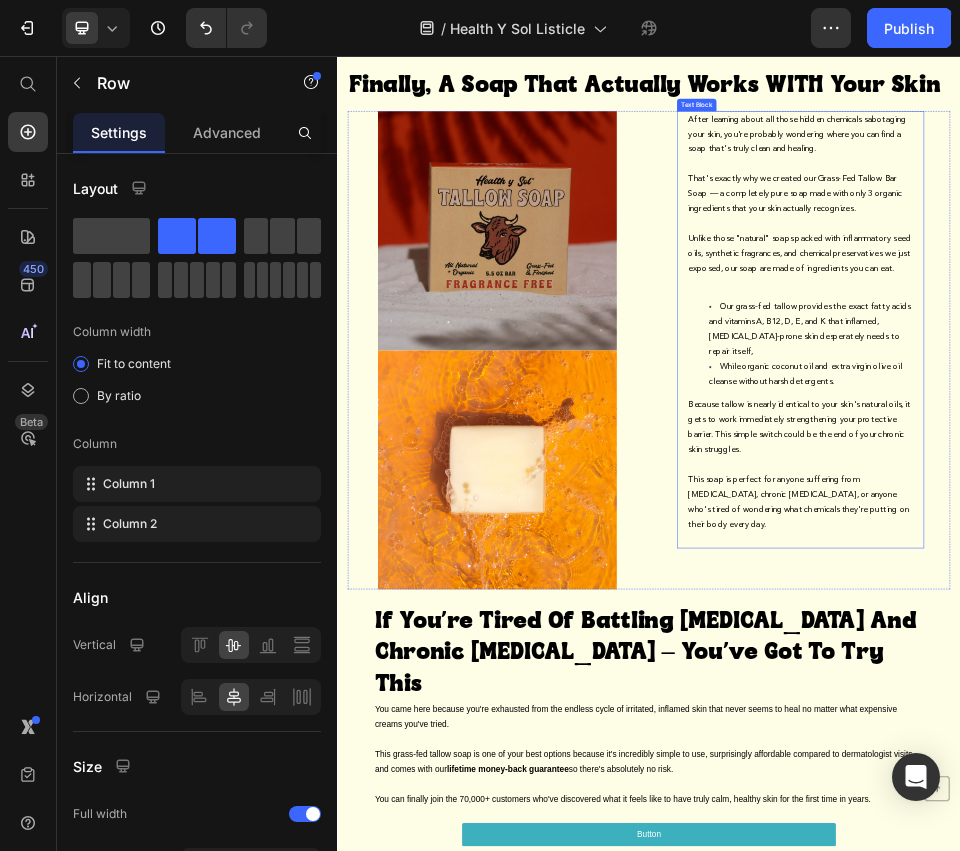 click at bounding box center (1229, 495) 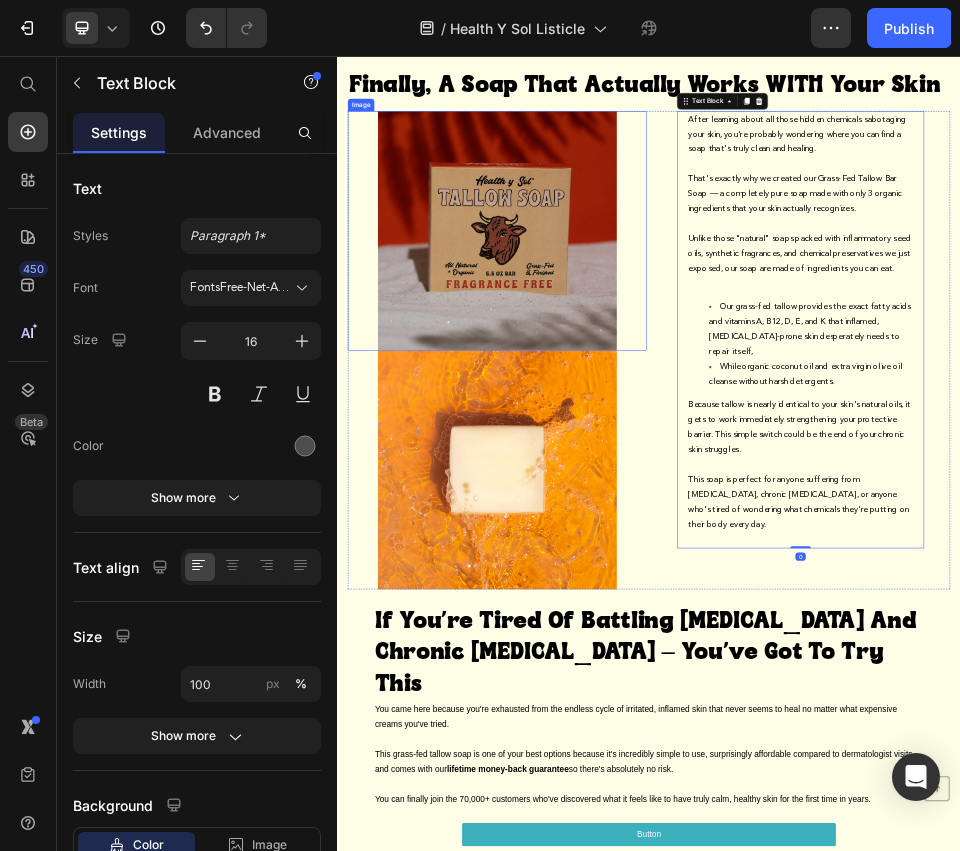 click at bounding box center [645, 392] 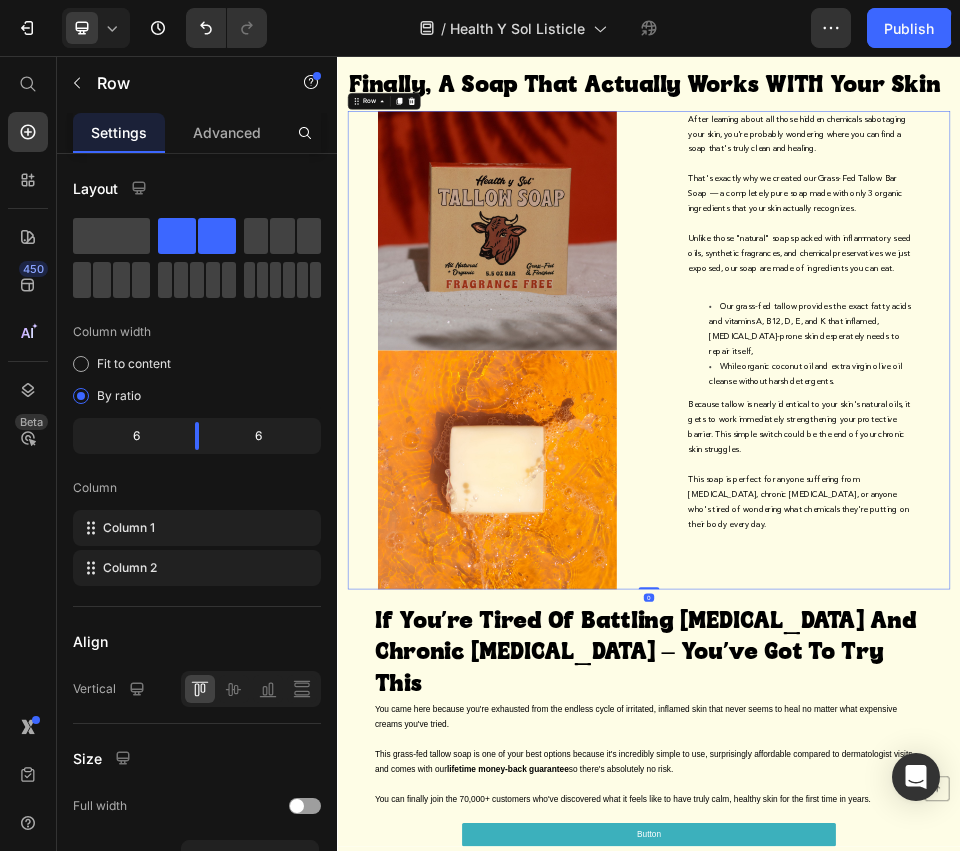click on "After learning about all those hidden chemicals sabotaging your skin, you're probably wondering where you can find a soap that's truly clean and healing.   That's exactly why we created our Grass-Fed Tallow Bar Soap — a completely pure soap made with only 3 organic ingredients that your skin actually recognizes.    Unlike those "natural" soaps packed with inflammatory seed oils, synthetic fragrances, and chemical preservatives we just exposed, our soap are made of ingredients you can eat.   Our grass-fed tallow provides the exact fatty acids and vitamins A, B12, D, E, and K that inflamed, [MEDICAL_DATA]-prone skin desperately needs to repair itself,  While organic coconut oil and extra virgin olive oil cleanse without harsh detergents.  Because tallow is nearly identical to your skin's natural oils, it gets to work immediately strengthening your protective barrier. This simple switch could be the end of your chronic skin struggles.     Text Block" at bounding box center (1229, 623) 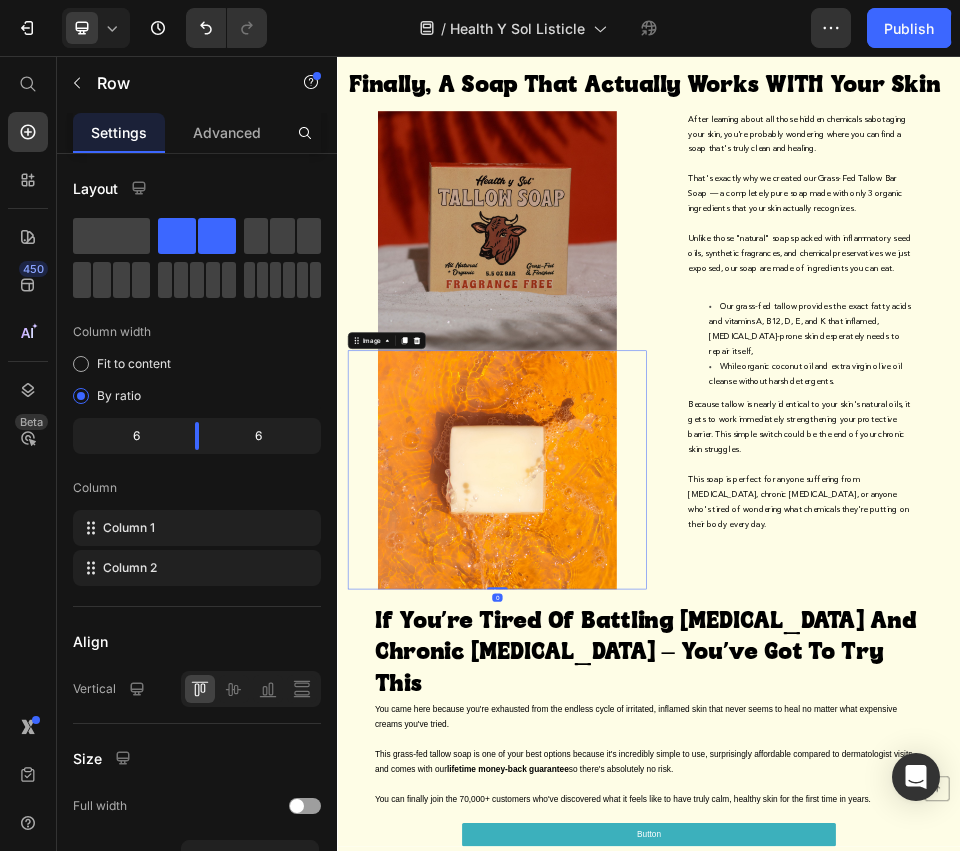 click at bounding box center (645, 853) 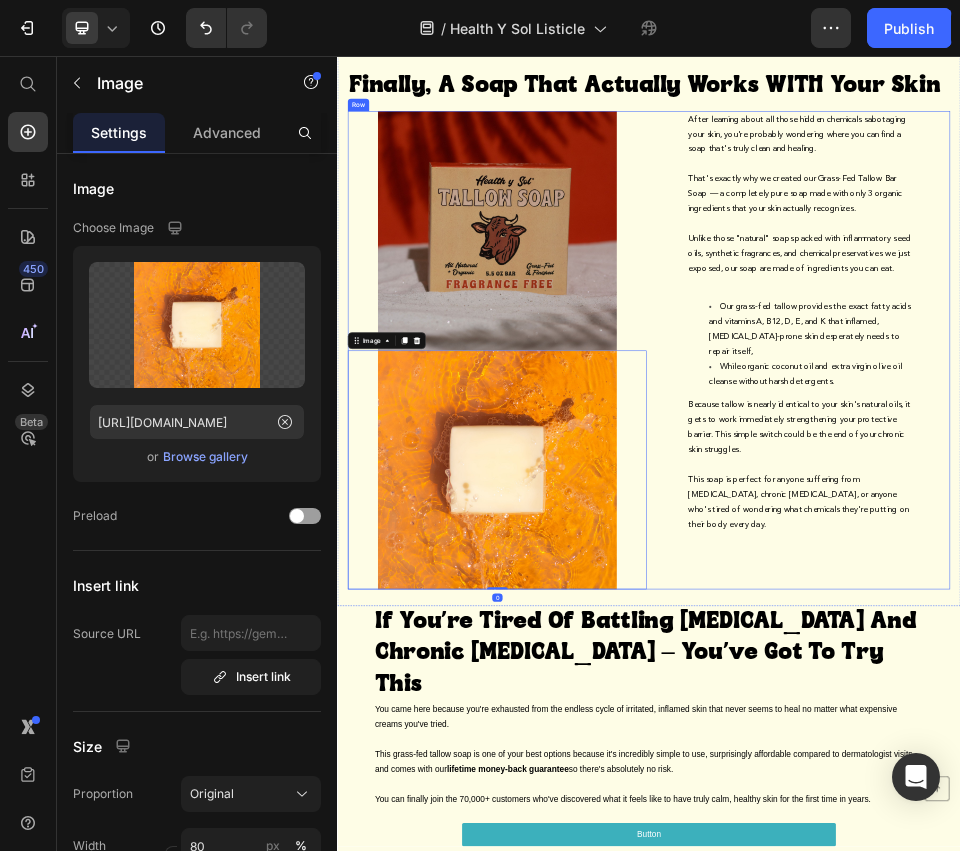 click on "Unlike those "natural" soaps packed with inflammatory seed oils, synthetic fragrances, and chemical preservatives we just exposed, our soap are made of ingredients you can eat." at bounding box center (1229, 437) 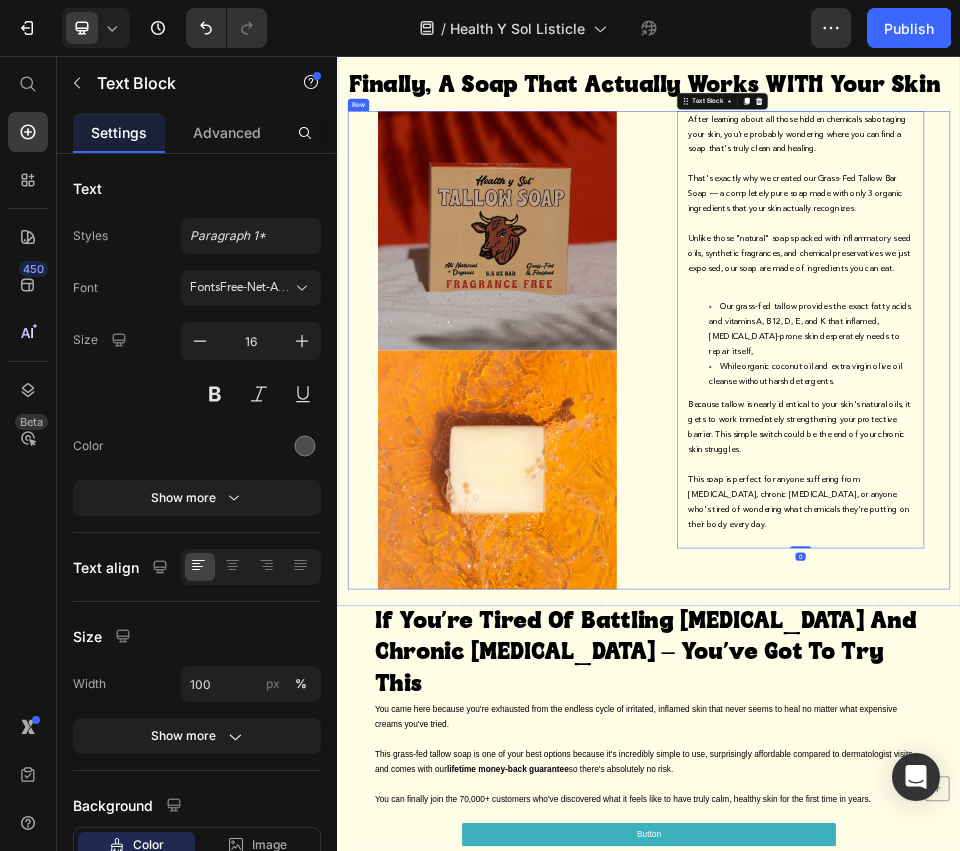 click at bounding box center (645, 392) 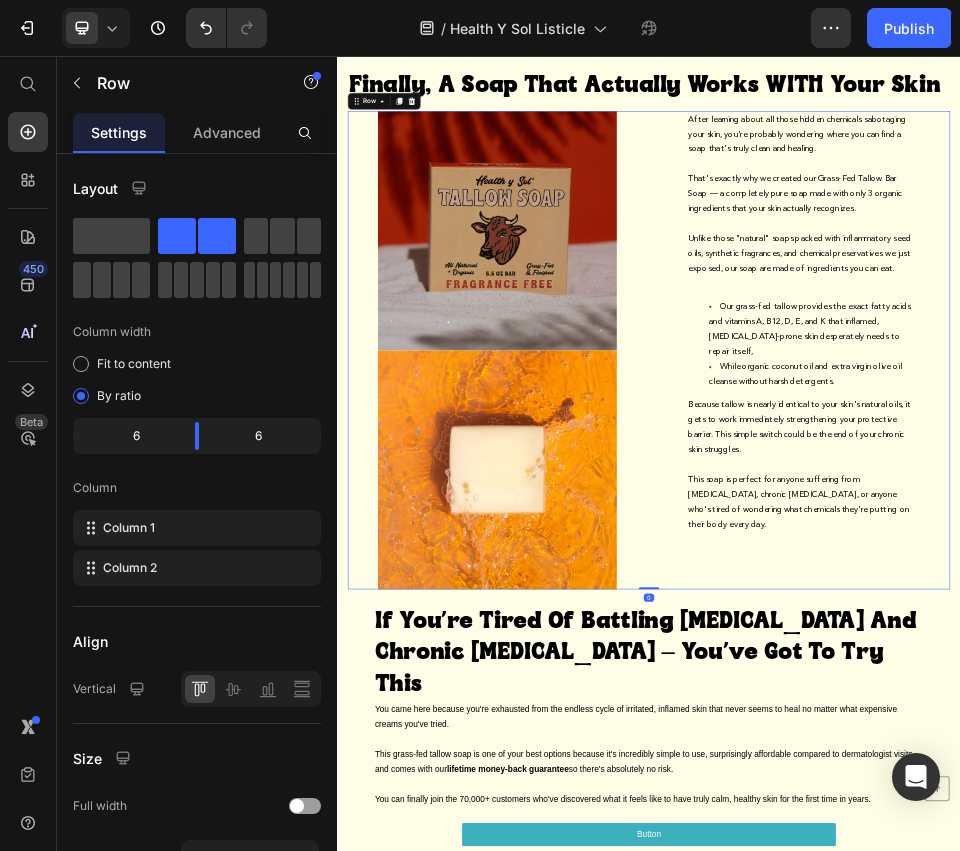 click on "After learning about all those hidden chemicals sabotaging your skin, you're probably wondering where you can find a soap that's truly clean and healing.   That's exactly why we created our Grass-Fed Tallow Bar Soap — a completely pure soap made with only 3 organic ingredients that your skin actually recognizes.    Unlike those "natural" soaps packed with inflammatory seed oils, synthetic fragrances, and chemical preservatives we just exposed, our soap are made of ingredients you can eat.   Our grass-fed tallow provides the exact fatty acids and vitamins A, B12, D, E, and K that inflamed, [MEDICAL_DATA]-prone skin desperately needs to repair itself,  While organic coconut oil and extra virgin olive oil cleanse without harsh detergents.  Because tallow is nearly identical to your skin's natural oils, it gets to work immediately strengthening your protective barrier. This simple switch could be the end of your chronic skin struggles.     Text Block" at bounding box center (1229, 623) 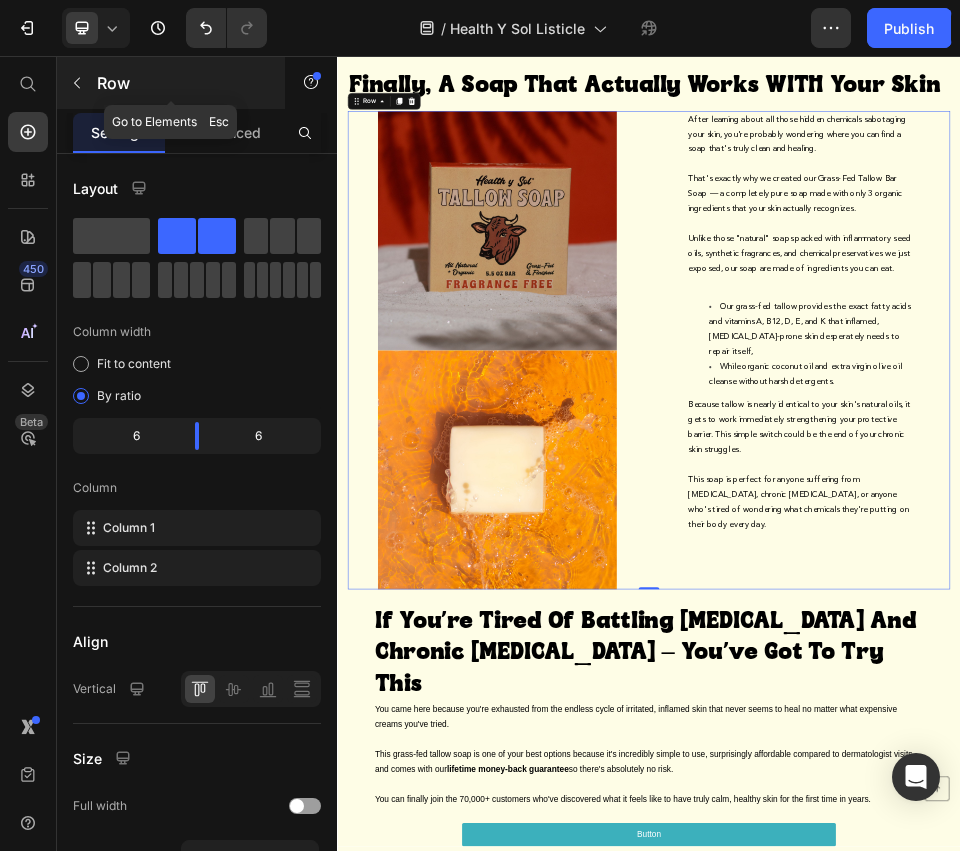 click at bounding box center (77, 83) 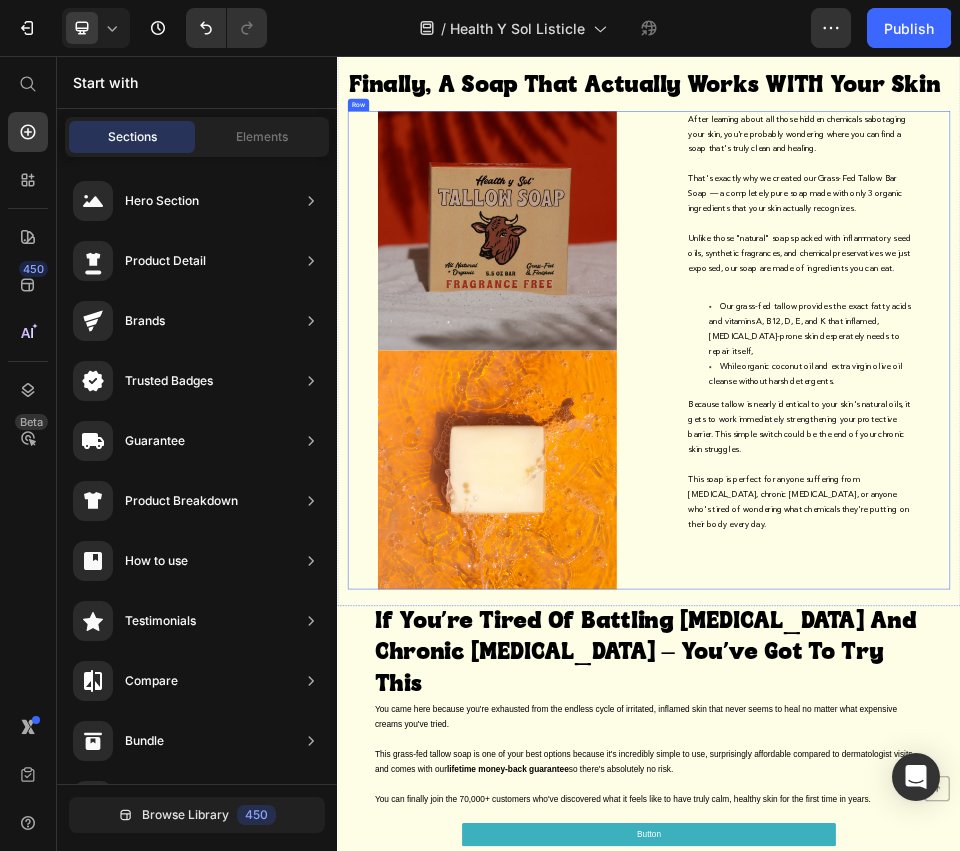 click on "After learning about all those hidden chemicals sabotaging your skin, you're probably wondering where you can find a soap that's truly clean and healing.   That's exactly why we created our Grass-Fed Tallow Bar Soap — a completely pure soap made with only 3 organic ingredients that your skin actually recognizes.    Unlike those "natural" soaps packed with inflammatory seed oils, synthetic fragrances, and chemical preservatives we just exposed, our soap are made of ingredients you can eat.   Our grass-fed tallow provides the exact fatty acids and vitamins A, B12, D, E, and K that inflamed, [MEDICAL_DATA]-prone skin desperately needs to repair itself,  While organic coconut oil and extra virgin olive oil cleanse without harsh detergents.  Because tallow is nearly identical to your skin's natural oils, it gets to work immediately strengthening your protective barrier. This simple switch could be the end of your chronic skin struggles.     Text Block" at bounding box center (1229, 623) 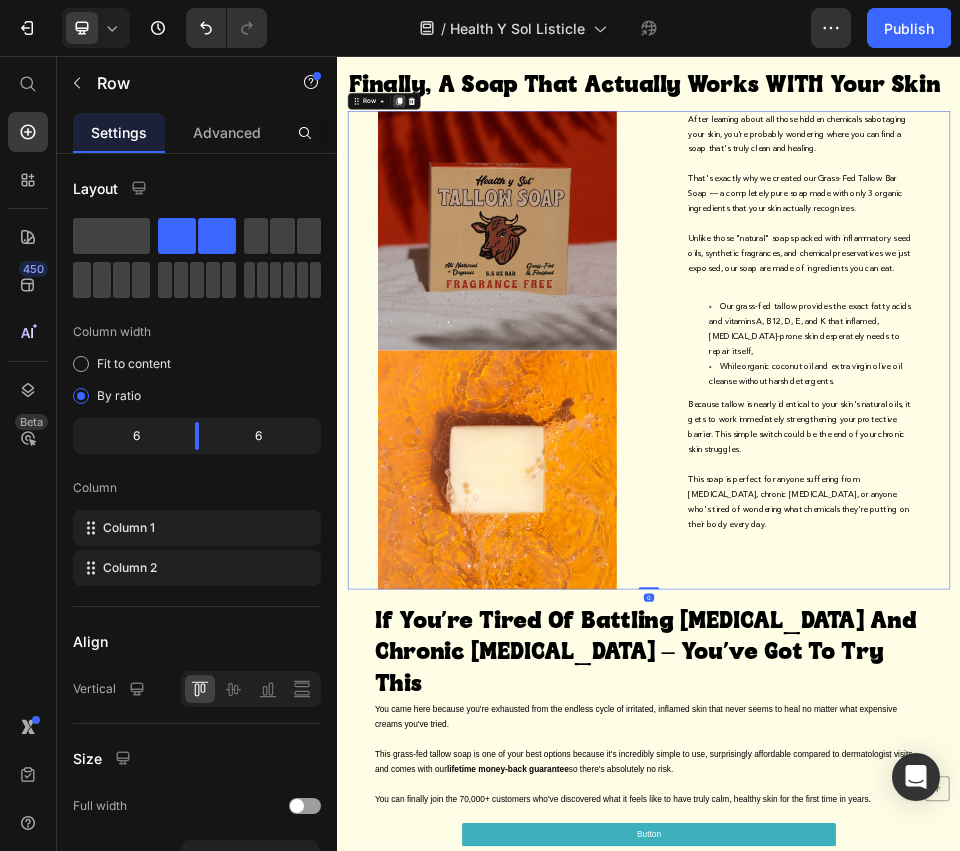click at bounding box center (456, 143) 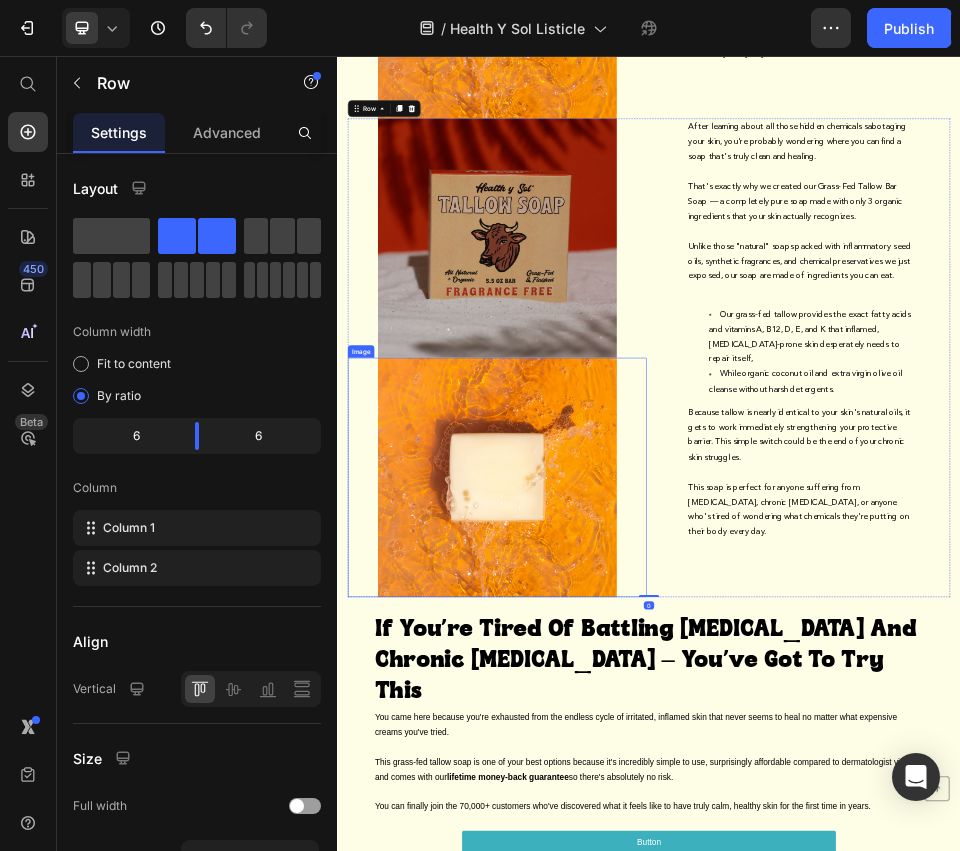 scroll, scrollTop: 5379, scrollLeft: 0, axis: vertical 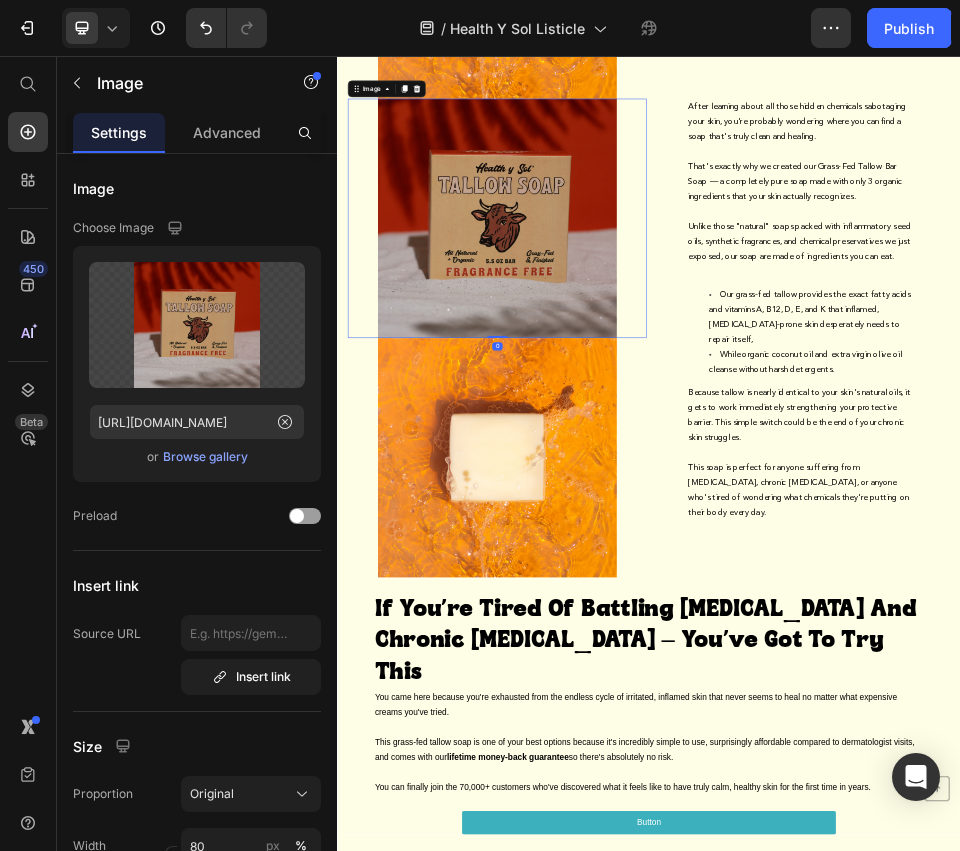 click at bounding box center [645, 368] 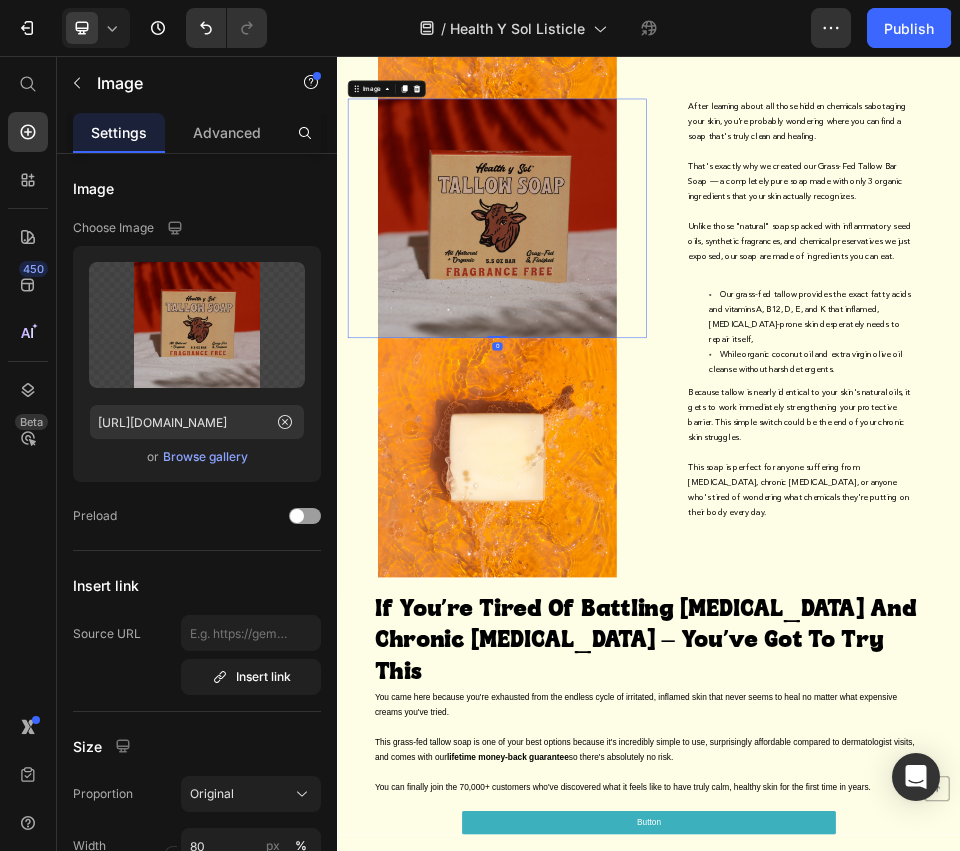 click at bounding box center [645, 368] 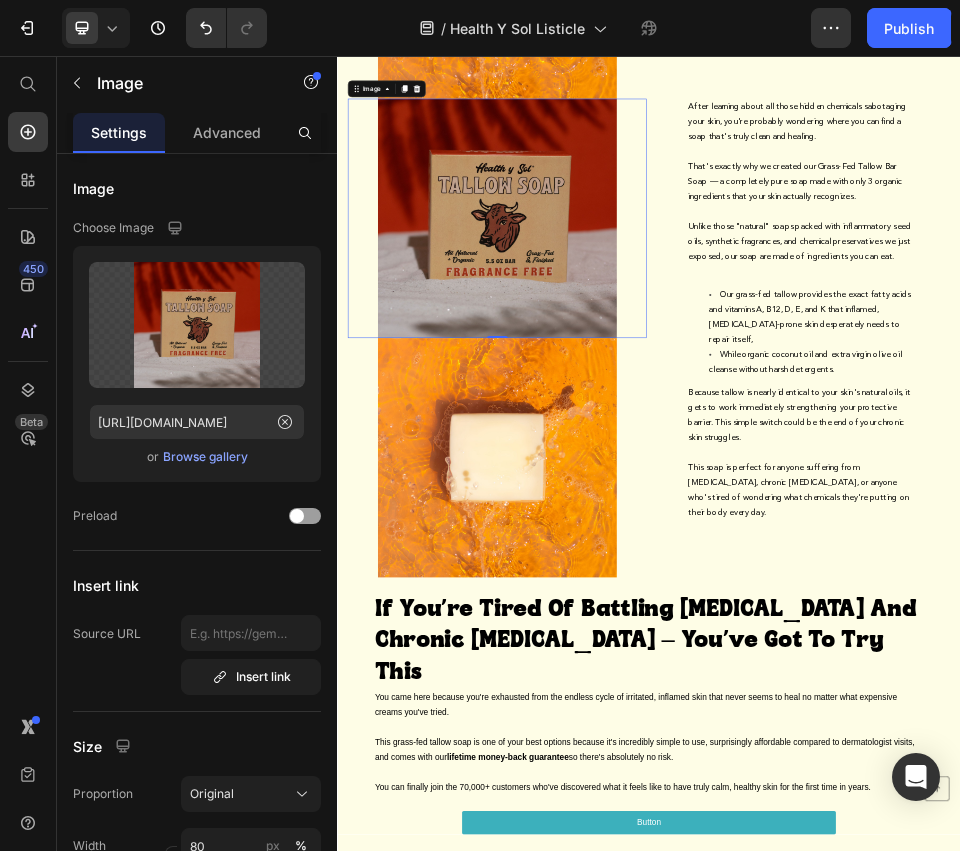 click at bounding box center [645, 368] 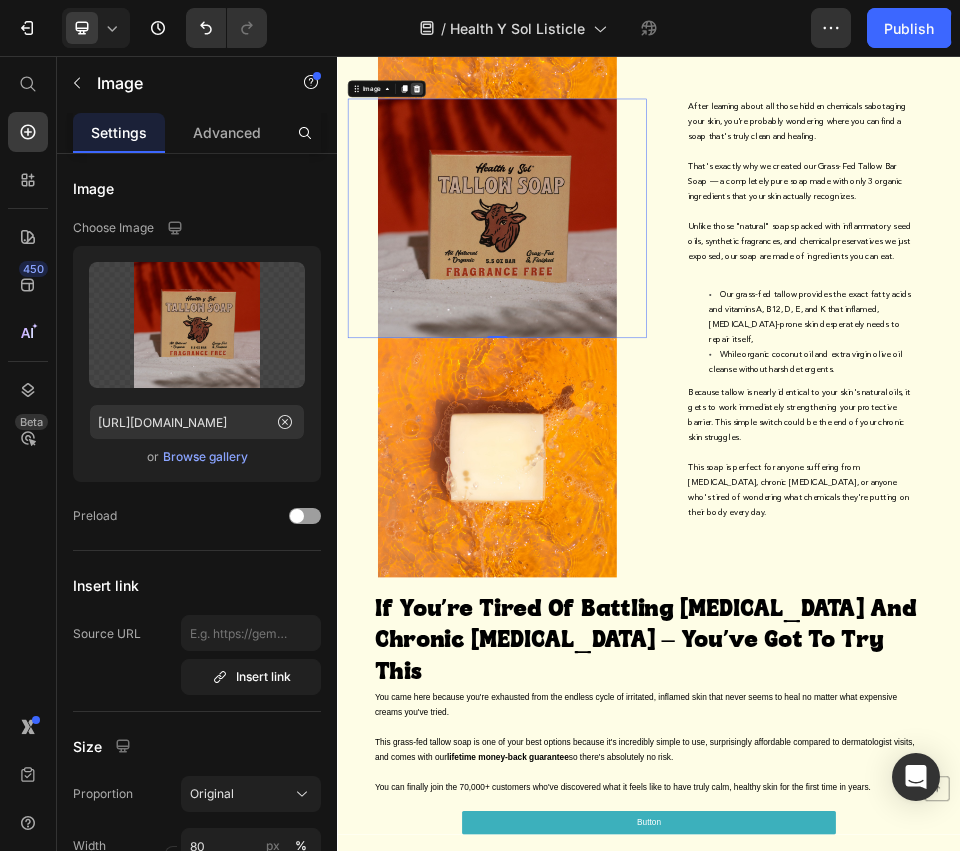 click 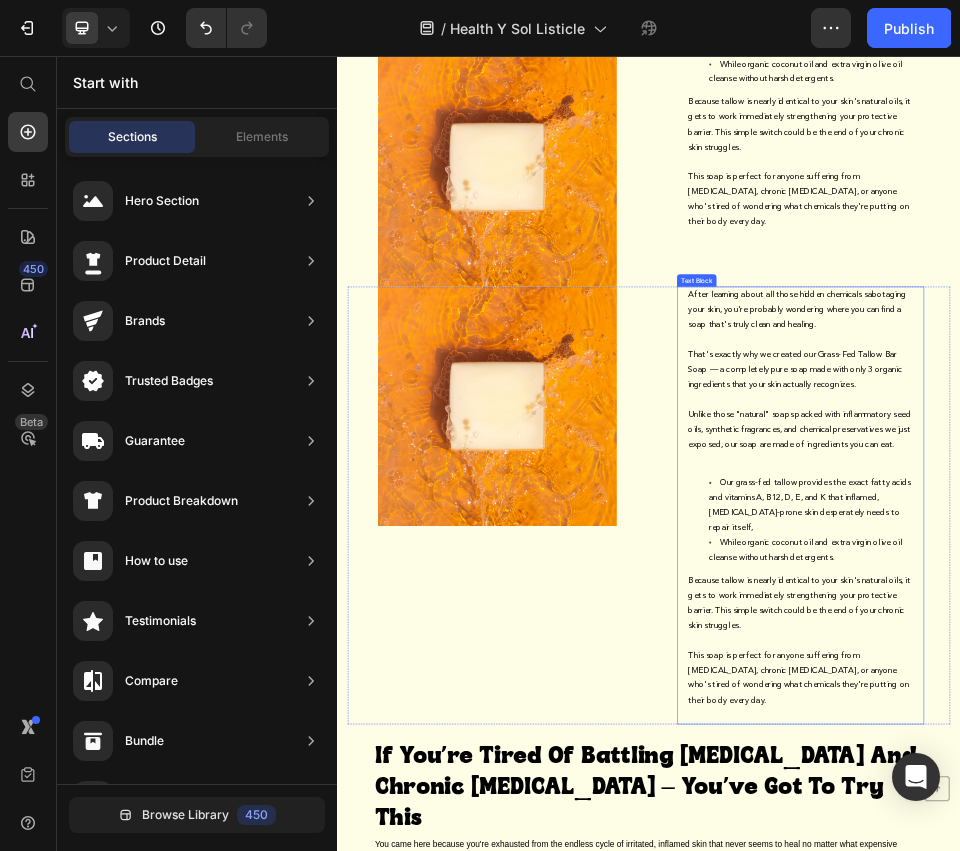 scroll, scrollTop: 4966, scrollLeft: 0, axis: vertical 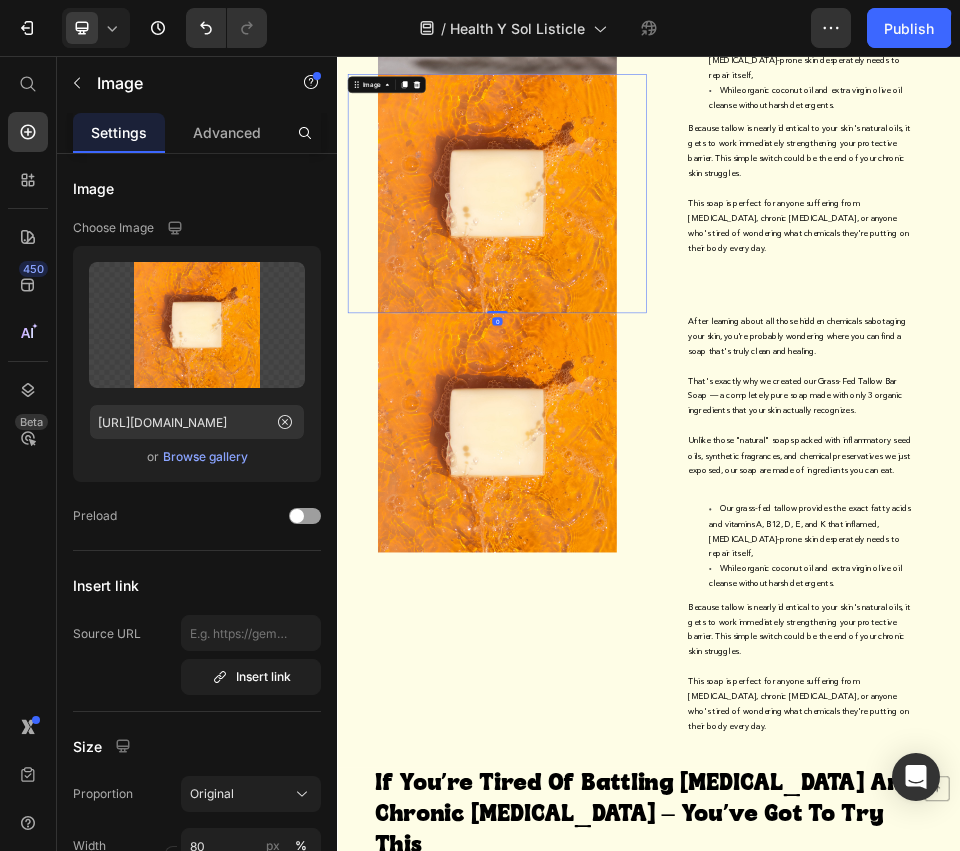 click at bounding box center [645, 321] 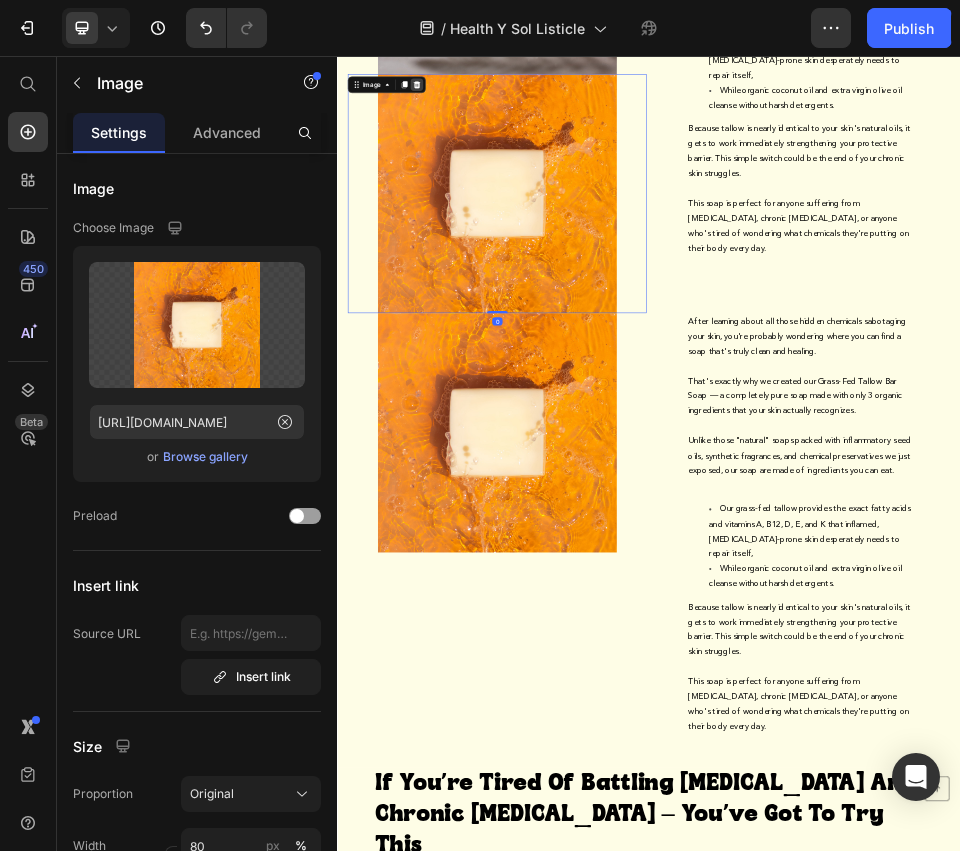 click at bounding box center [490, 111] 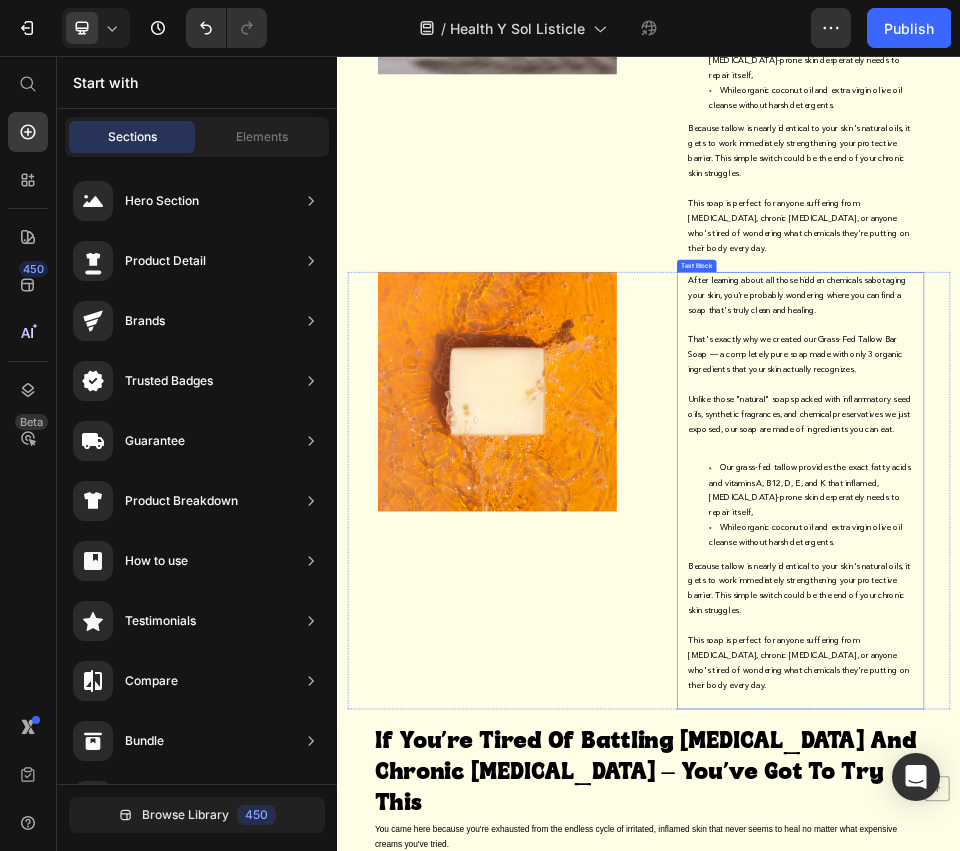 click on "That's exactly why we created our Grass-Fed Tallow Bar Soap — a completely pure soap made with only 3 organic ingredients that your skin actually recognizes." at bounding box center [1218, 632] 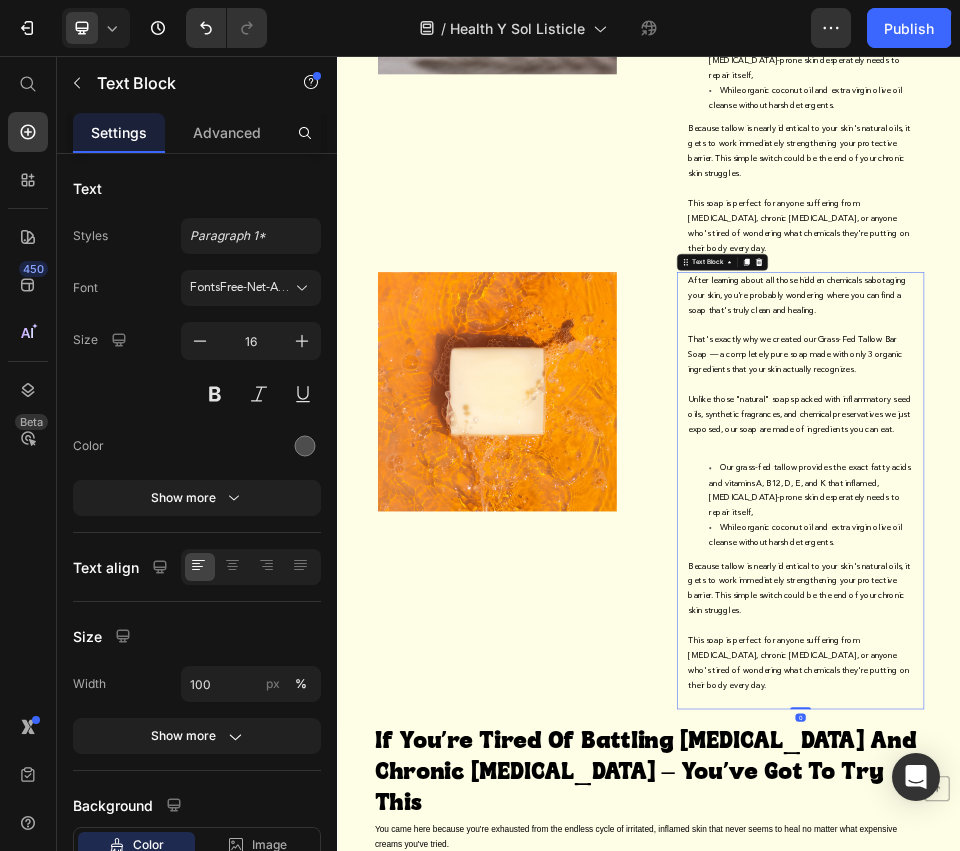 click on "Unlike those "natural" soaps packed with inflammatory seed oils, synthetic fragrances, and chemical preservatives we just exposed, our soap are made of ingredients you can eat." at bounding box center (1229, 748) 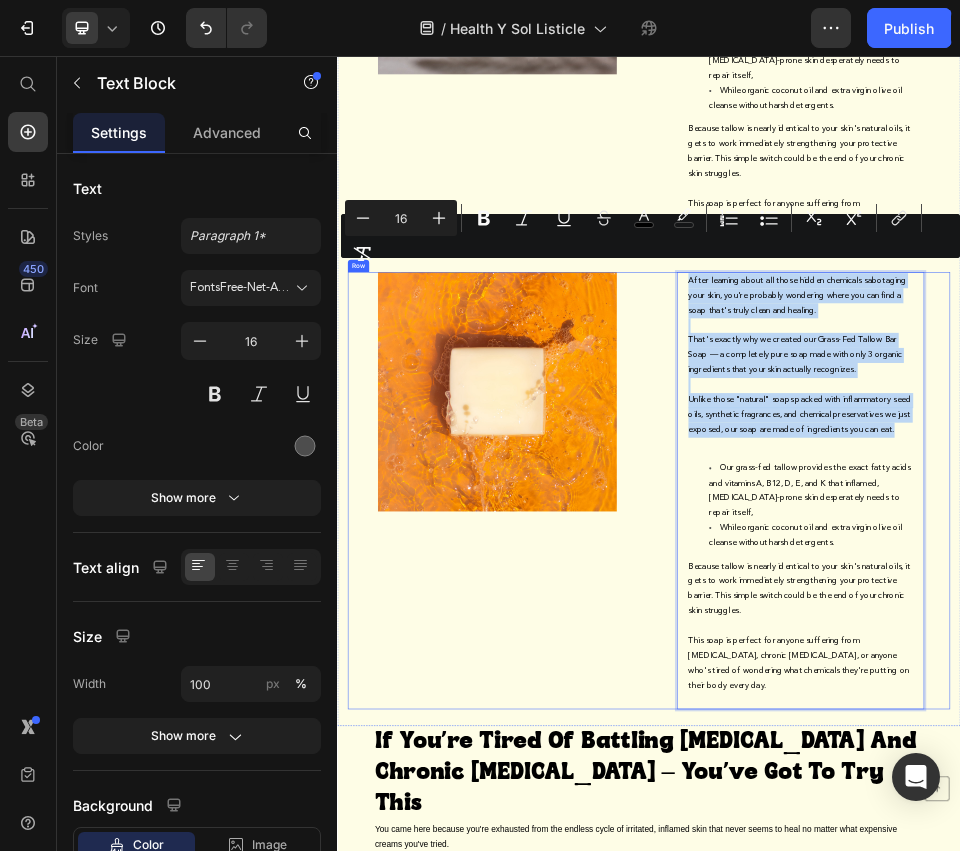 drag, startPoint x: 1061, startPoint y: 776, endPoint x: 981, endPoint y: 461, distance: 325 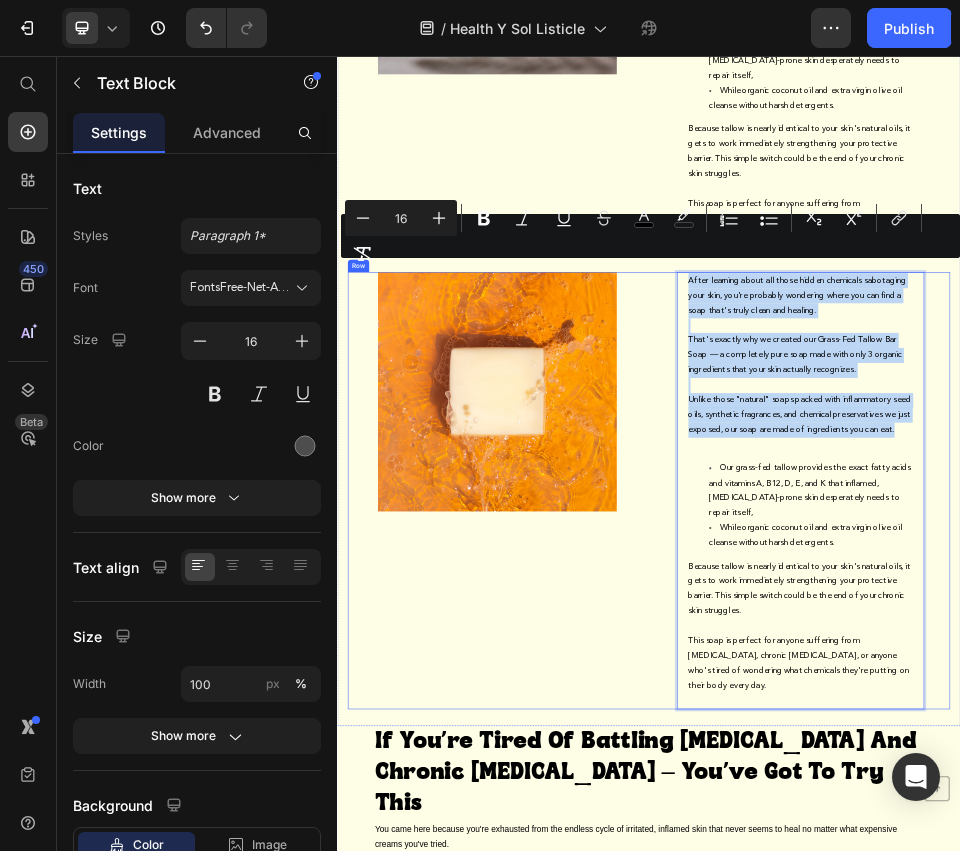 click on "After learning about all those hidden chemicals sabotaging your skin, you're probably wondering where you can find a soap that's truly clean and healing. That's exactly why we created our Grass-Fed Tallow Bar Soap — a completely pure soap made with only 3 organic ingredients that your skin actually recognizes.  Unlike those "natural" soaps packed with inflammatory seed oils, synthetic fragrances, and chemical preservatives we just exposed, our soap are made of ingredients you can eat. Our grass-fed tallow provides the exact fatty acids and vitamins A, B12, D, E, and K that inflamed, [MEDICAL_DATA]-prone skin desperately needs to repair itself,  While organic coconut oil and extra virgin olive oil cleanse without harsh detergents.  Because tallow is nearly identical to your skin's natural oils, it gets to work immediately strengthening your protective barrier. This simple switch could be the end of your chronic skin struggles. Text Block   0" at bounding box center [1229, 893] 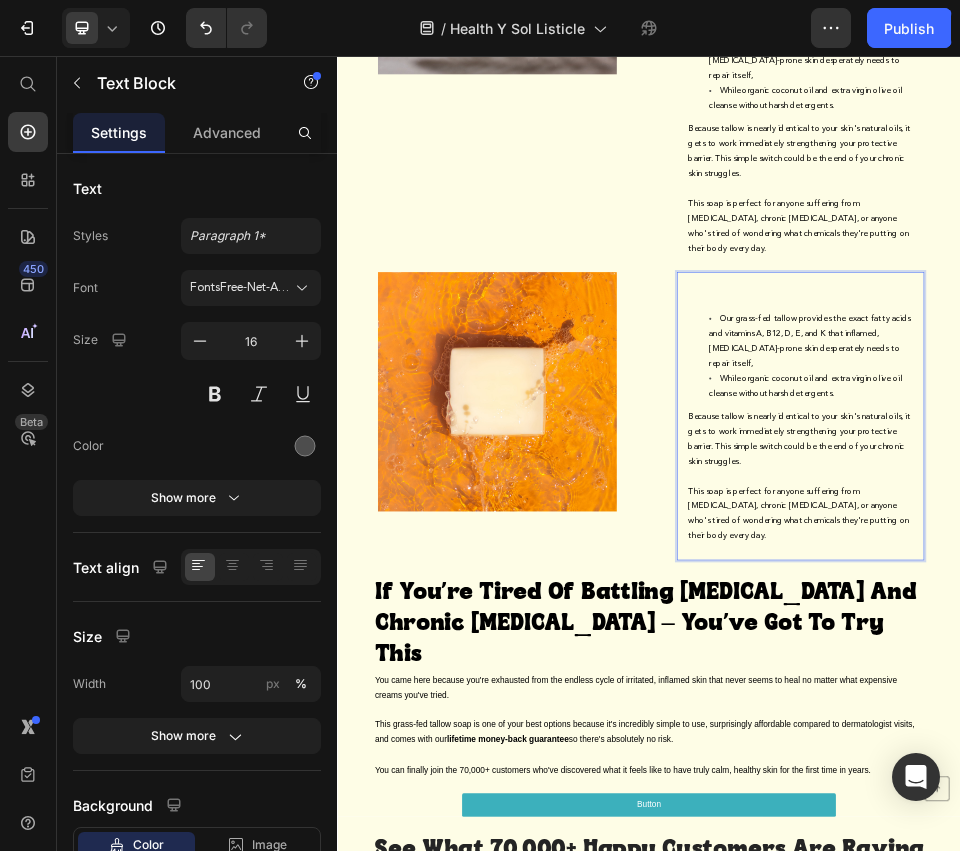 click at bounding box center [1229, 517] 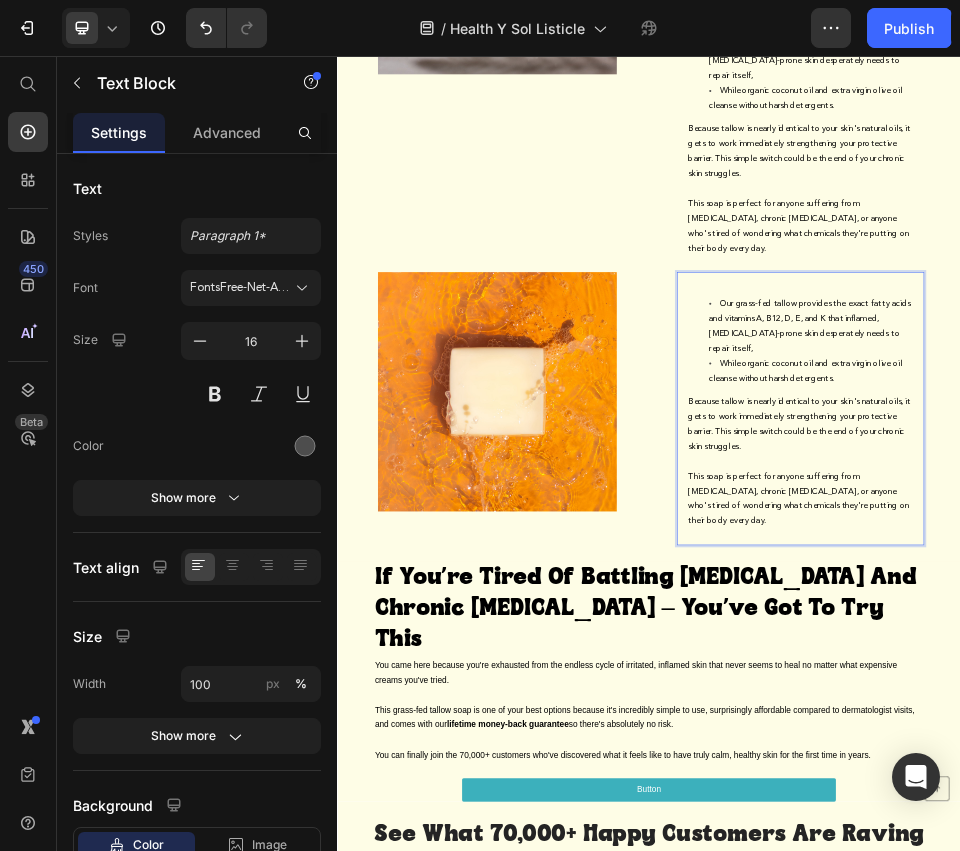 drag, startPoint x: 1052, startPoint y: 504, endPoint x: 1062, endPoint y: 514, distance: 14.142136 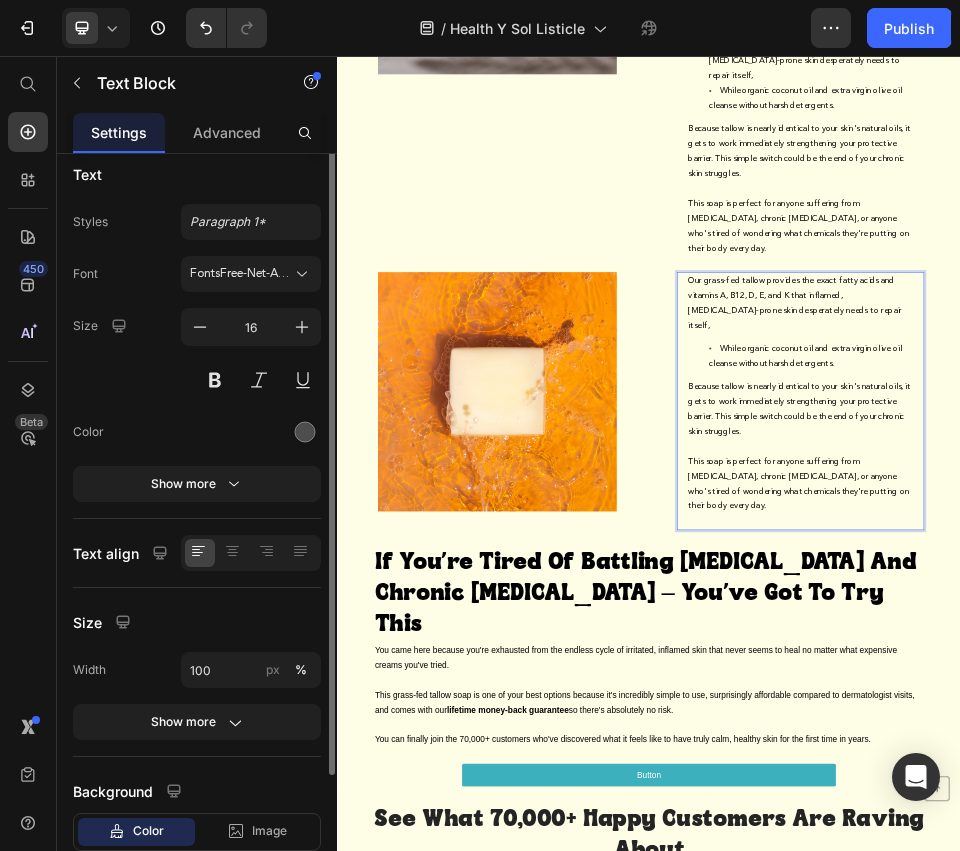 scroll, scrollTop: 0, scrollLeft: 0, axis: both 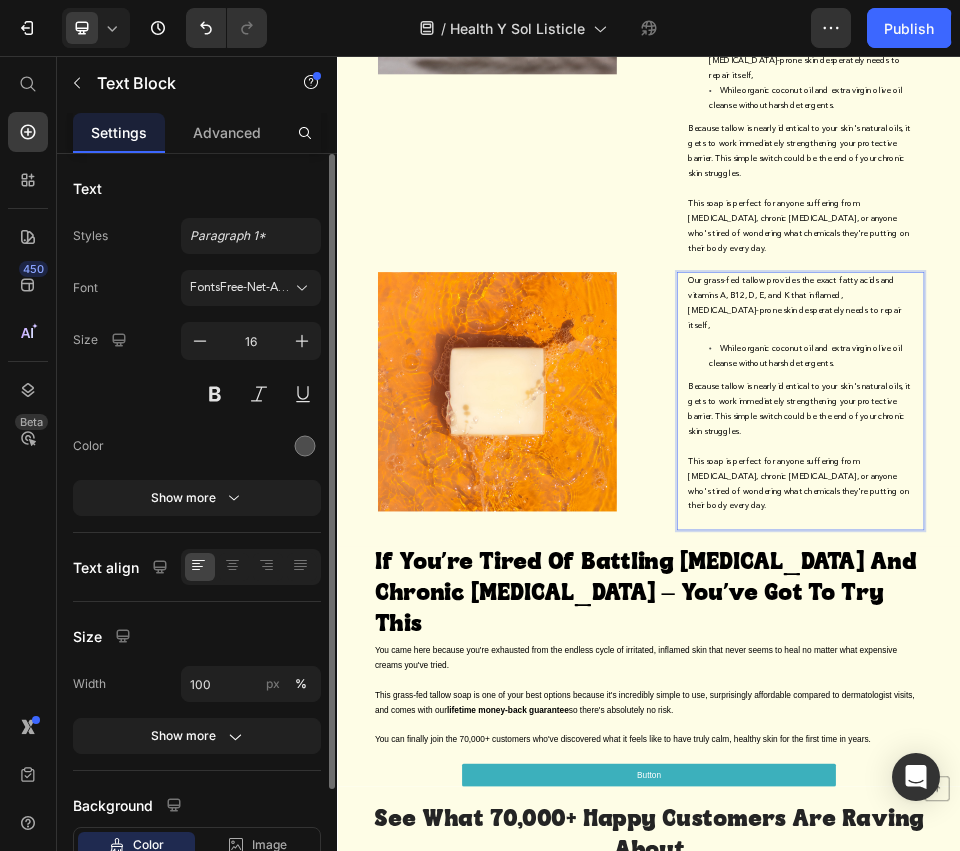 click on "Text Styles Paragraph 1* Font FontsFree-Net-AvenirLTStd-Roman-1 Size 16 Color Show more Text align Size Width 100 px % Show more Background Color Image Video  Color   Delete element" at bounding box center [197, 601] 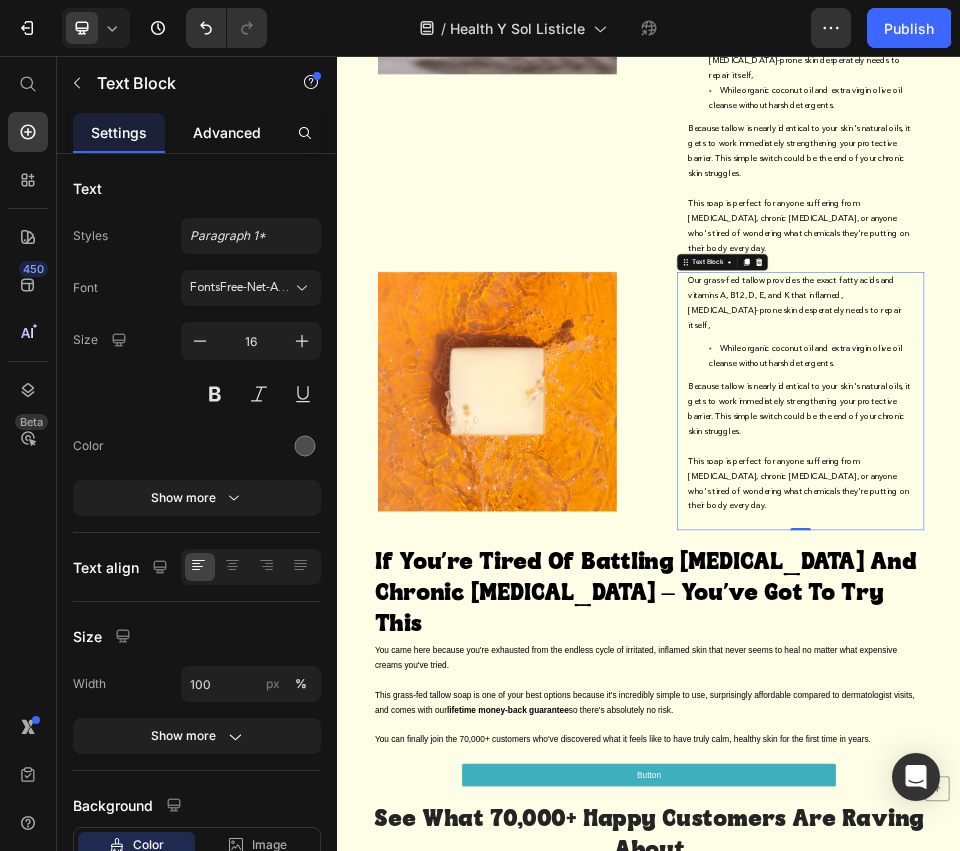 click on "Advanced" 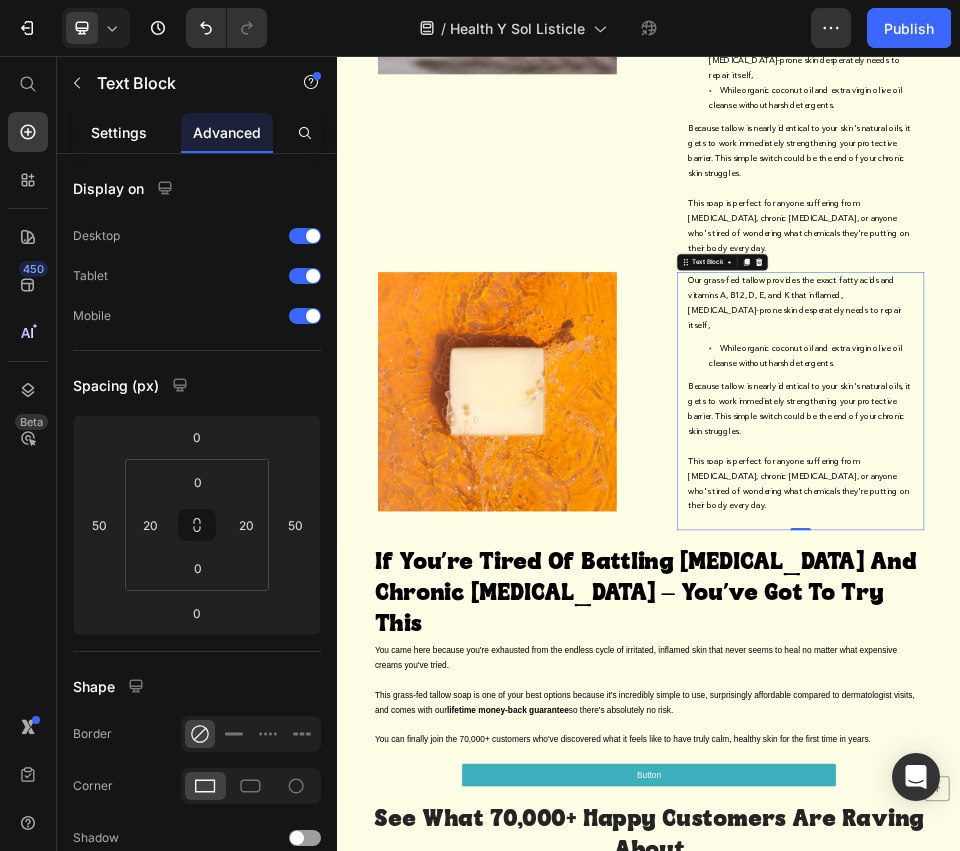 click on "Settings" 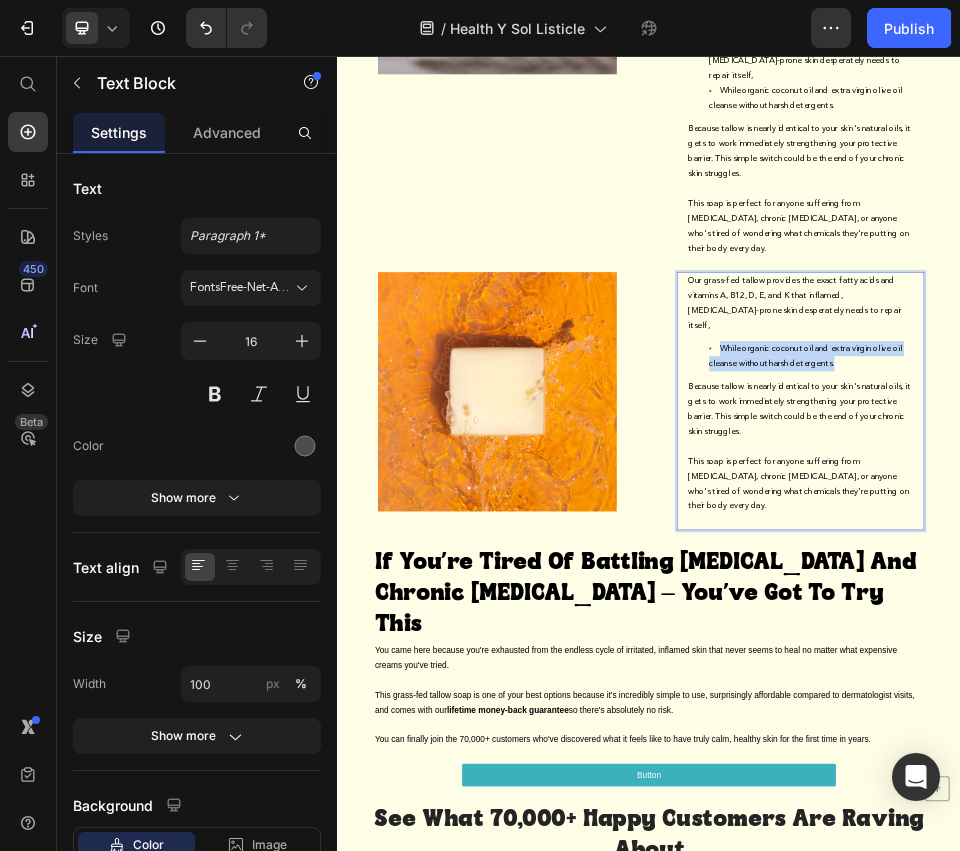 drag, startPoint x: 1085, startPoint y: 560, endPoint x: 1339, endPoint y: 581, distance: 254.86664 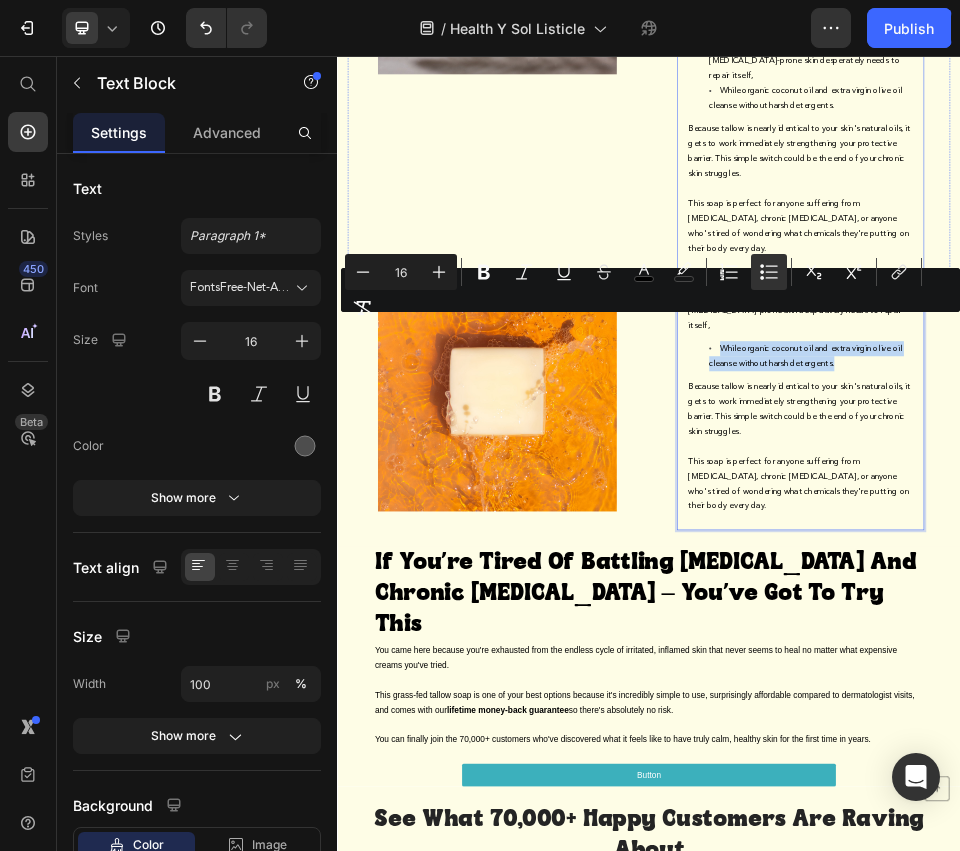click on "Because tallow is nearly identical to your skin's natural oils, it gets to work immediately strengthening your protective barrier. This simple switch could be the end of your chronic skin struggles." at bounding box center (1229, 239) 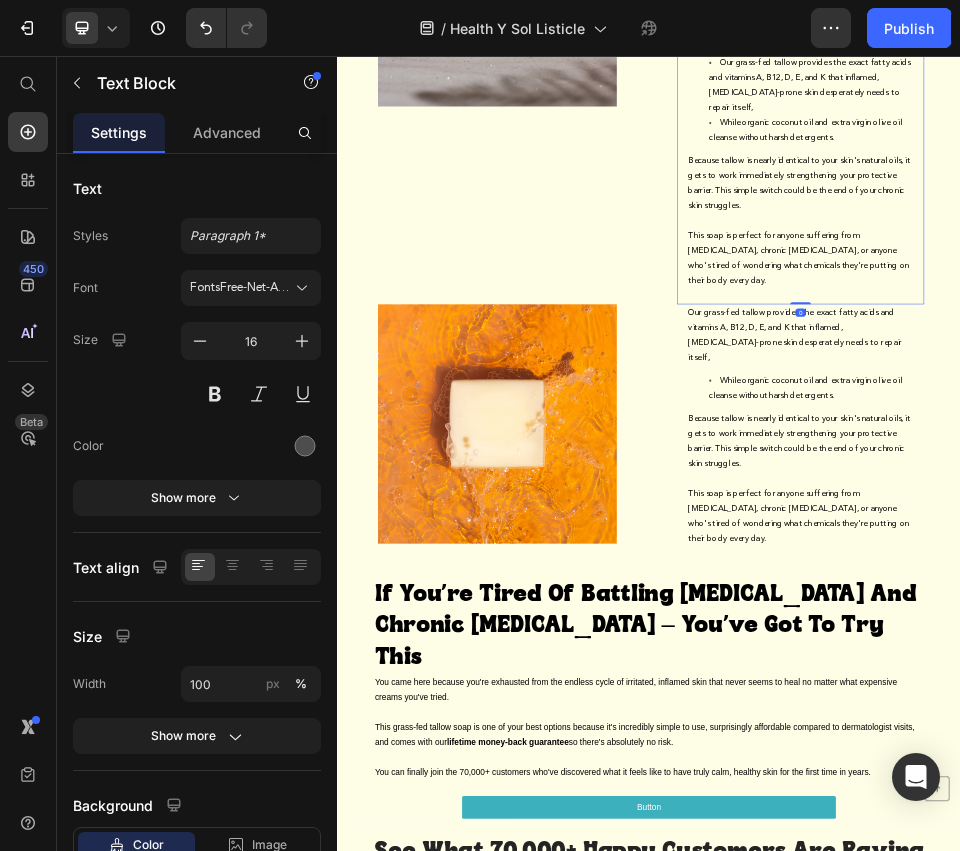 scroll, scrollTop: 4874, scrollLeft: 0, axis: vertical 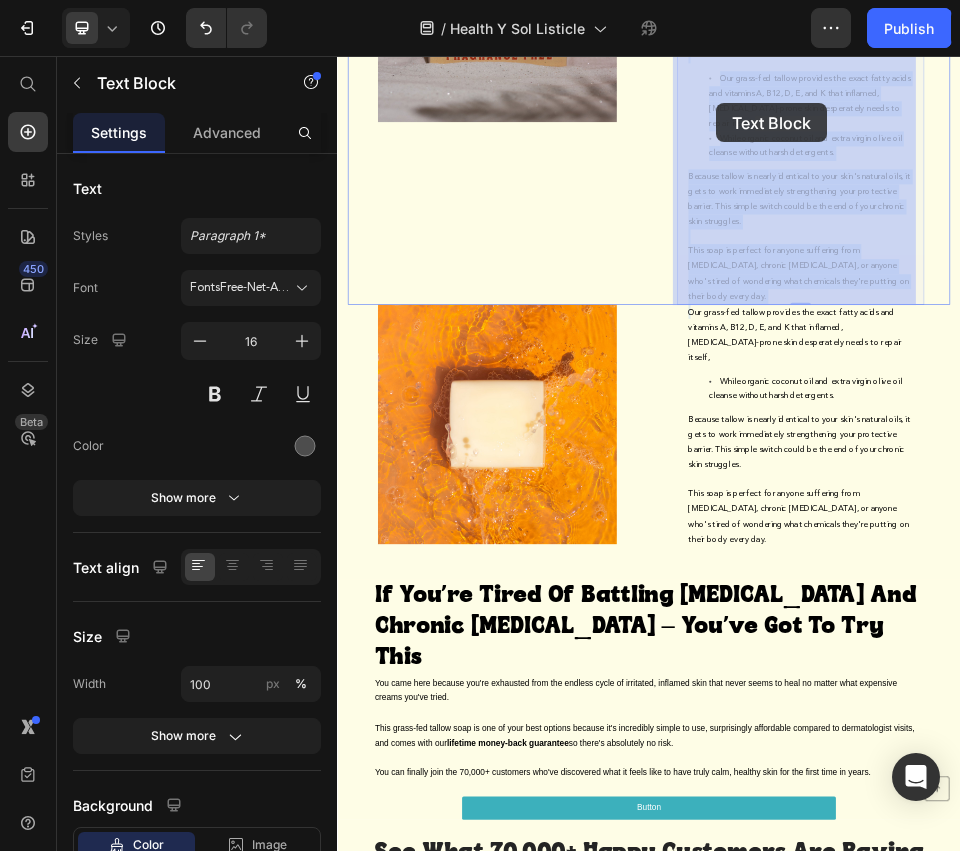 drag, startPoint x: 1353, startPoint y: 185, endPoint x: 1210, endPoint y: 215, distance: 146.11298 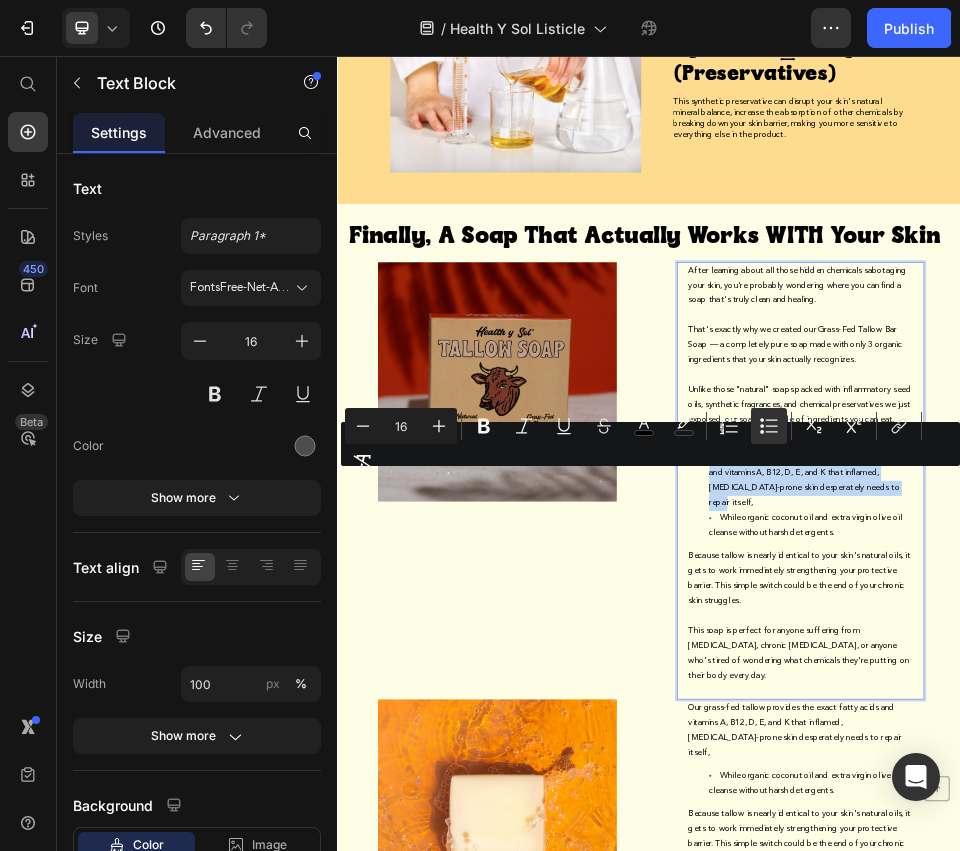 scroll, scrollTop: 4144, scrollLeft: 0, axis: vertical 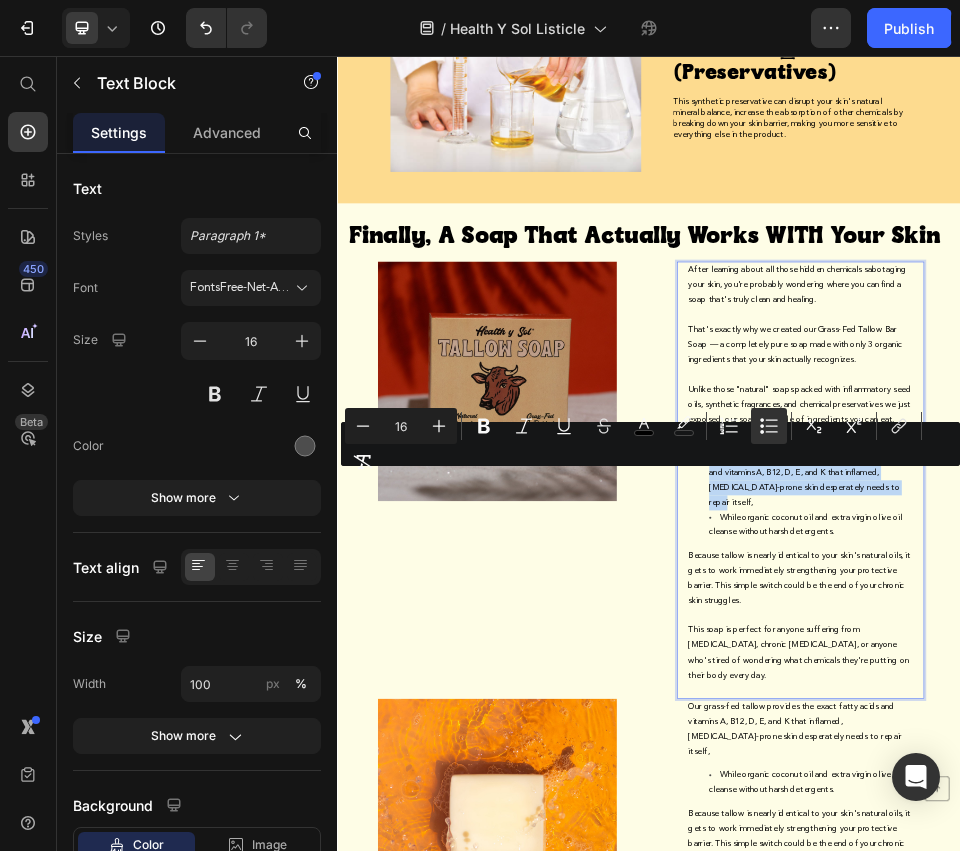 drag, startPoint x: 1067, startPoint y: 854, endPoint x: 1404, endPoint y: 930, distance: 345.46347 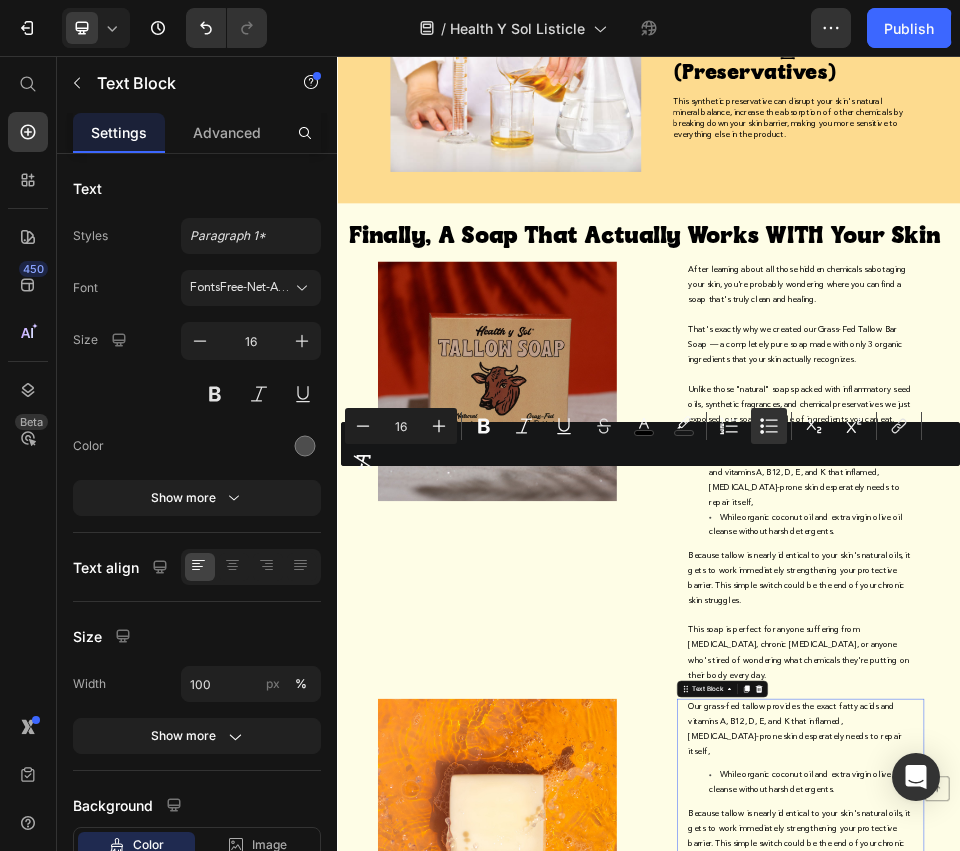 drag, startPoint x: 1195, startPoint y: 1327, endPoint x: 1264, endPoint y: 1324, distance: 69.065186 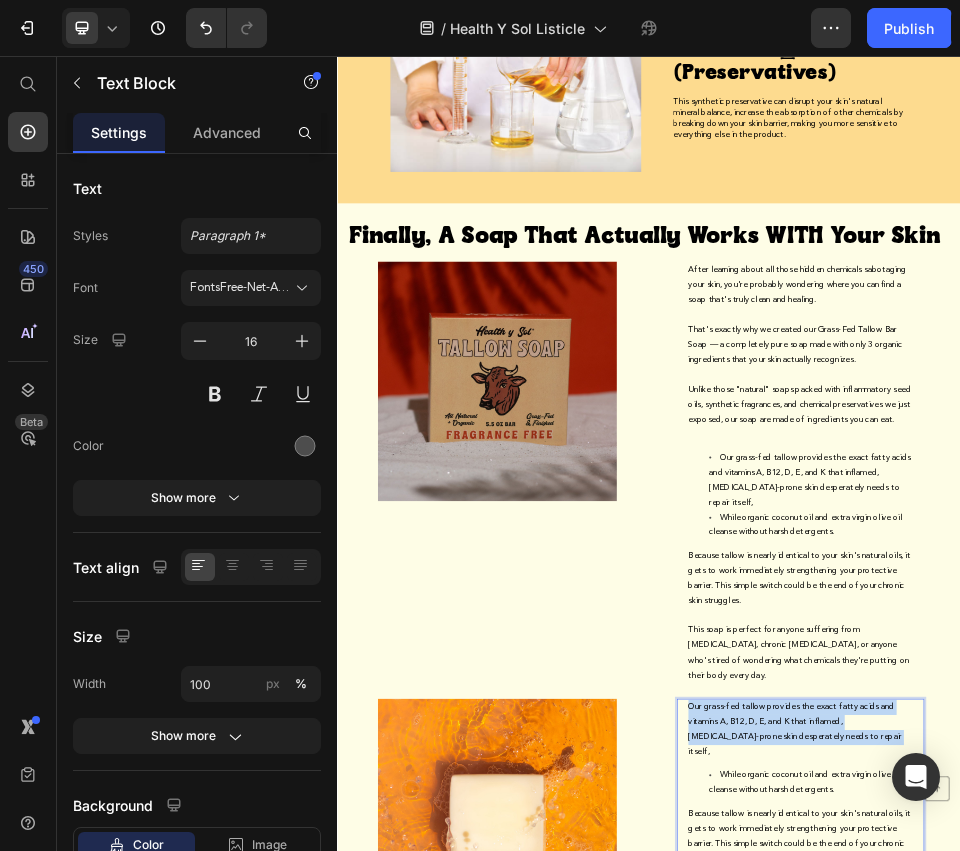 drag, startPoint x: 1287, startPoint y: 1339, endPoint x: 998, endPoint y: 1281, distance: 294.7626 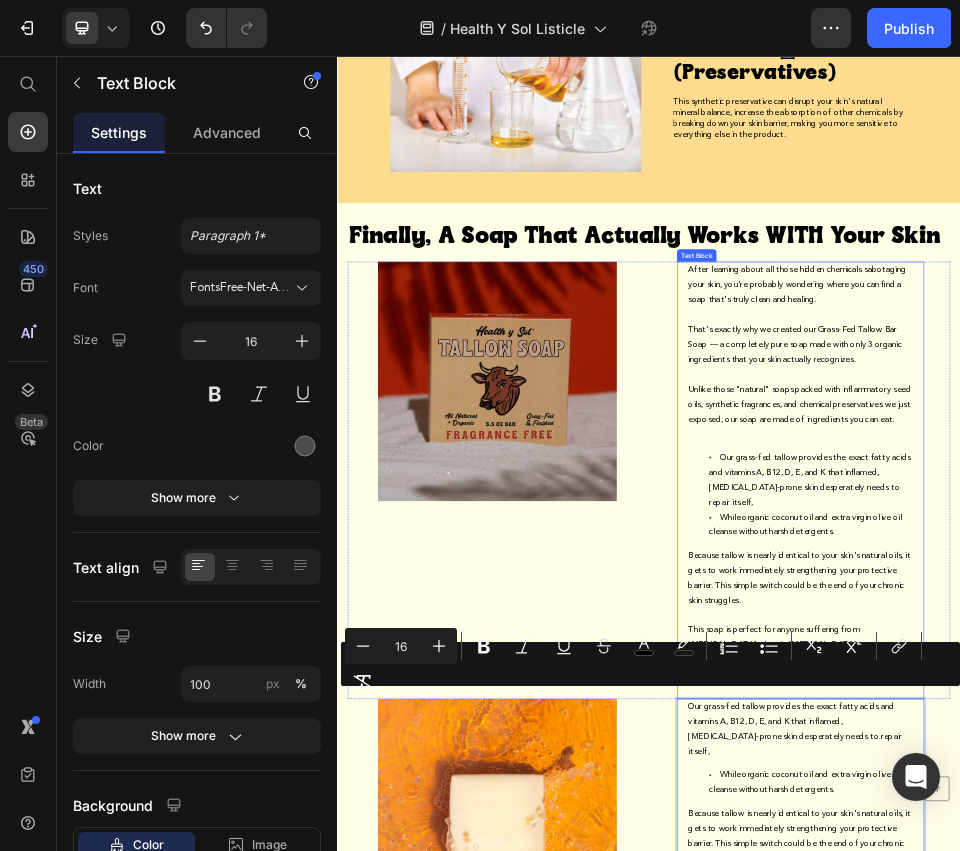 drag, startPoint x: 1095, startPoint y: 890, endPoint x: 1193, endPoint y: 902, distance: 98.731964 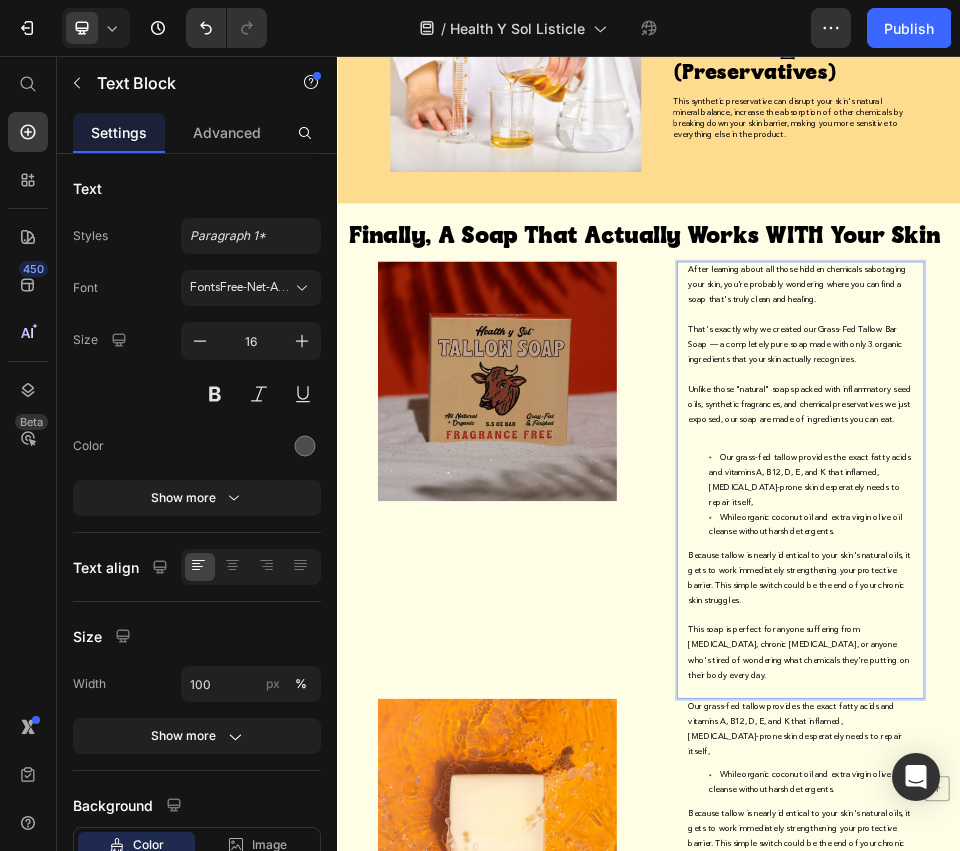 drag, startPoint x: 1429, startPoint y: 916, endPoint x: 1048, endPoint y: 871, distance: 383.6483 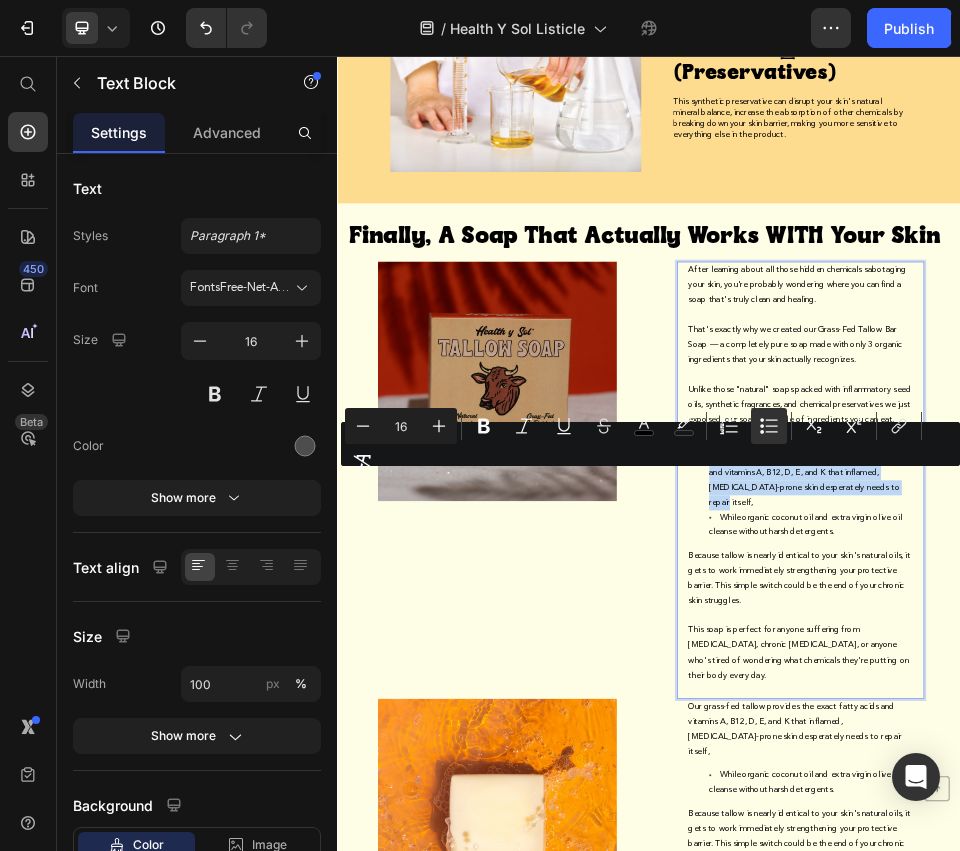 drag, startPoint x: 1037, startPoint y: 854, endPoint x: 1422, endPoint y: 907, distance: 388.63092 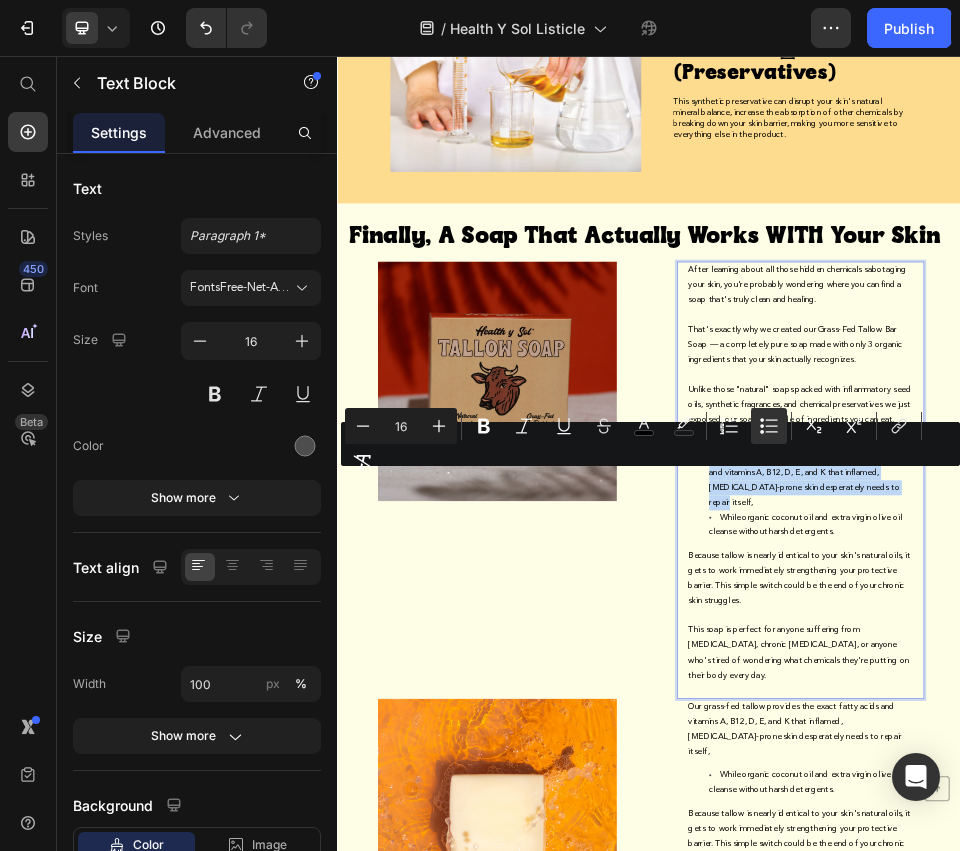click on "Our grass-fed tallow provides the exact fatty acids and vitamins A, B12, D, E, and K that inflamed, [MEDICAL_DATA]-prone skin desperately needs to repair itself,  While organic coconut oil and extra virgin olive oil cleanse without harsh detergents." at bounding box center (1229, 901) 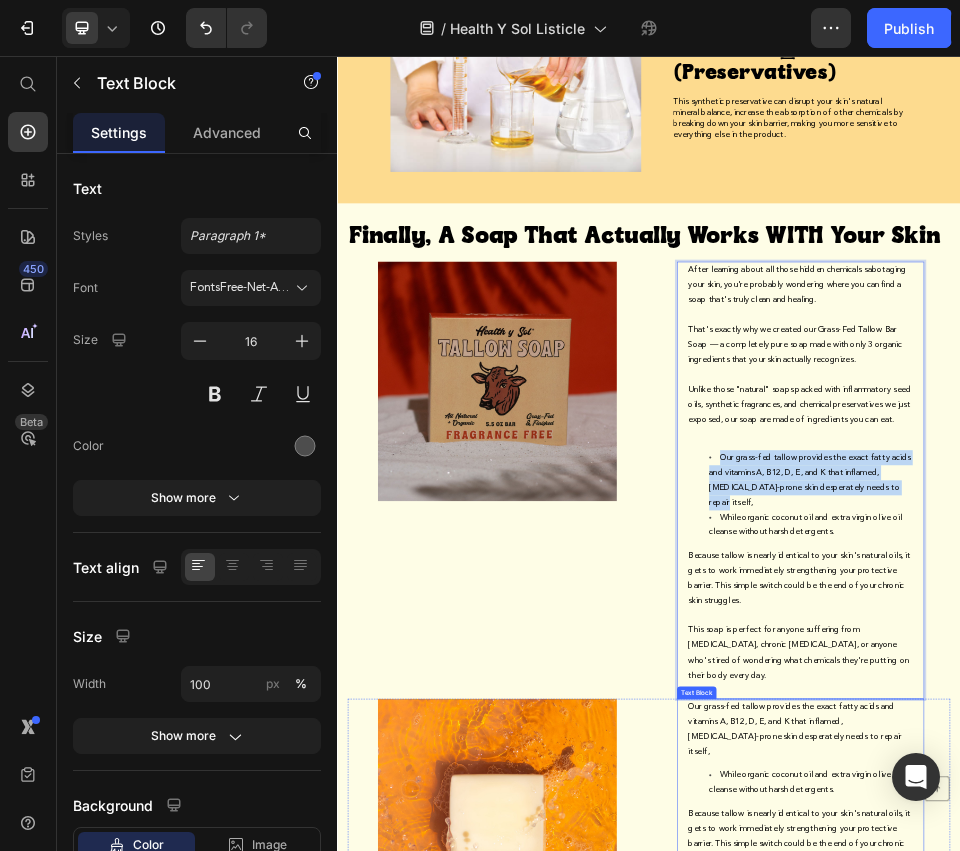 drag, startPoint x: 1230, startPoint y: 1336, endPoint x: 1285, endPoint y: 1340, distance: 55.145264 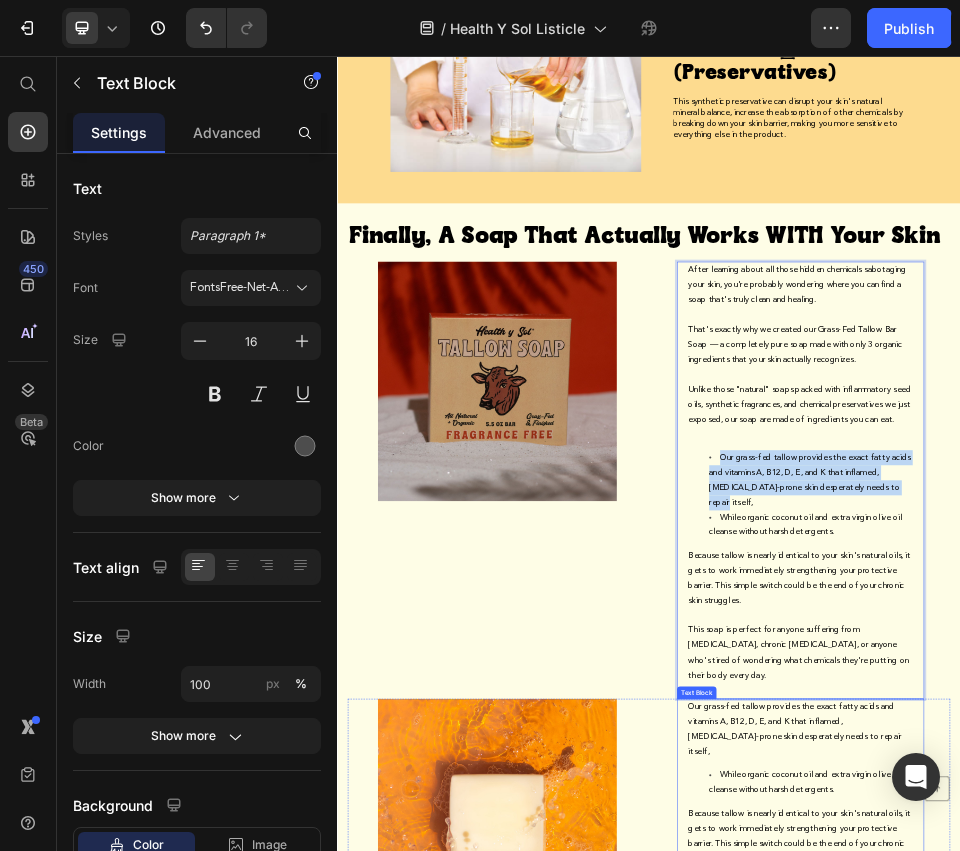 click on "Our grass-fed tallow provides the exact fatty acids and vitamins A, B12, D, E, and K that inflamed, [MEDICAL_DATA]-prone skin desperately needs to repair itself," at bounding box center [1218, 1353] 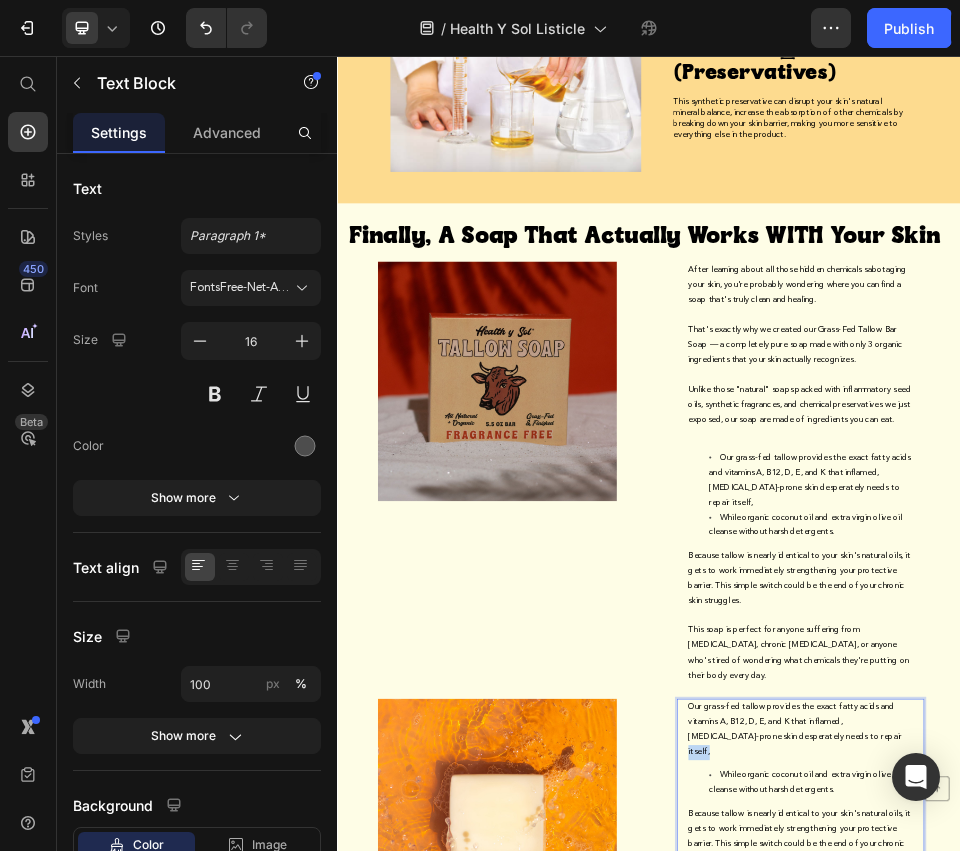 click on "Our grass-fed tallow provides the exact fatty acids and vitamins A, B12, D, E, and K that inflamed, [MEDICAL_DATA]-prone skin desperately needs to repair itself," at bounding box center (1229, 1353) 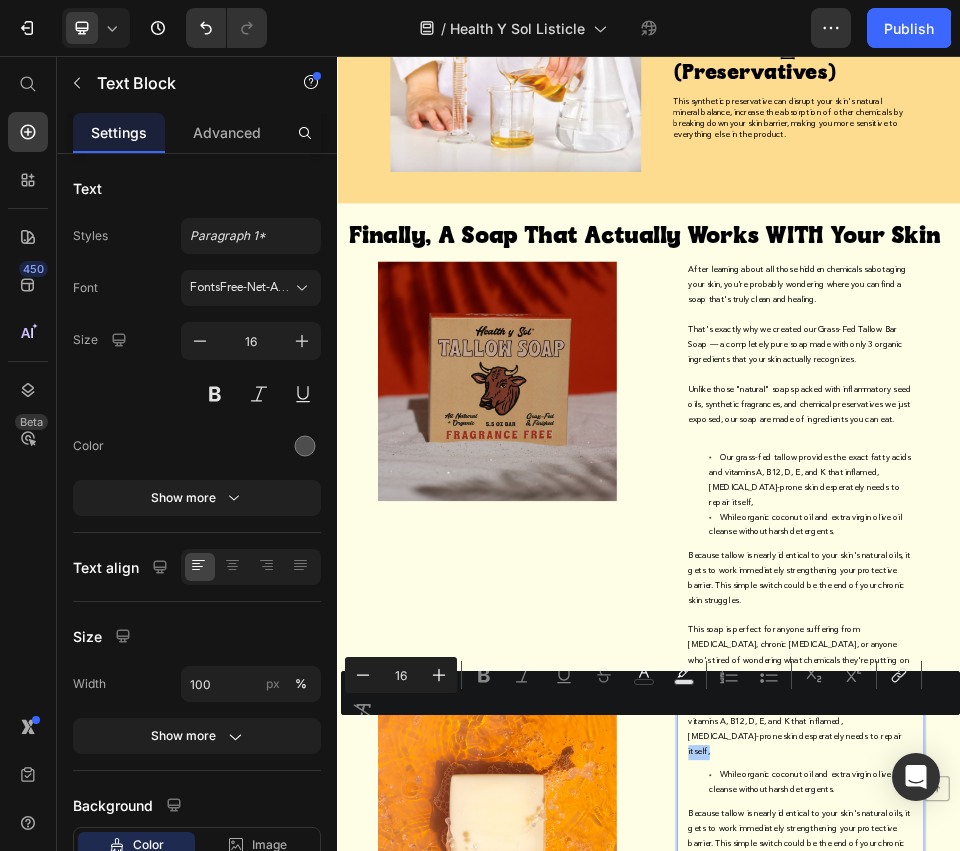 click on "Minus 16 Plus Bold Italic Underline       Strikethrough
color
color Numbered List Bulleted List Subscript Superscript       link Remove Format" at bounding box center (650, 693) 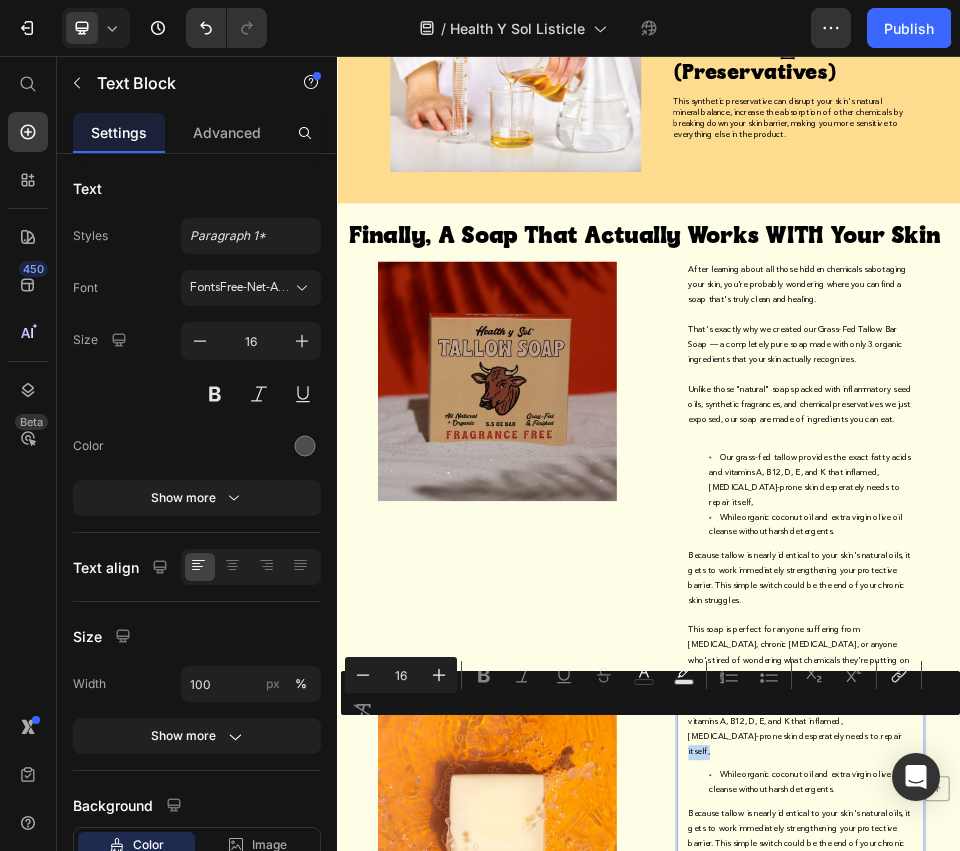 click on "Our grass-fed tallow provides the exact fatty acids and vitamins A, B12, D, E, and K that inflamed, [MEDICAL_DATA]-prone skin desperately needs to repair itself,  While organic coconut oil and extra virgin olive oil cleanse without harsh detergents.  Because tallow is nearly identical to your skin's natural oils, it gets to work immediately strengthening your protective barrier. This simple switch could be the end of your chronic skin struggles. This soap is perfect for anyone suffering from [MEDICAL_DATA], chronic [MEDICAL_DATA], or anyone who's tired of wondering what chemicals they're putting on their body every day." at bounding box center [1229, 1542] 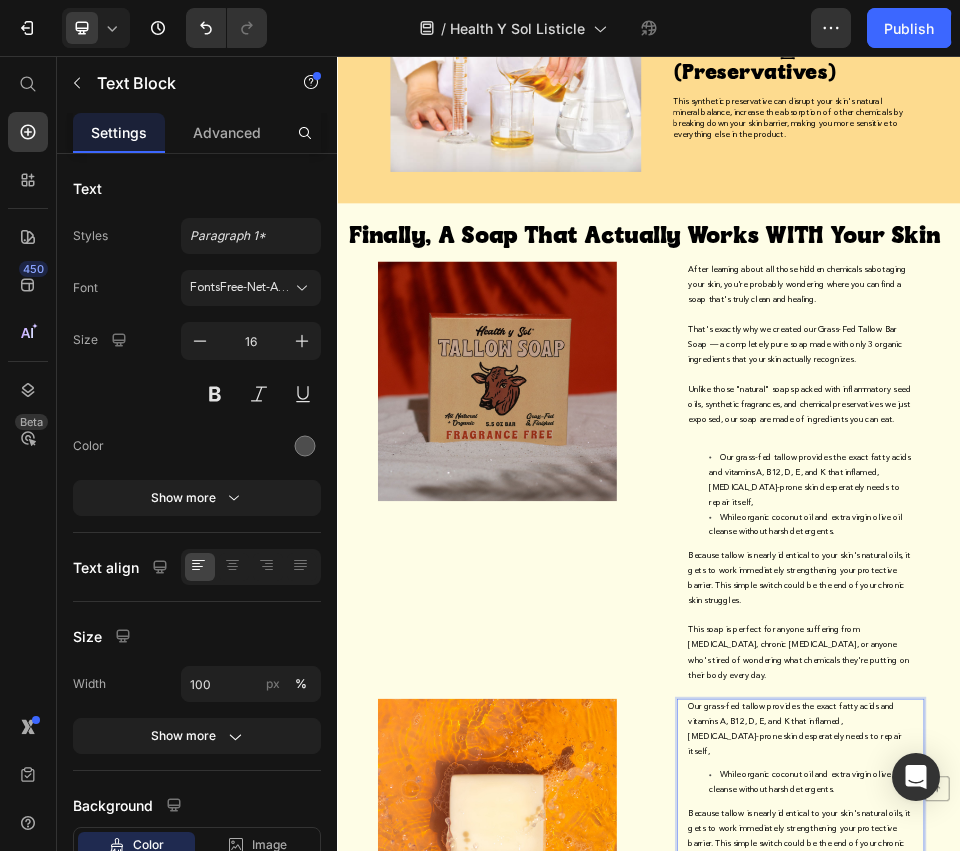 click on "Our grass-fed tallow provides the exact fatty acids and vitamins A, B12, D, E, and K that inflamed, [MEDICAL_DATA]-prone skin desperately needs to repair itself," at bounding box center [1218, 1353] 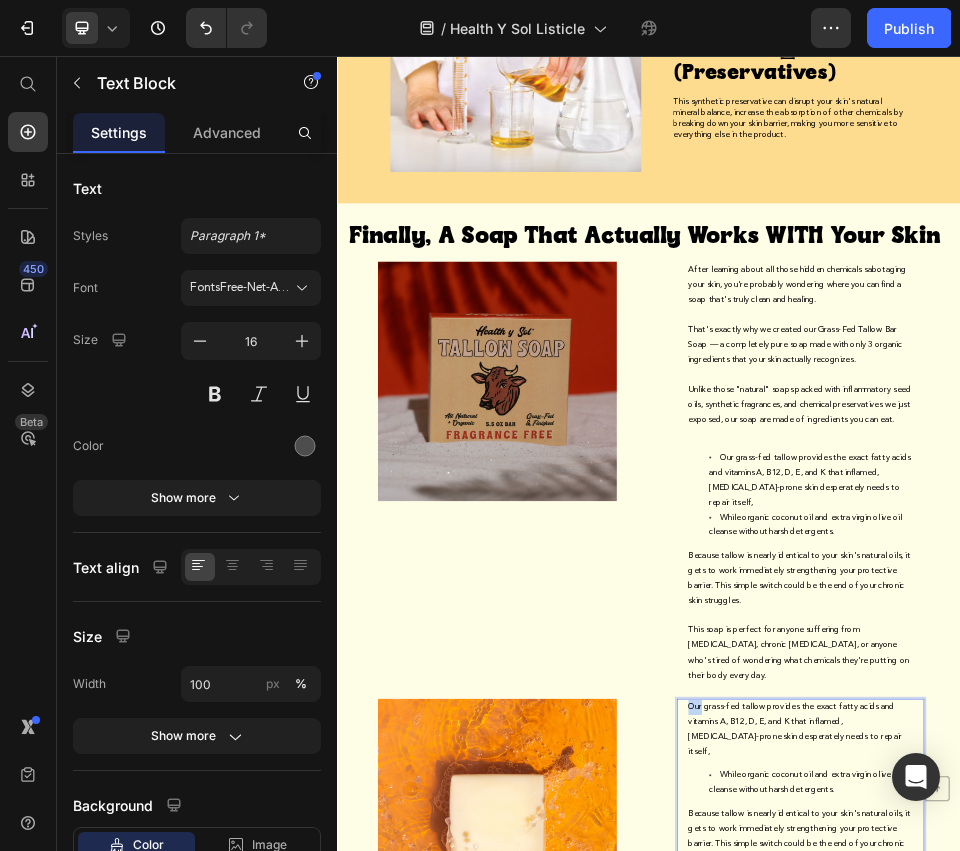 click on "Our grass-fed tallow provides the exact fatty acids and vitamins A, B12, D, E, and K that inflamed, [MEDICAL_DATA]-prone skin desperately needs to repair itself," at bounding box center [1218, 1353] 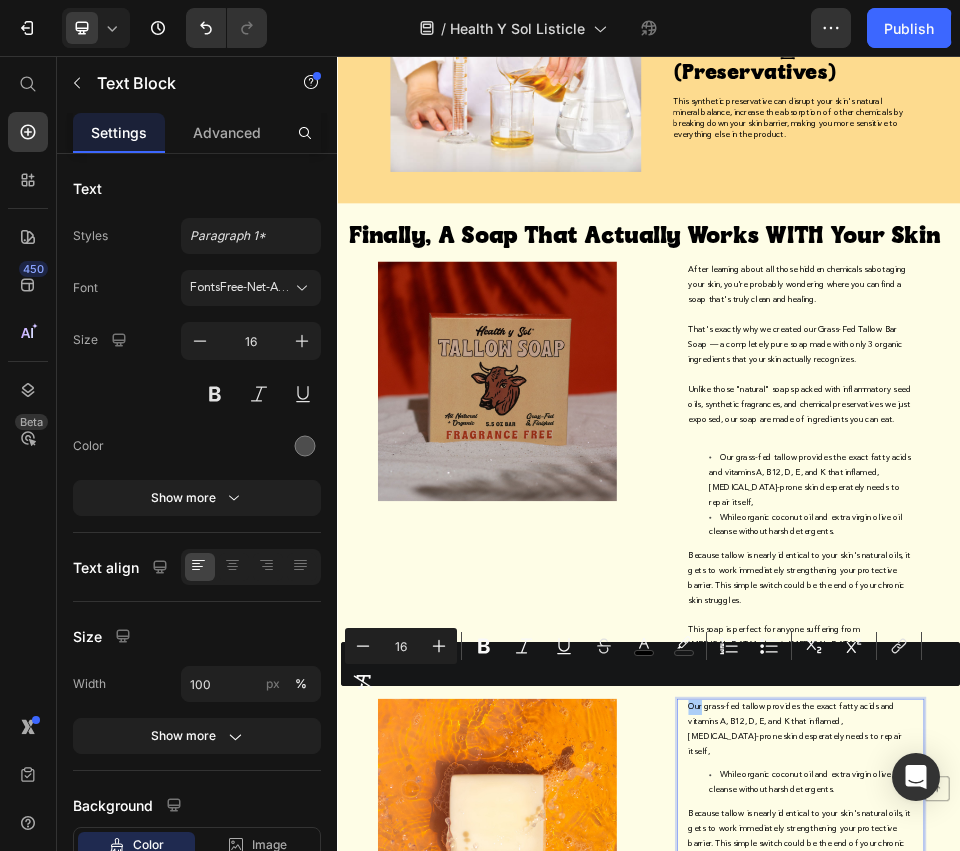 click on "Minus 16 Plus Bold Italic Underline       Strikethrough
color
color Numbered List Bulleted List Subscript Superscript       link Remove Format" at bounding box center (650, 664) 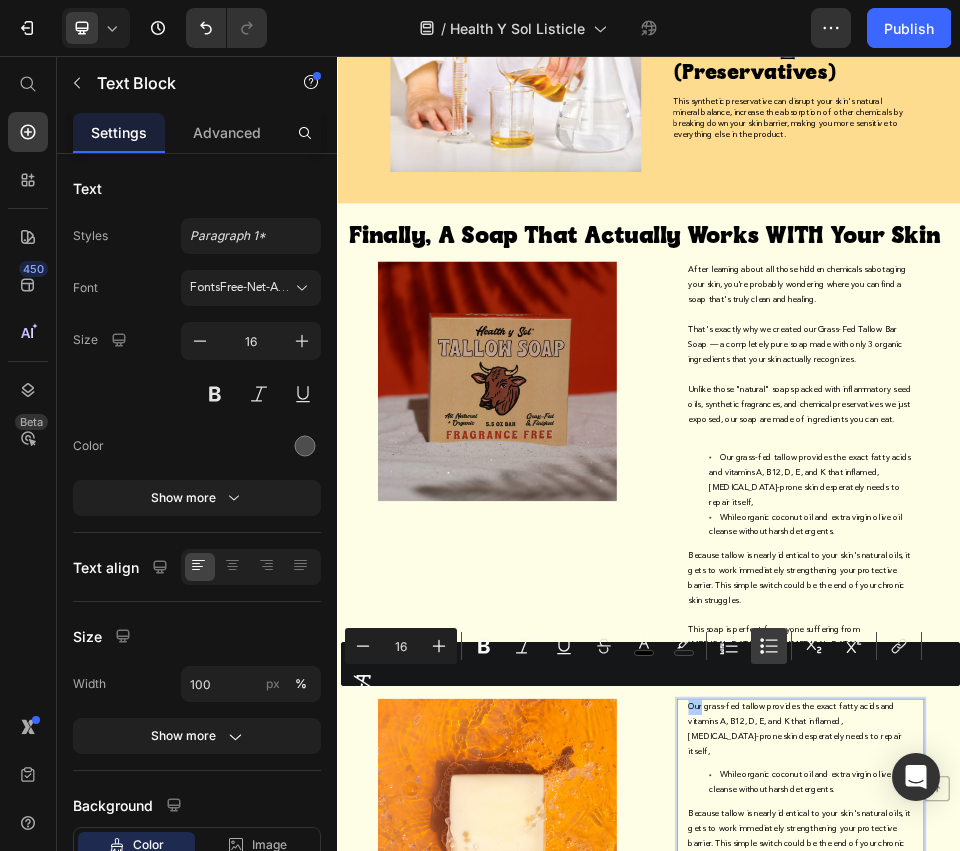 click 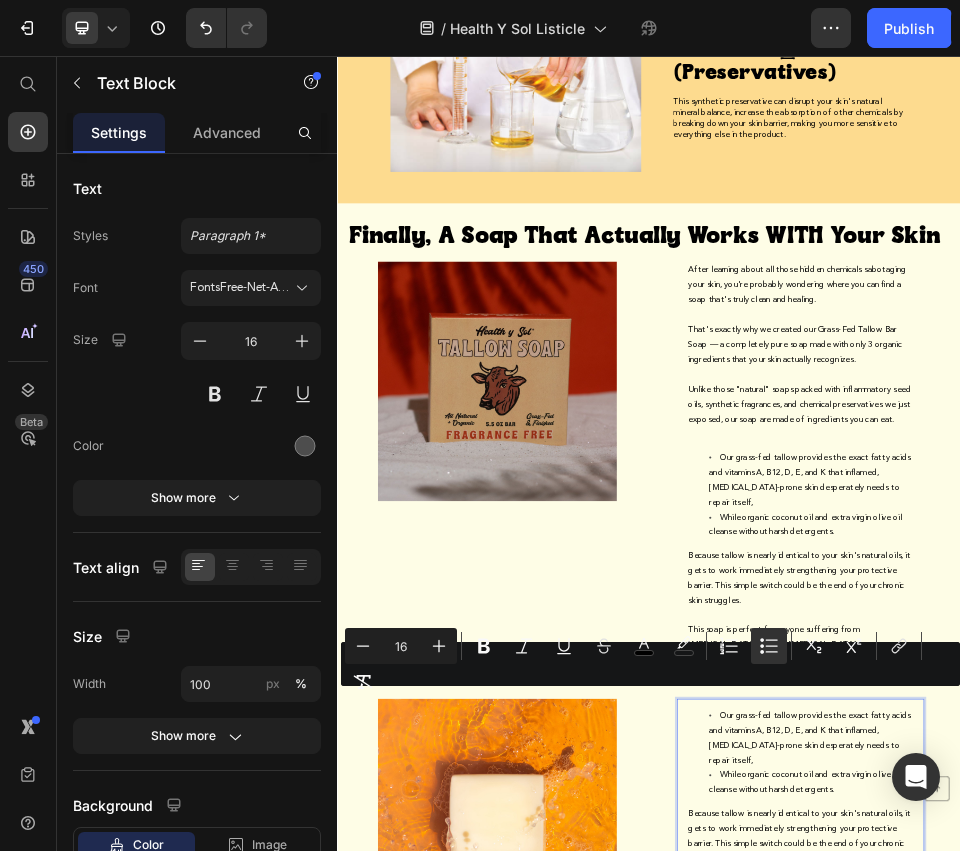 drag, startPoint x: 1338, startPoint y: 1315, endPoint x: 1445, endPoint y: 1356, distance: 114.58621 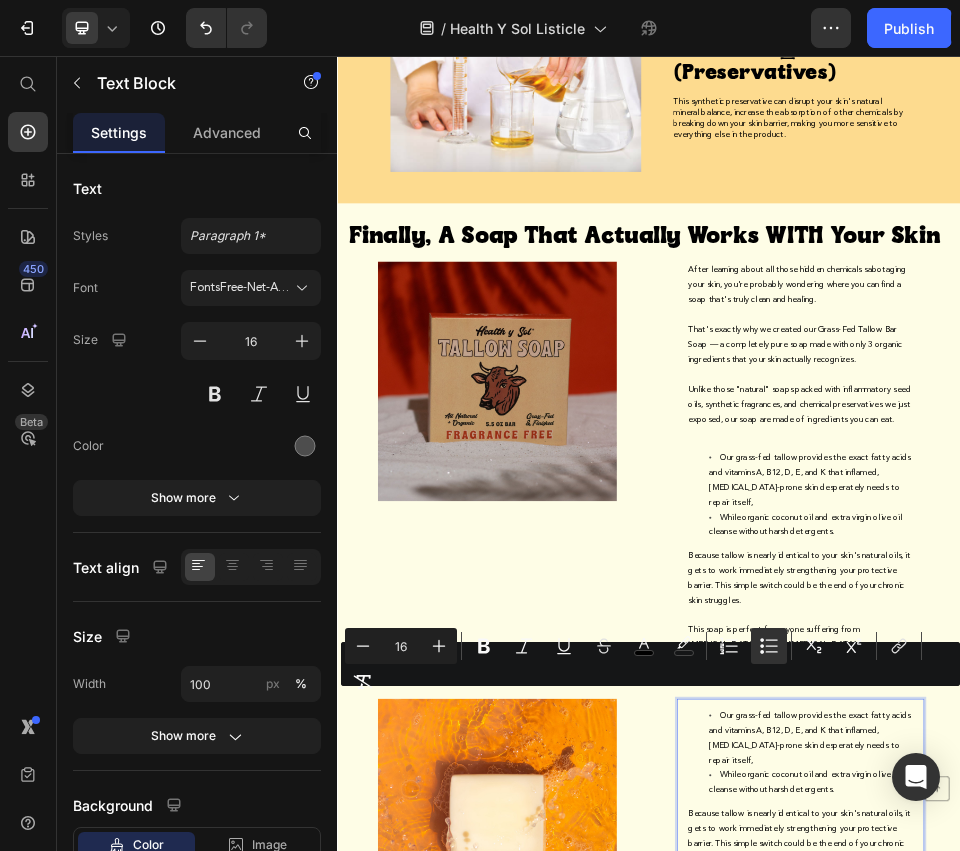 click on "Our grass-fed tallow provides the exact fatty acids and vitamins A, B12, D, E, and K that inflamed, [MEDICAL_DATA]-prone skin desperately needs to repair itself," at bounding box center (1249, 1369) 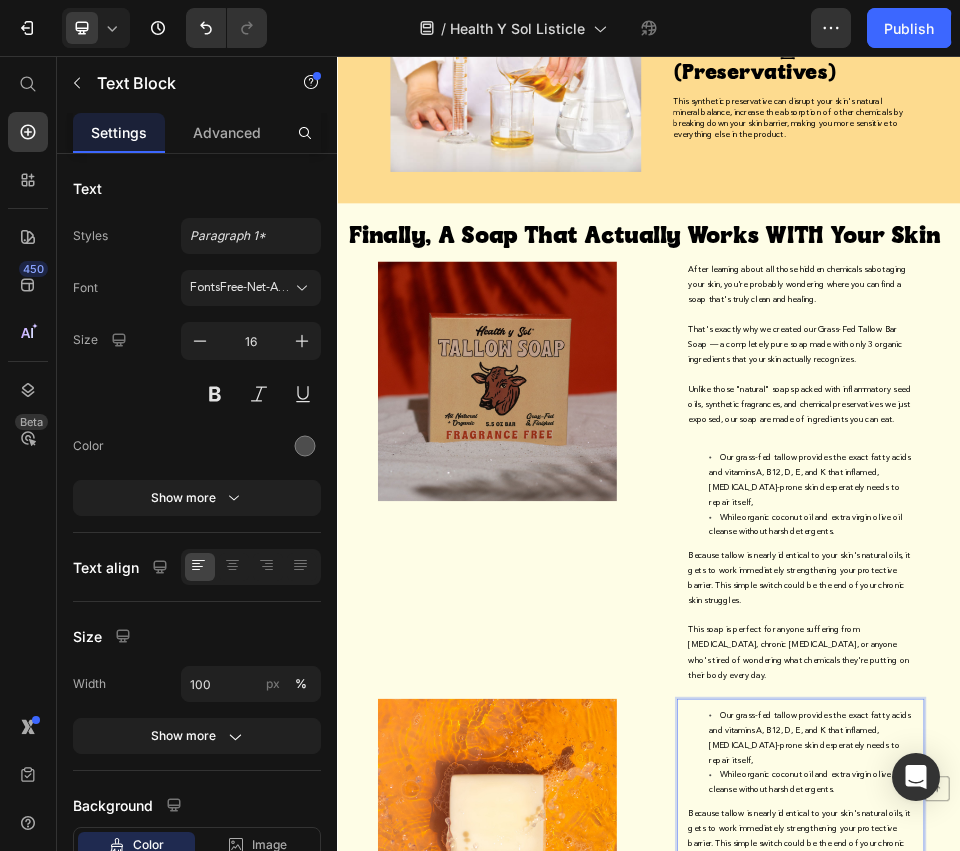 drag, startPoint x: 1414, startPoint y: 1359, endPoint x: 1425, endPoint y: 1359, distance: 11 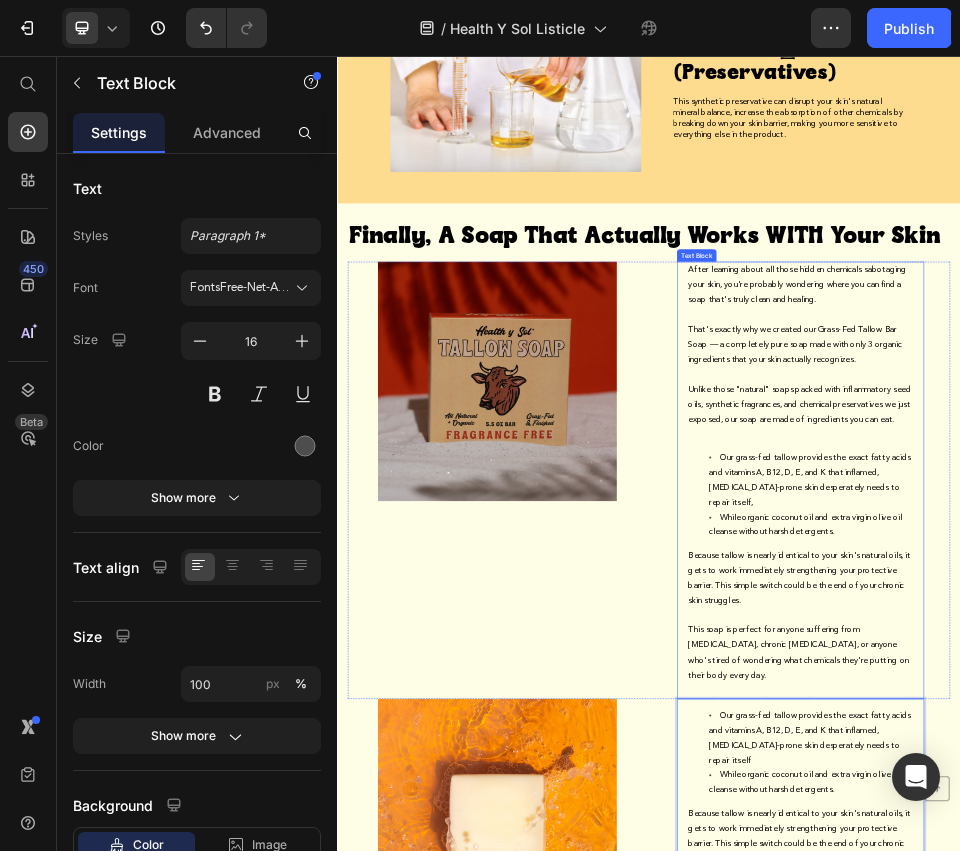 click at bounding box center [1229, 1133] 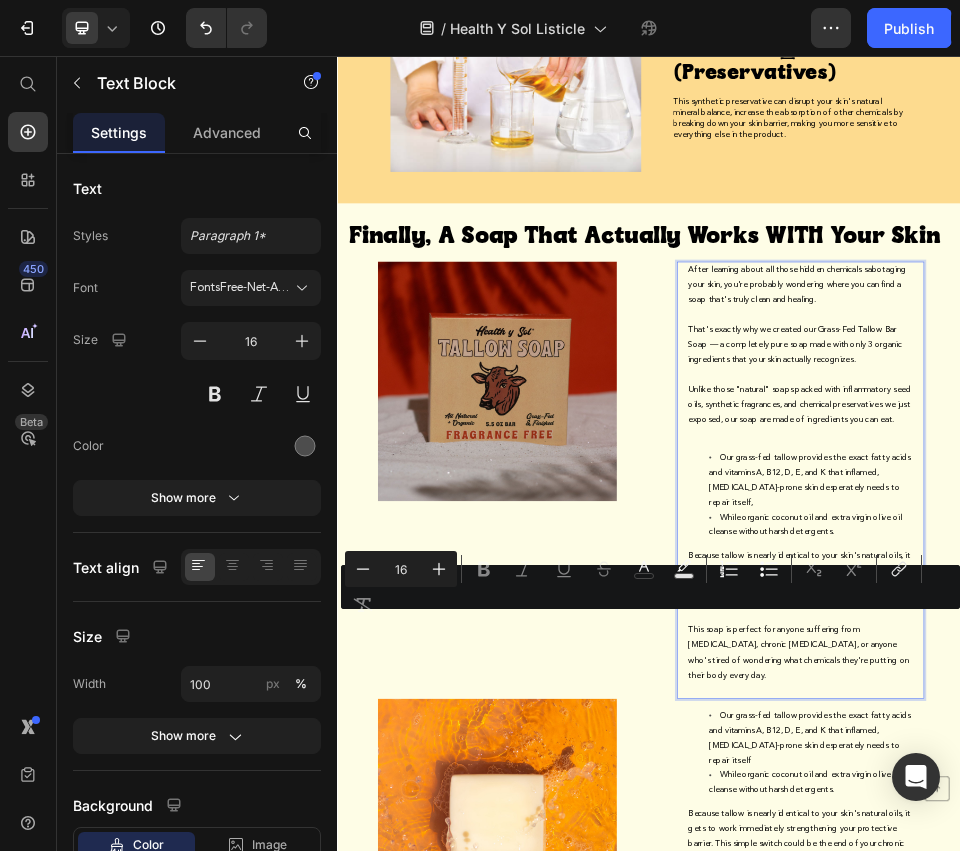 click on "This soap is perfect for anyone suffering from [MEDICAL_DATA], chronic [MEDICAL_DATA], or anyone who's tired of wondering what chemicals they're putting on their body every day." at bounding box center (1229, 1205) 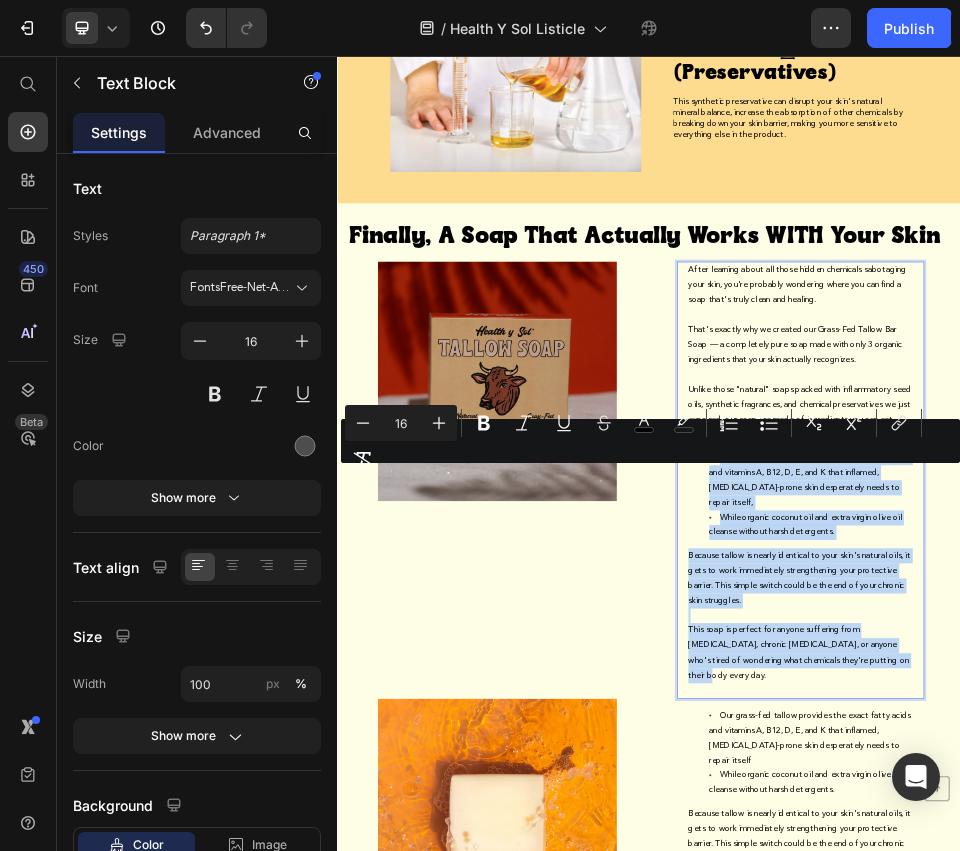 drag, startPoint x: 1352, startPoint y: 1194, endPoint x: 1012, endPoint y: 814, distance: 509.90195 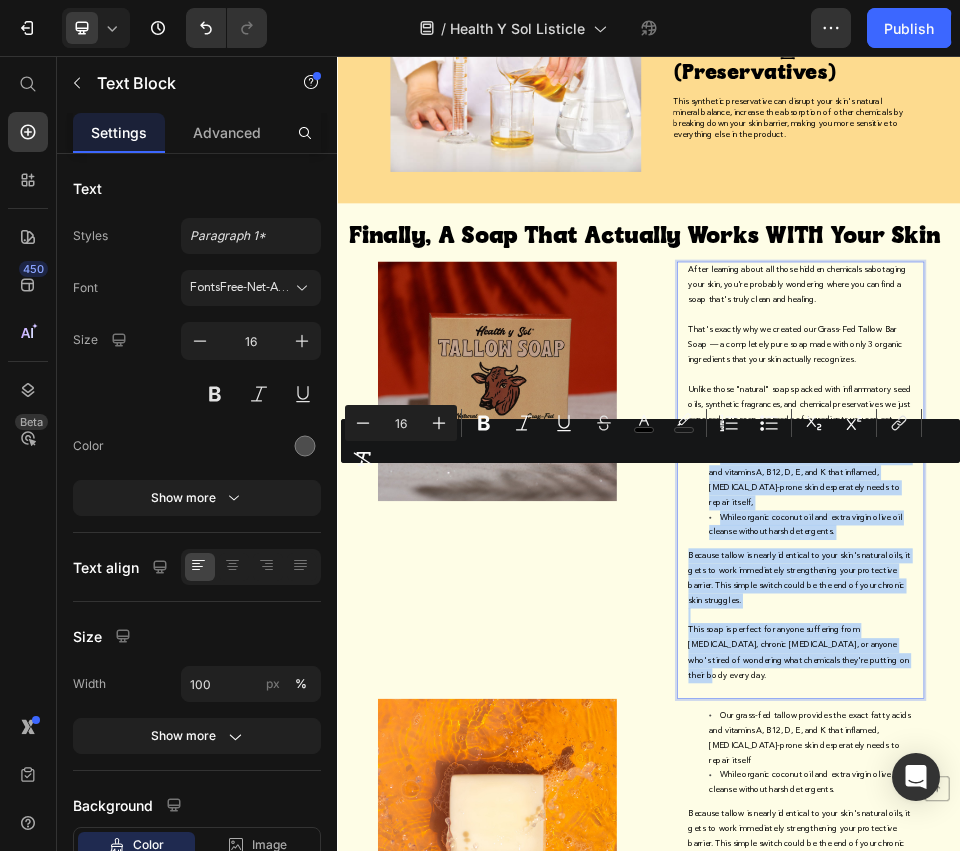 click on "After learning about all those hidden chemicals sabotaging your skin, you're probably wondering where you can find a soap that's truly clean and healing. That's exactly why we created our Grass-Fed Tallow Bar Soap — a completely pure soap made with only 3 organic ingredients that your skin actually recognizes.  Unlike those "natural" soaps packed with inflammatory seed oils, synthetic fragrances, and chemical preservatives we just exposed, our soap are made of ingredients you can eat. Our grass-fed tallow provides the exact fatty acids and vitamins A, B12, D, E, and K that inflamed, [MEDICAL_DATA]-prone skin desperately needs to repair itself,  While organic coconut oil and extra virgin olive oil cleanse without harsh detergents.  Because tallow is nearly identical to your skin's natural oils, it gets to work immediately strengthening your protective barrier. This simple switch could be the end of your chronic skin struggles." at bounding box center [1229, 873] 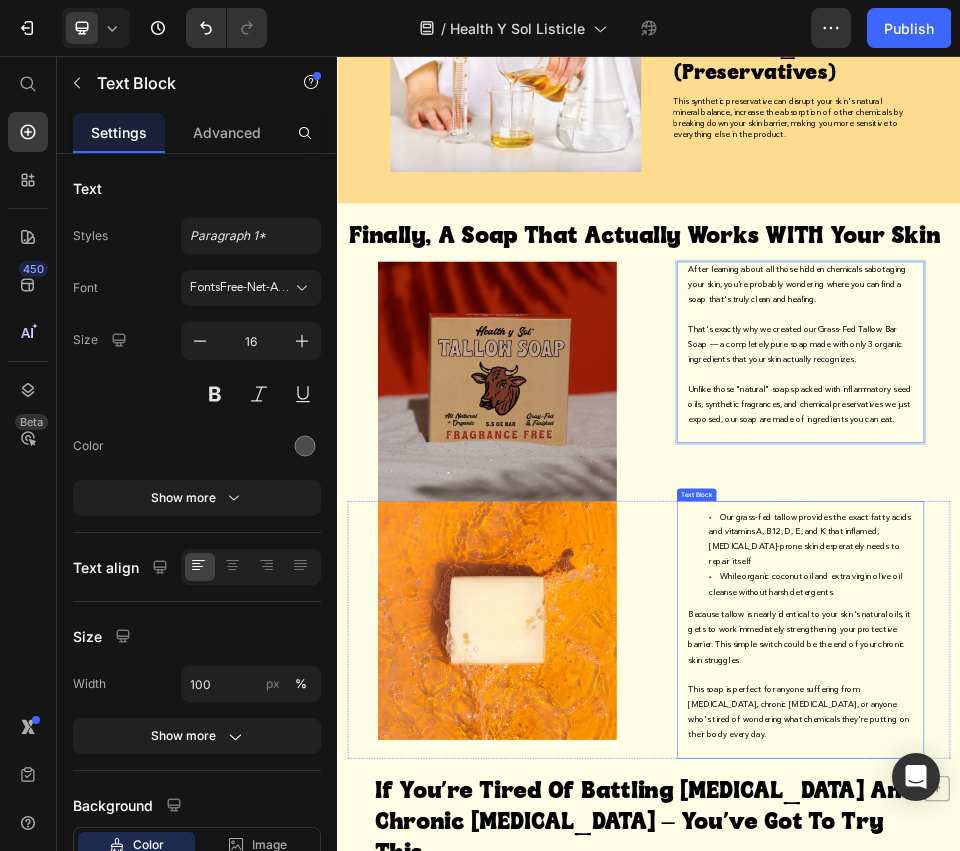click on "While organic coconut oil and extra virgin olive oil cleanse without harsh detergents." at bounding box center (1249, 1075) 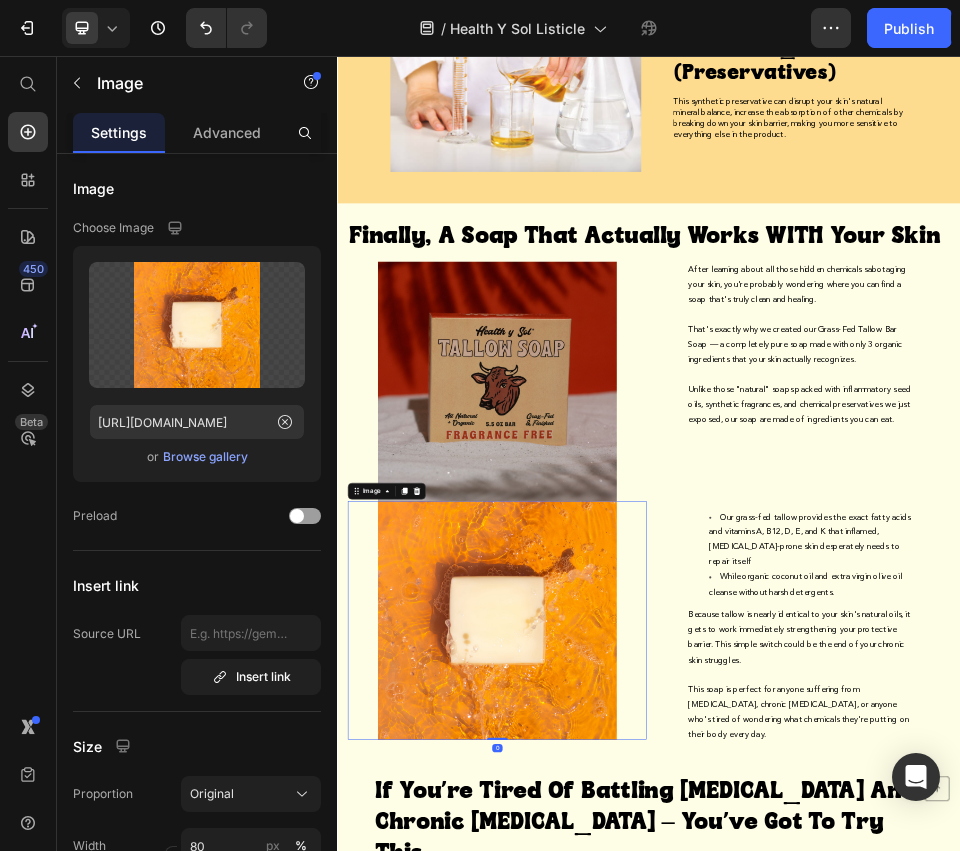 click at bounding box center (645, 1143) 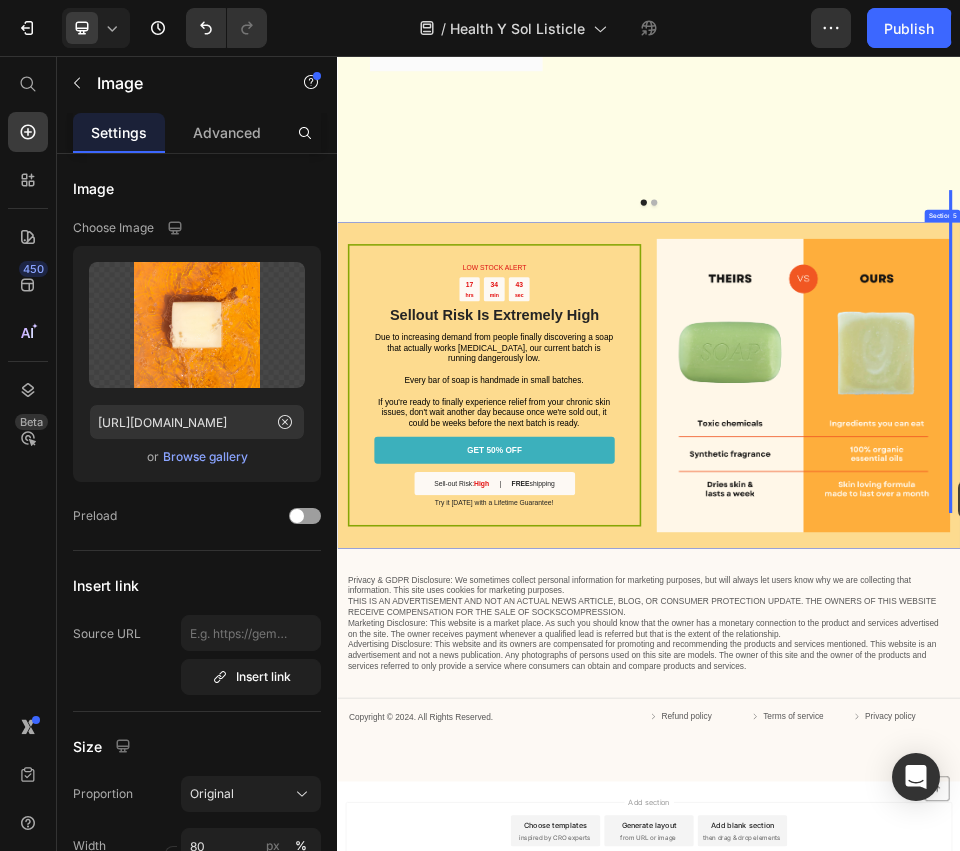scroll, scrollTop: 7005, scrollLeft: 0, axis: vertical 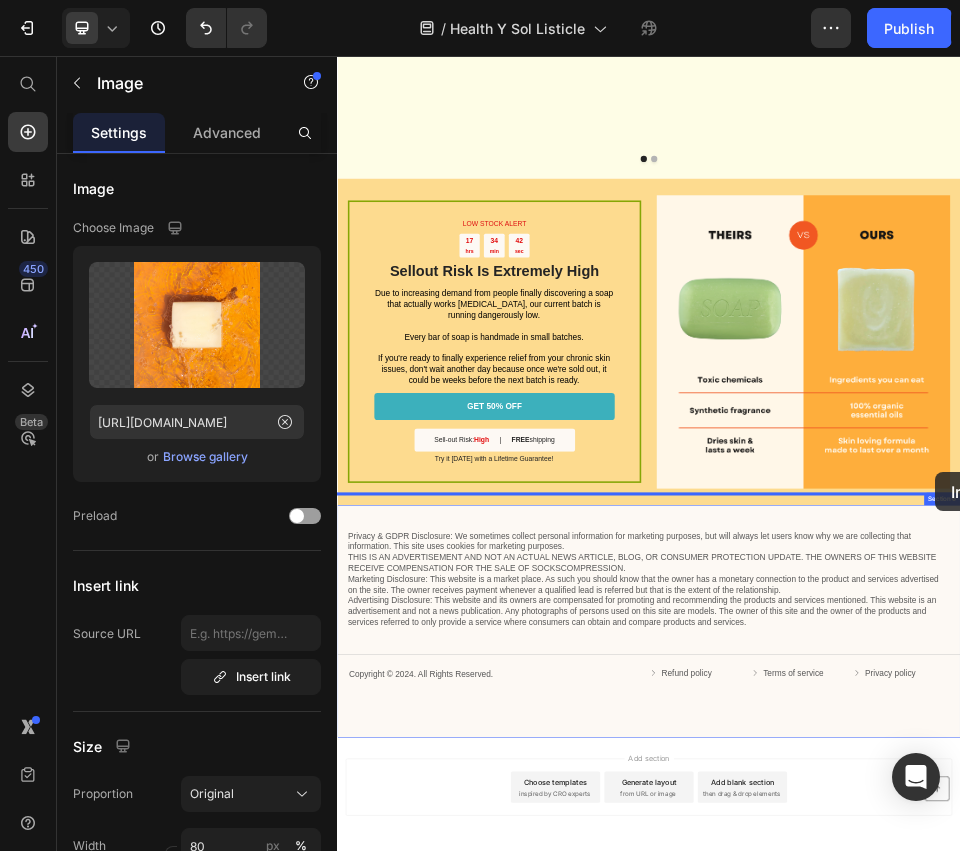 drag, startPoint x: 1098, startPoint y: 1240, endPoint x: 1480, endPoint y: 859, distance: 539.52295 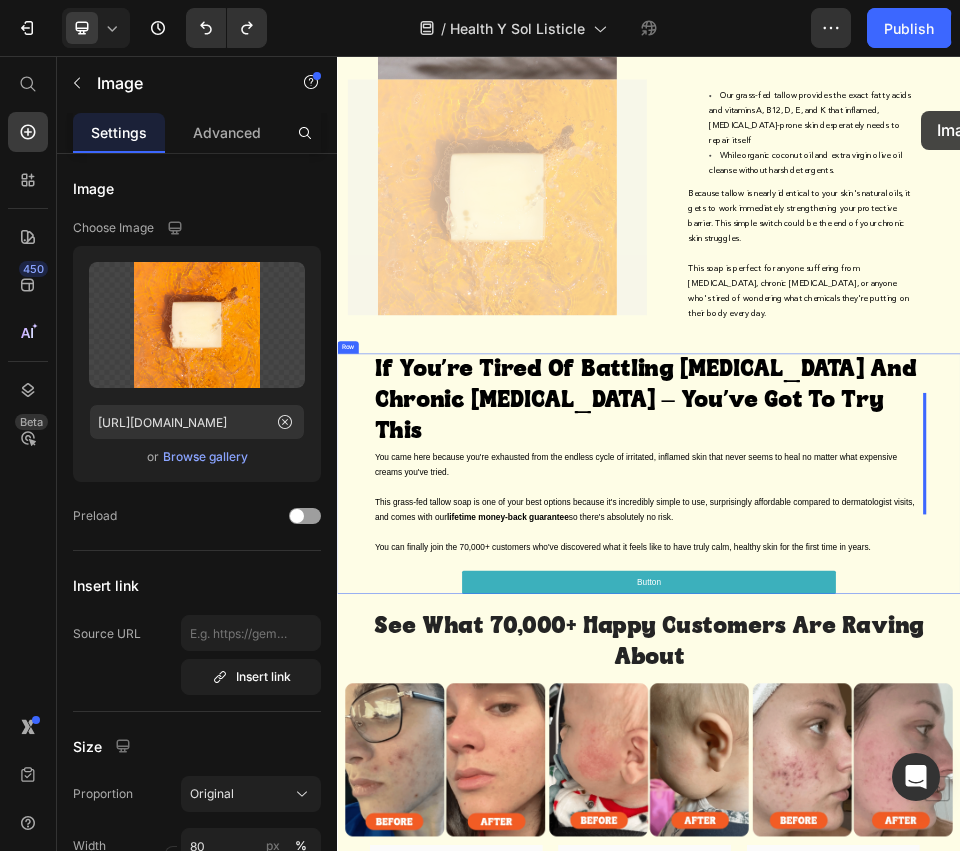 scroll, scrollTop: 4916, scrollLeft: 0, axis: vertical 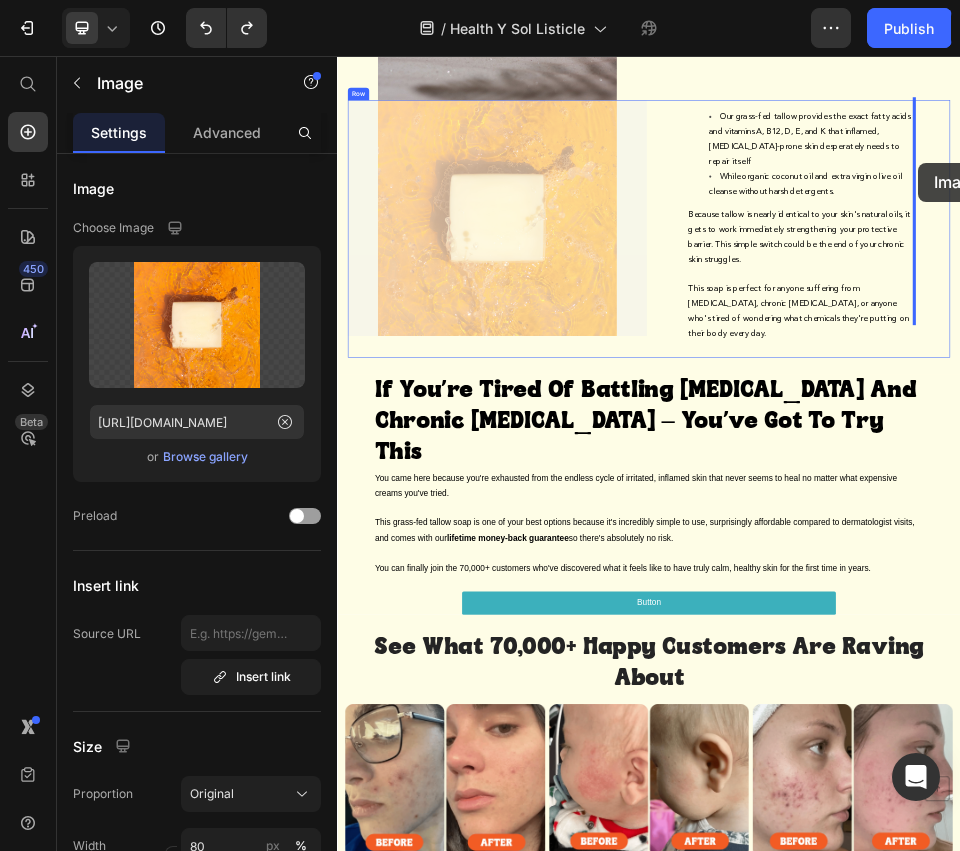 drag, startPoint x: 591, startPoint y: 1006, endPoint x: 1455, endPoint y: 260, distance: 1141.4955 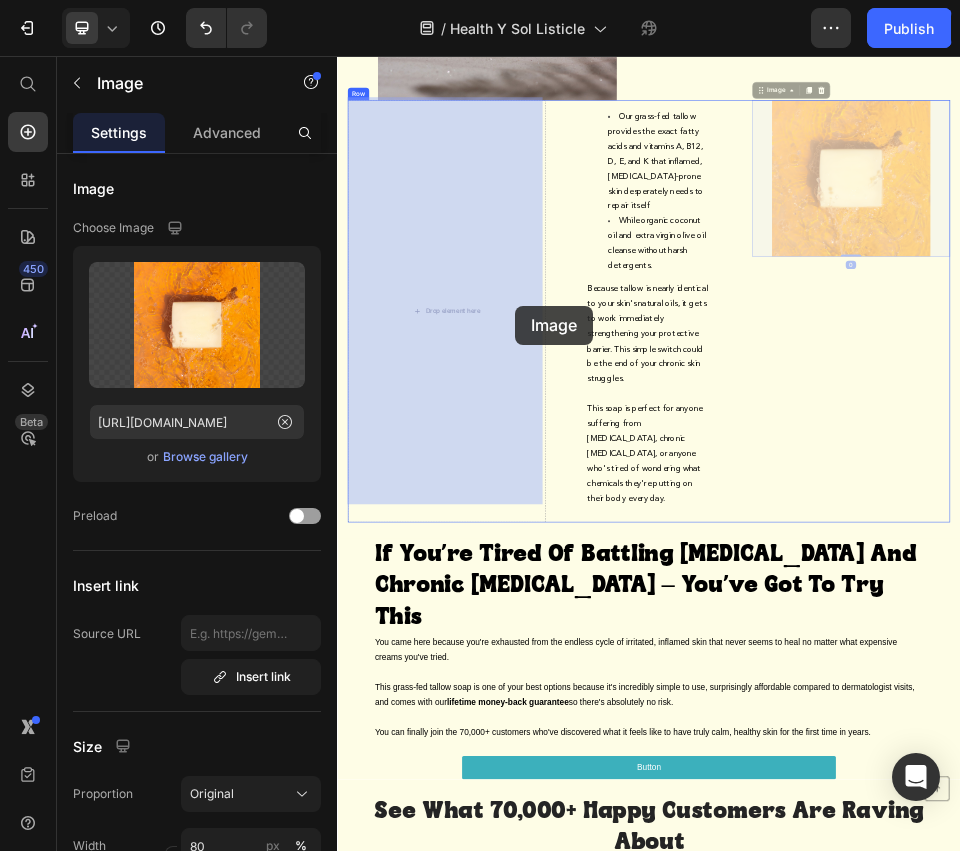 drag, startPoint x: 1413, startPoint y: 477, endPoint x: 673, endPoint y: 531, distance: 741.96765 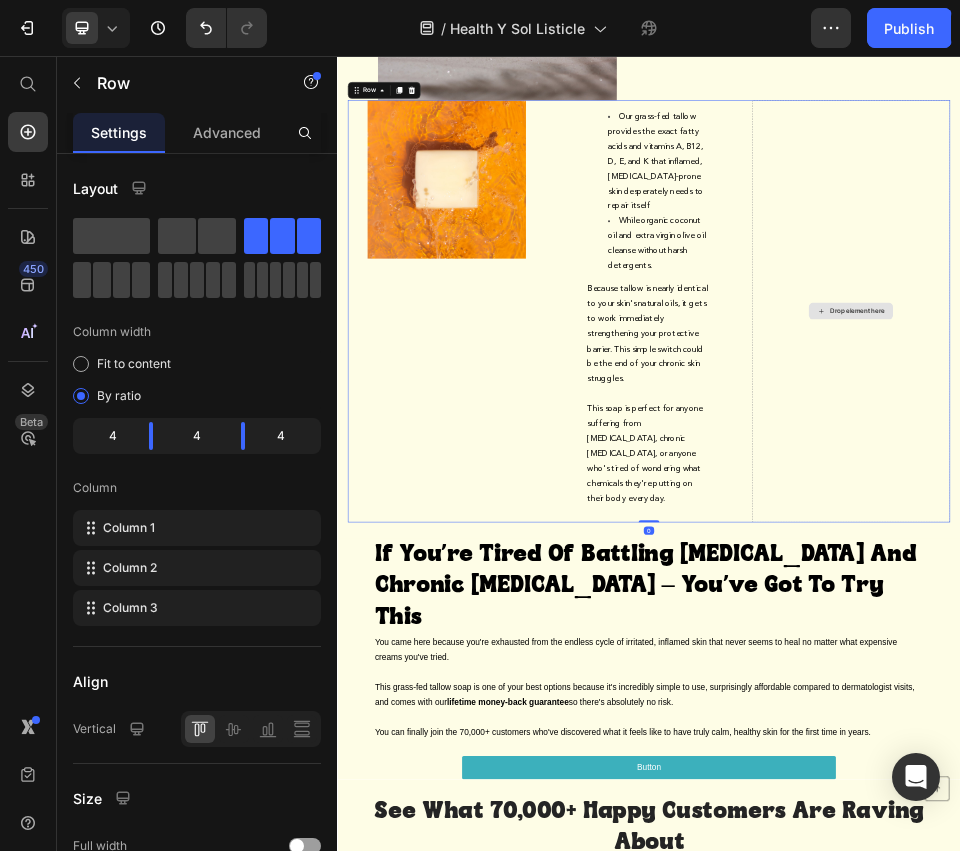 click on "Drop element here" at bounding box center (1326, 548) 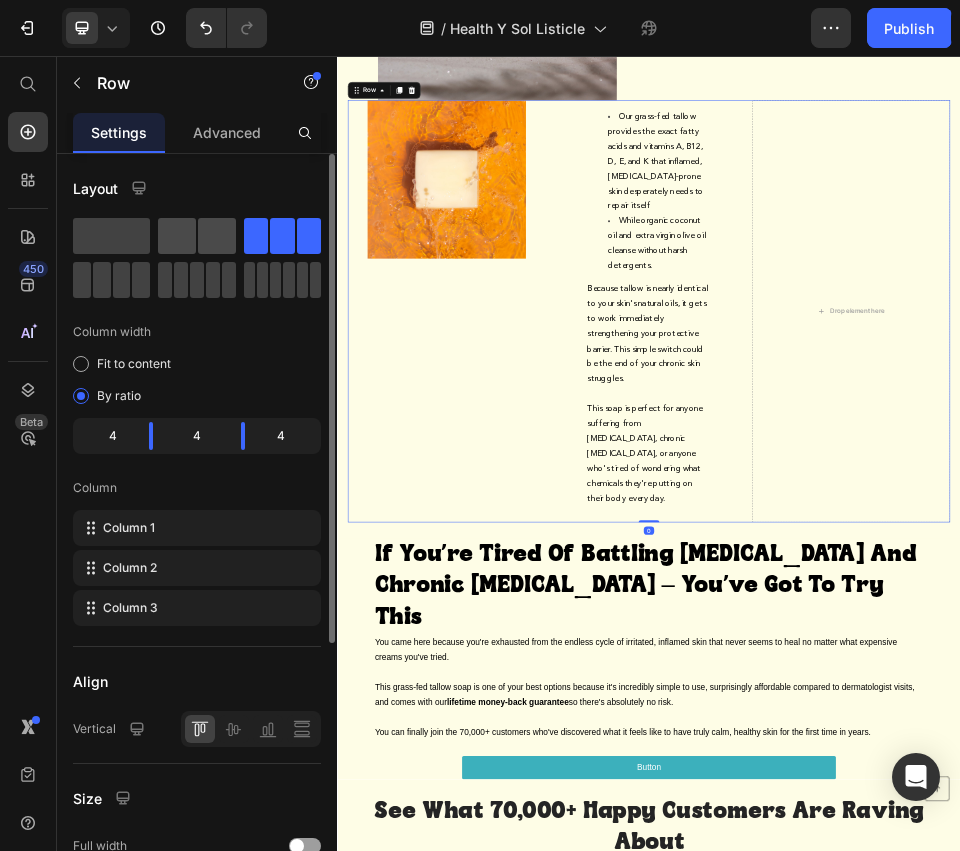 click 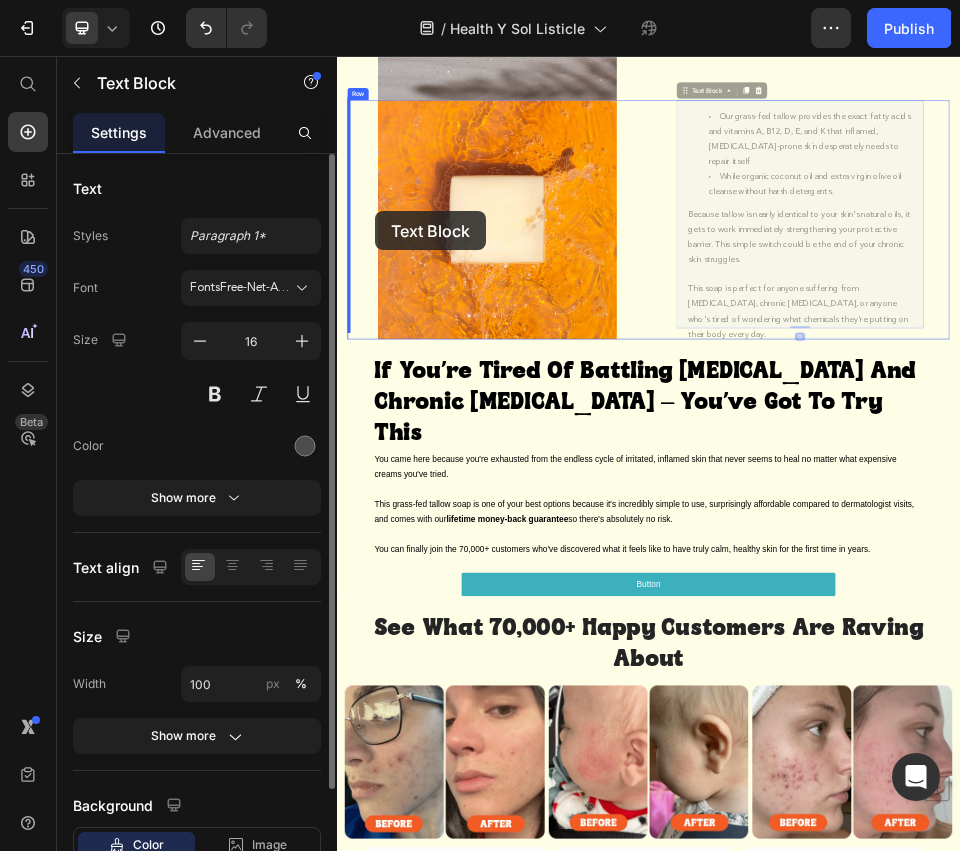 drag, startPoint x: 1124, startPoint y: 400, endPoint x: 410, endPoint y: 354, distance: 715.4803 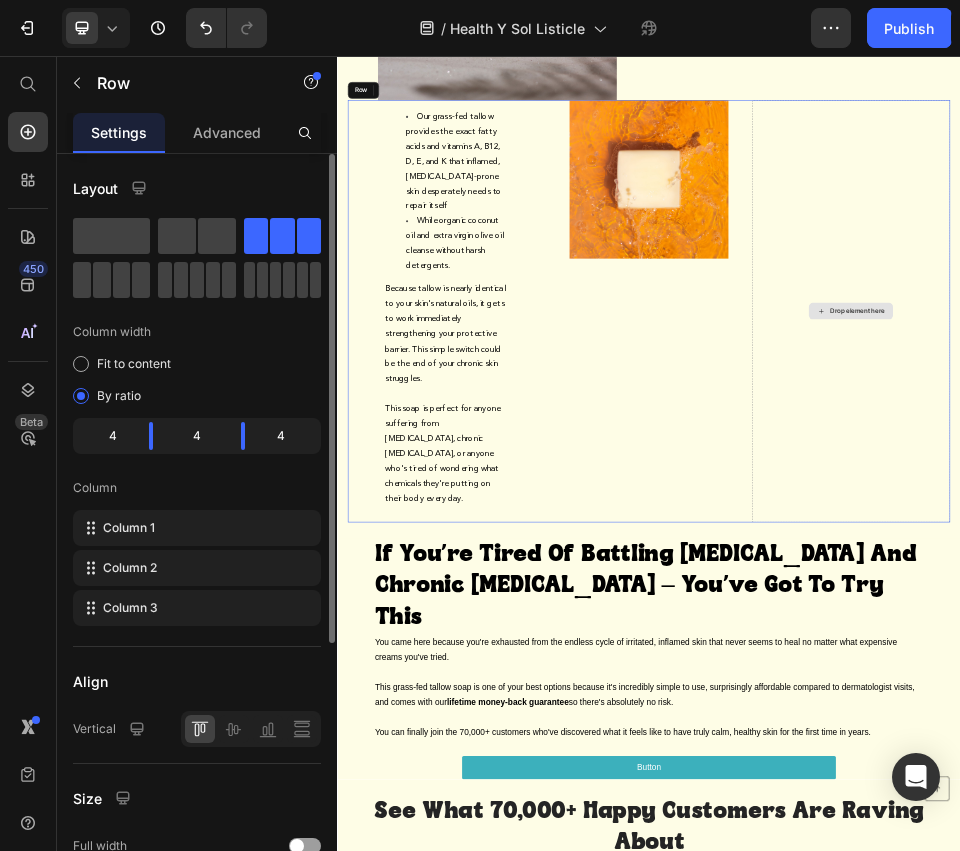 click on "Drop element here" at bounding box center (1326, 548) 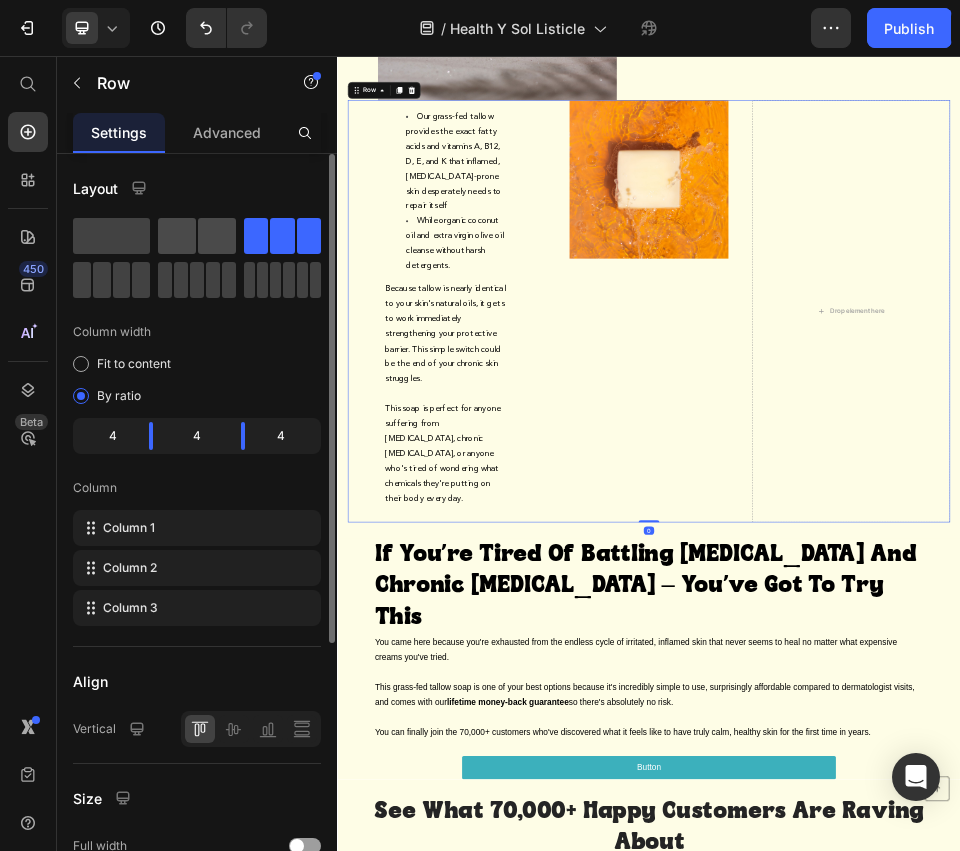 click 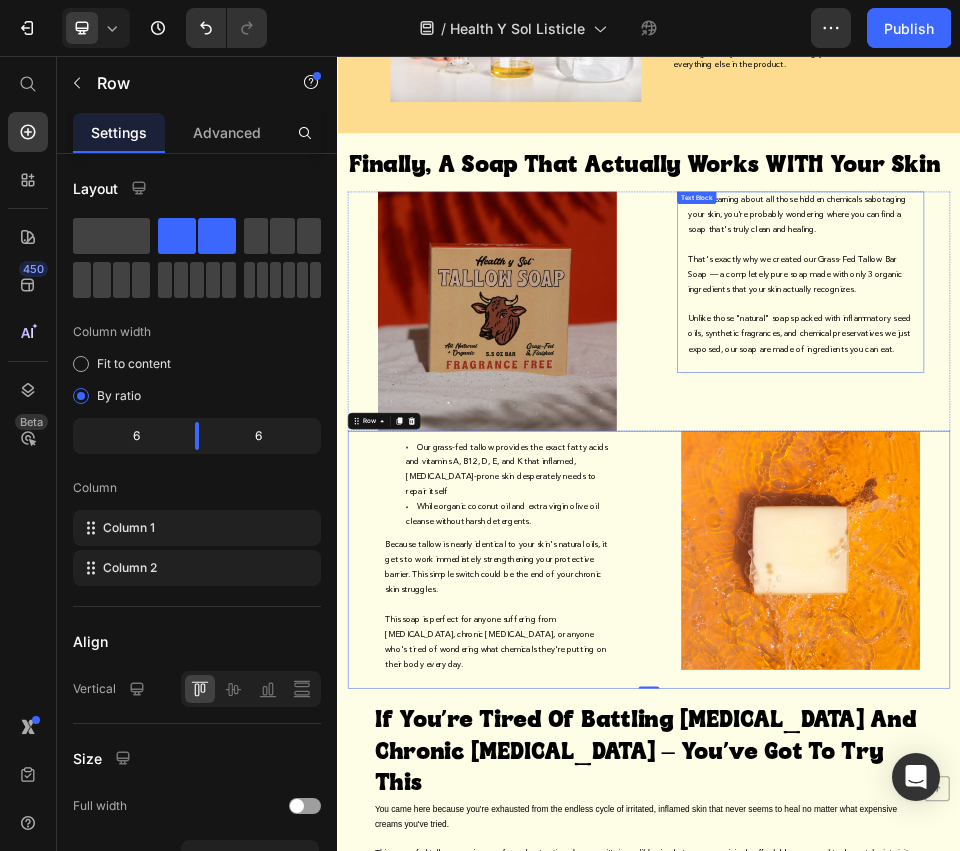 scroll, scrollTop: 4131, scrollLeft: 0, axis: vertical 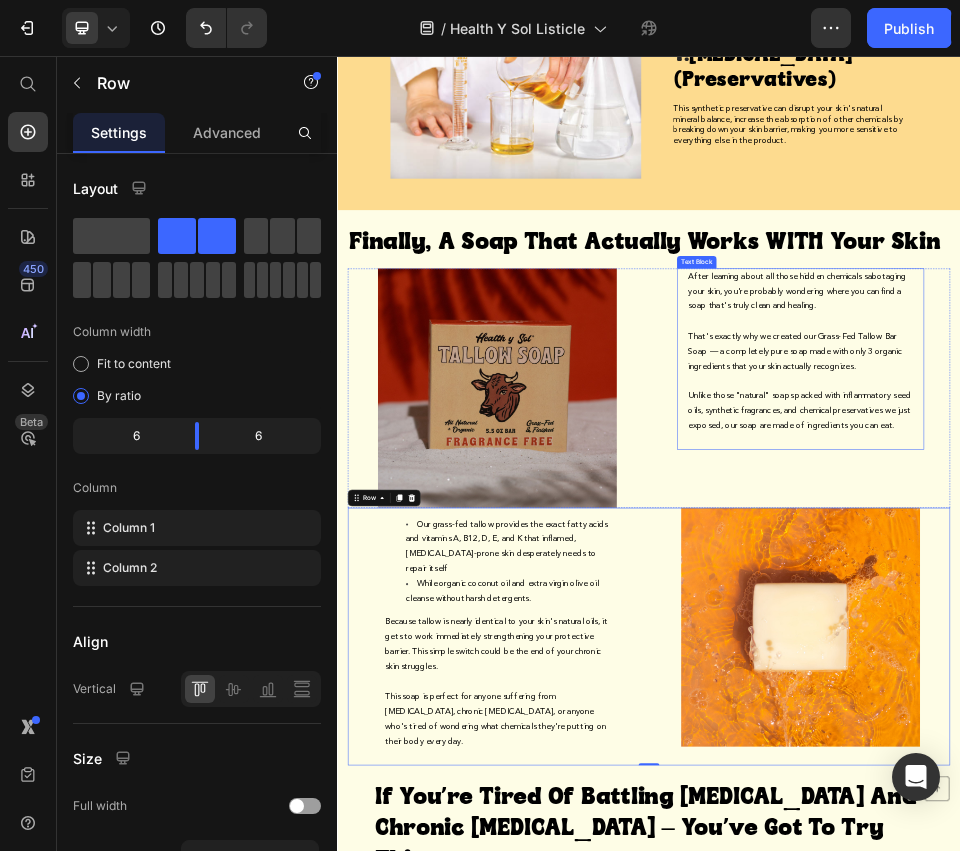 click on "Unlike those "natural" soaps packed with inflammatory seed oils, synthetic fragrances, and chemical preservatives we just exposed, our soap are made of ingredients you can eat." at bounding box center [1227, 740] 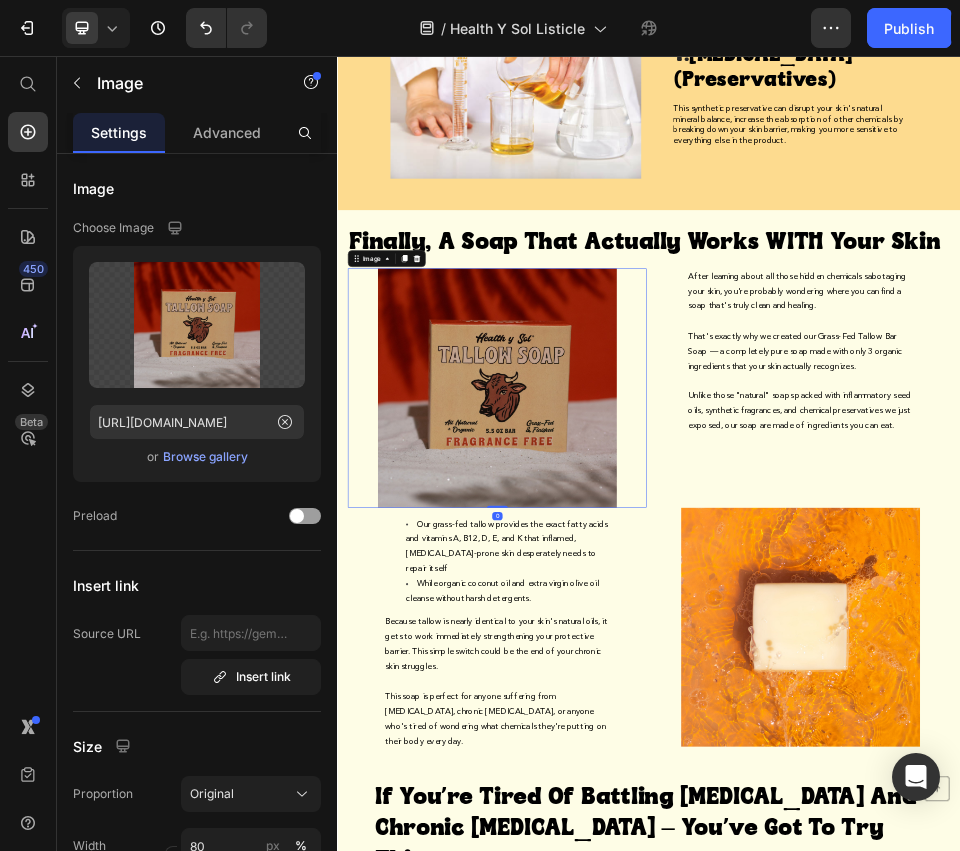 drag, startPoint x: 586, startPoint y: 744, endPoint x: 614, endPoint y: 746, distance: 28.071337 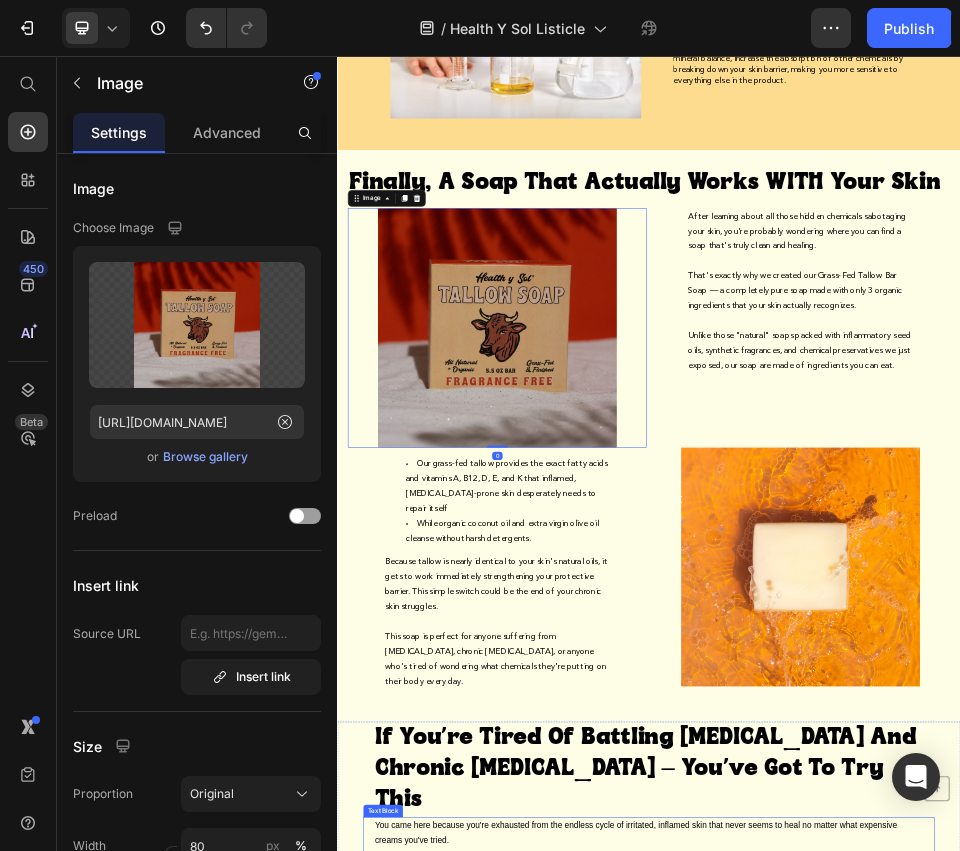 click at bounding box center (937, 1595) 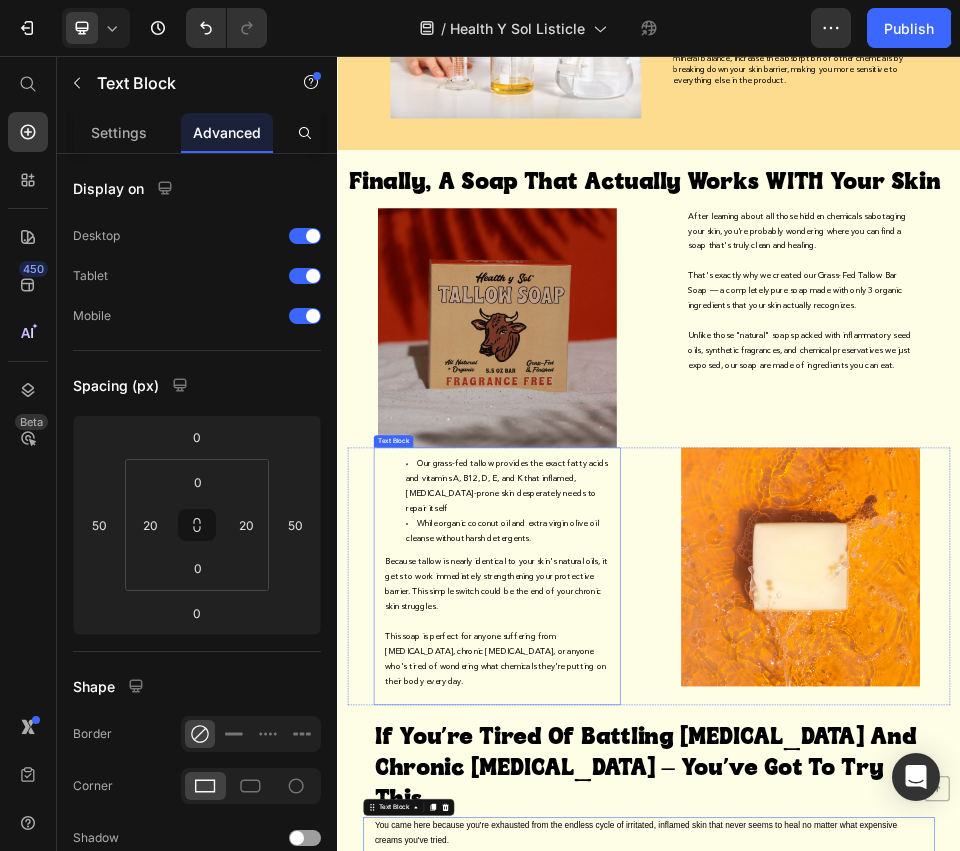 click on "Because tallow is nearly identical to your skin's natural oils, it gets to work immediately strengthening your protective barrier. This simple switch could be the end of your chronic skin struggles." at bounding box center [645, 1073] 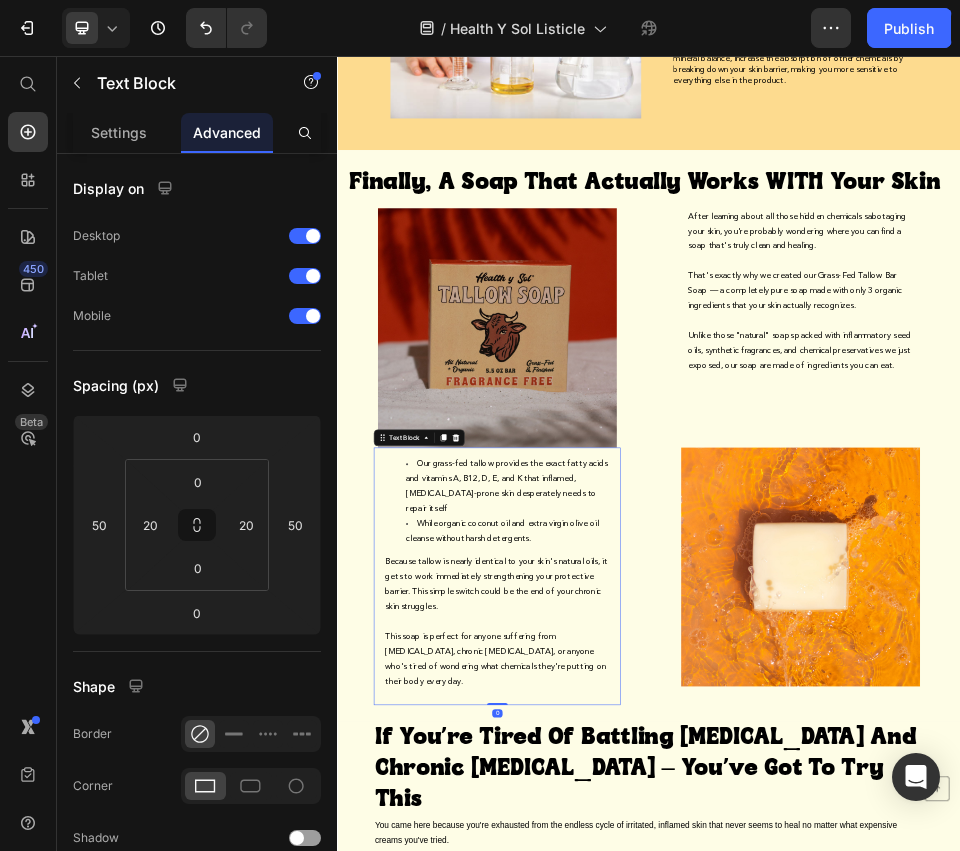 click on "Because tallow is nearly identical to your skin's natural oils, it gets to work immediately strengthening your protective barrier. This simple switch could be the end of your chronic skin struggles." at bounding box center [645, 1073] 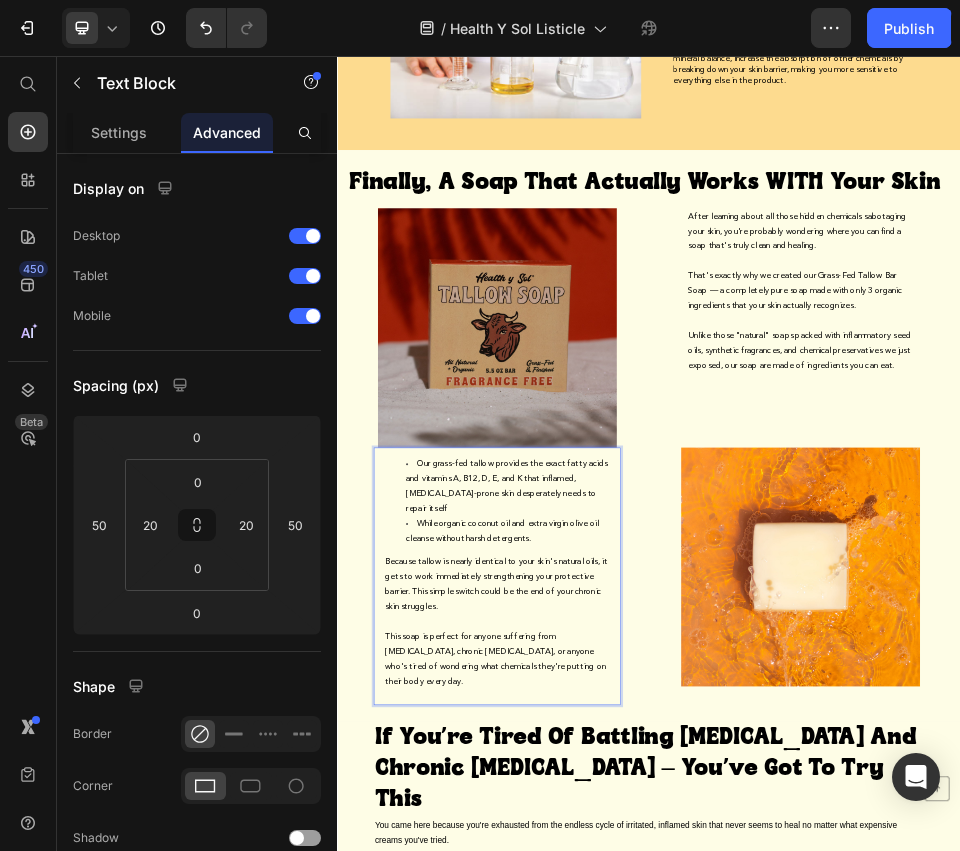 click on "Because tallow is nearly identical to your skin's natural oils, it gets to work immediately strengthening your protective barrier. This simple switch could be the end of your chronic skin struggles." at bounding box center (645, 1073) 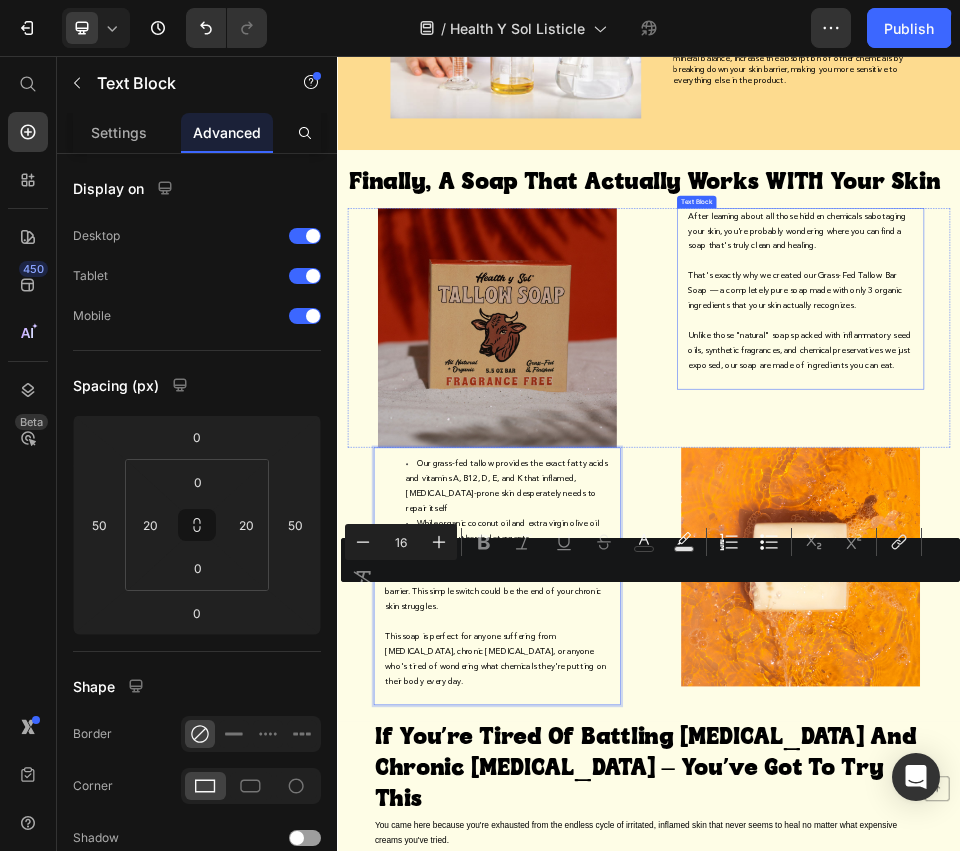 click on "Unlike those "natural" soaps packed with inflammatory seed oils, synthetic fragrances, and chemical preservatives we just exposed, our soap are made of ingredients you can eat." at bounding box center [1229, 624] 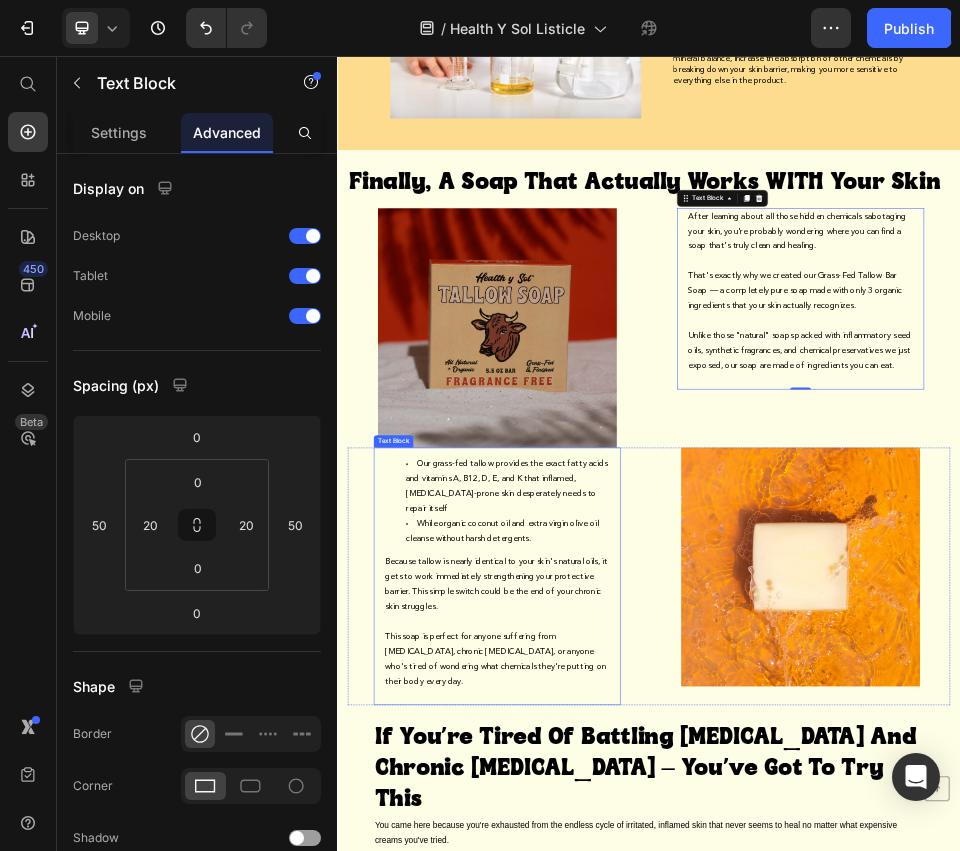 click on "While organic coconut oil and extra virgin olive oil cleanse without harsh detergents." at bounding box center (654, 971) 